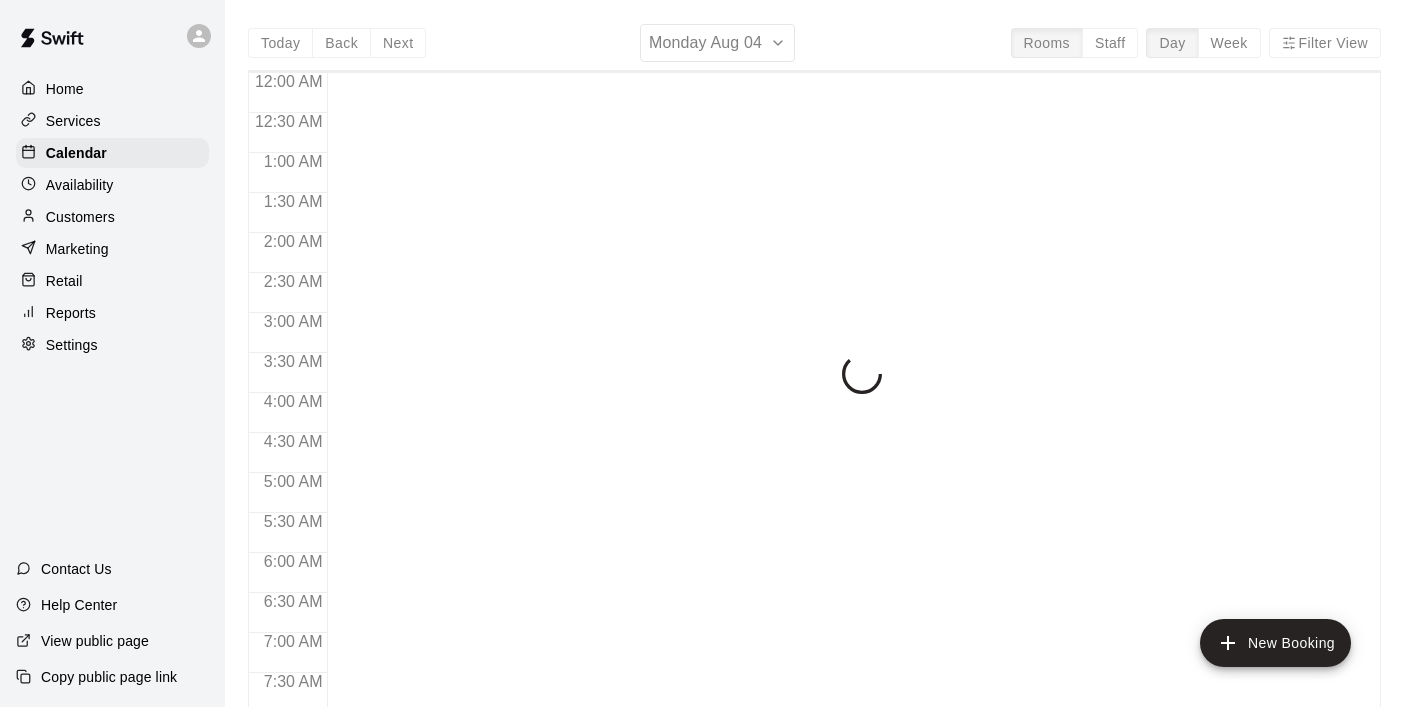 scroll, scrollTop: 0, scrollLeft: 0, axis: both 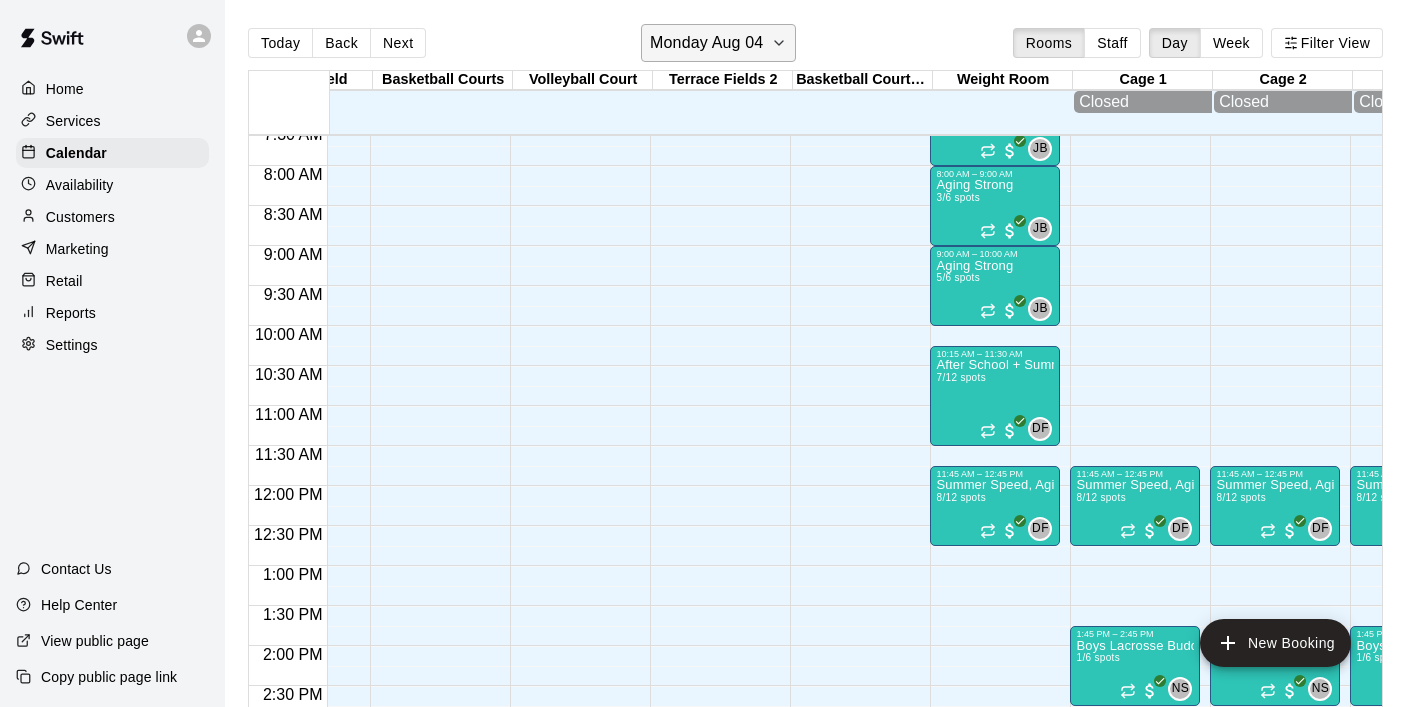click 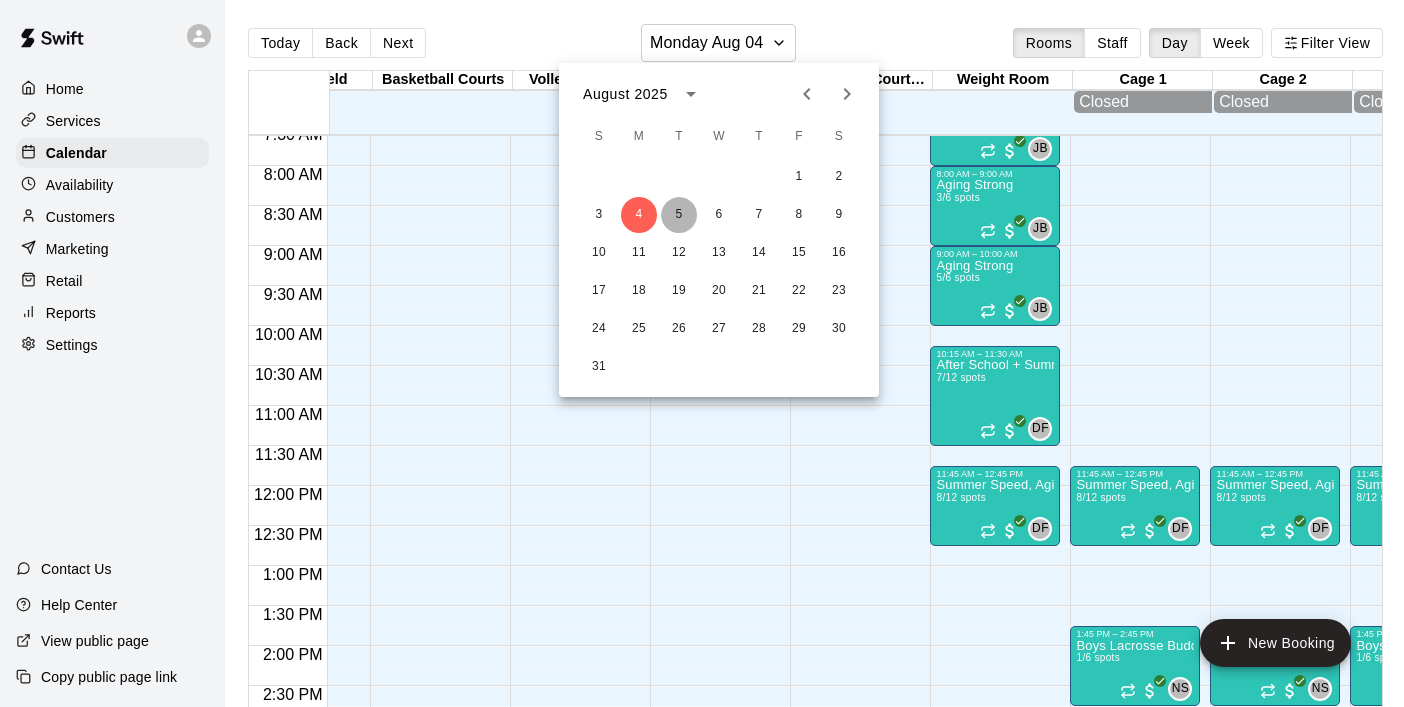 click on "5" at bounding box center [679, 215] 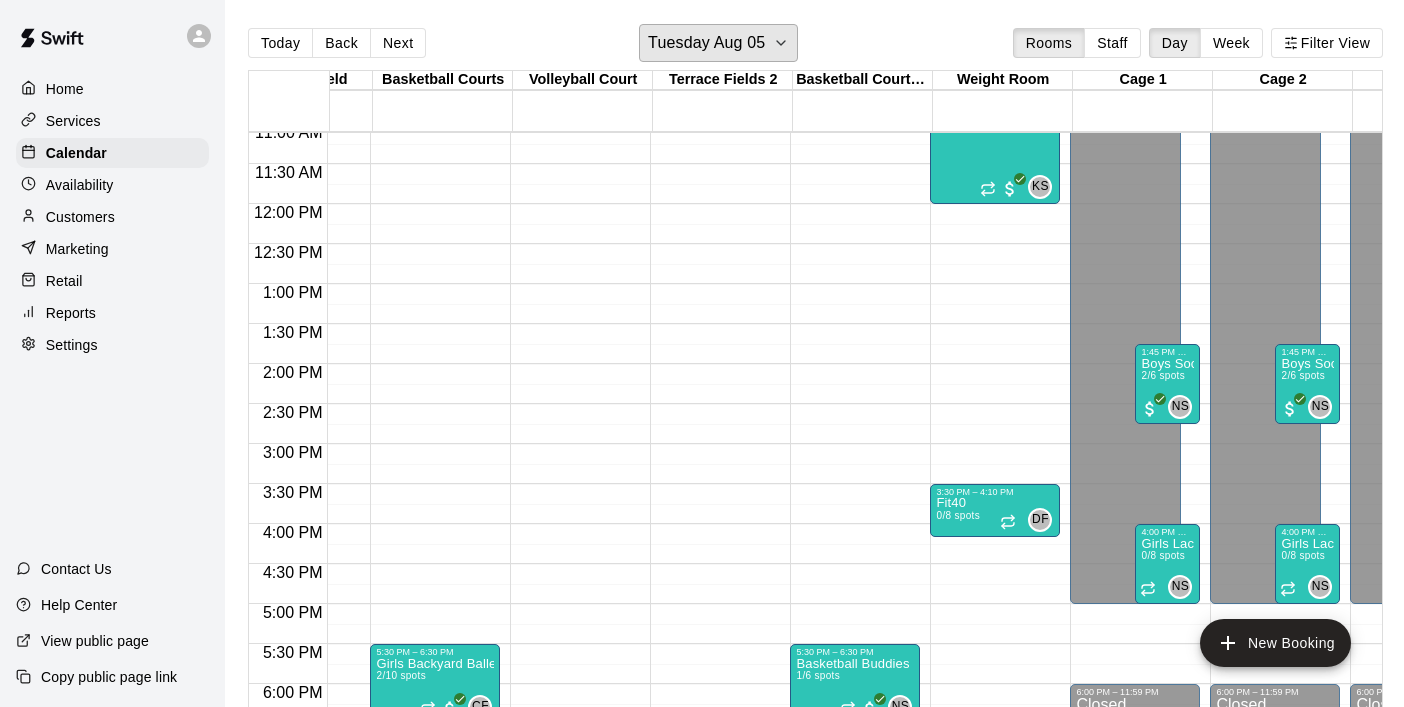scroll, scrollTop: 1078, scrollLeft: 377, axis: both 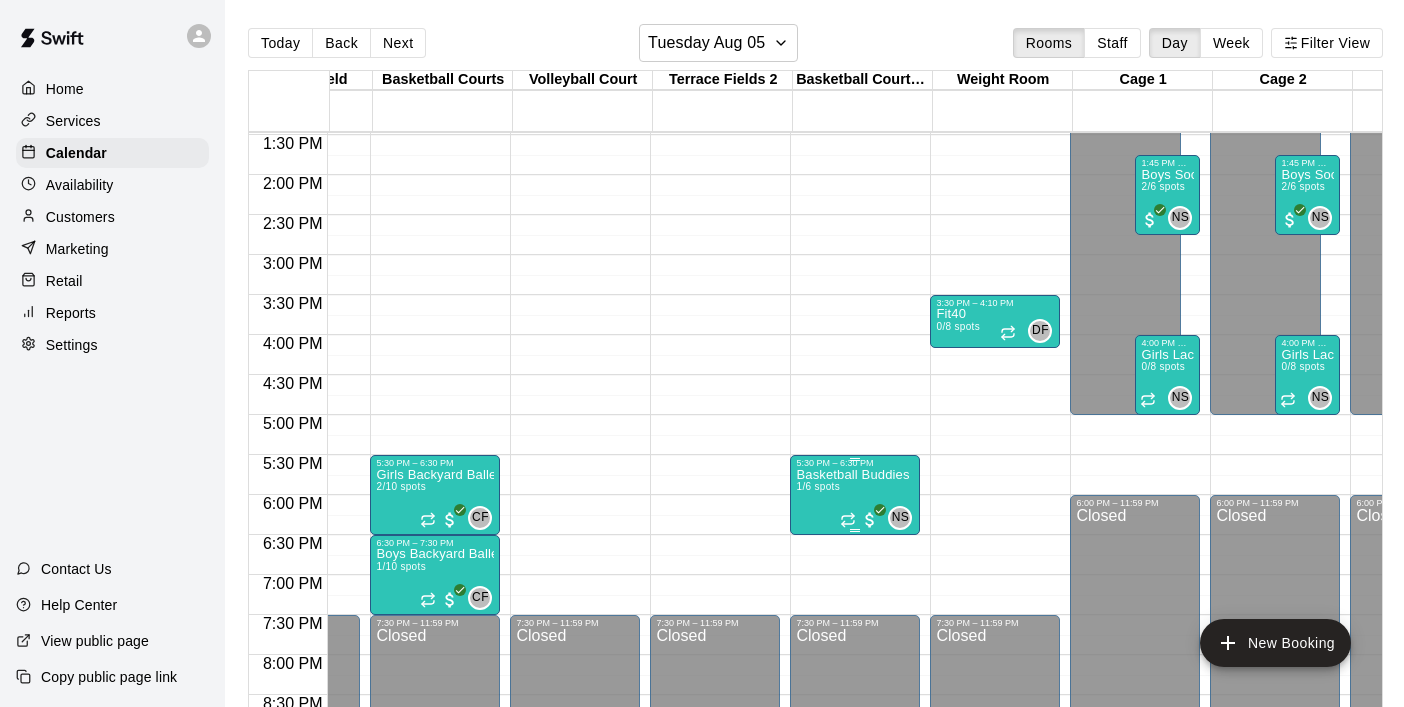 click on "Basketball Buddies (10-12U)" at bounding box center [855, 475] 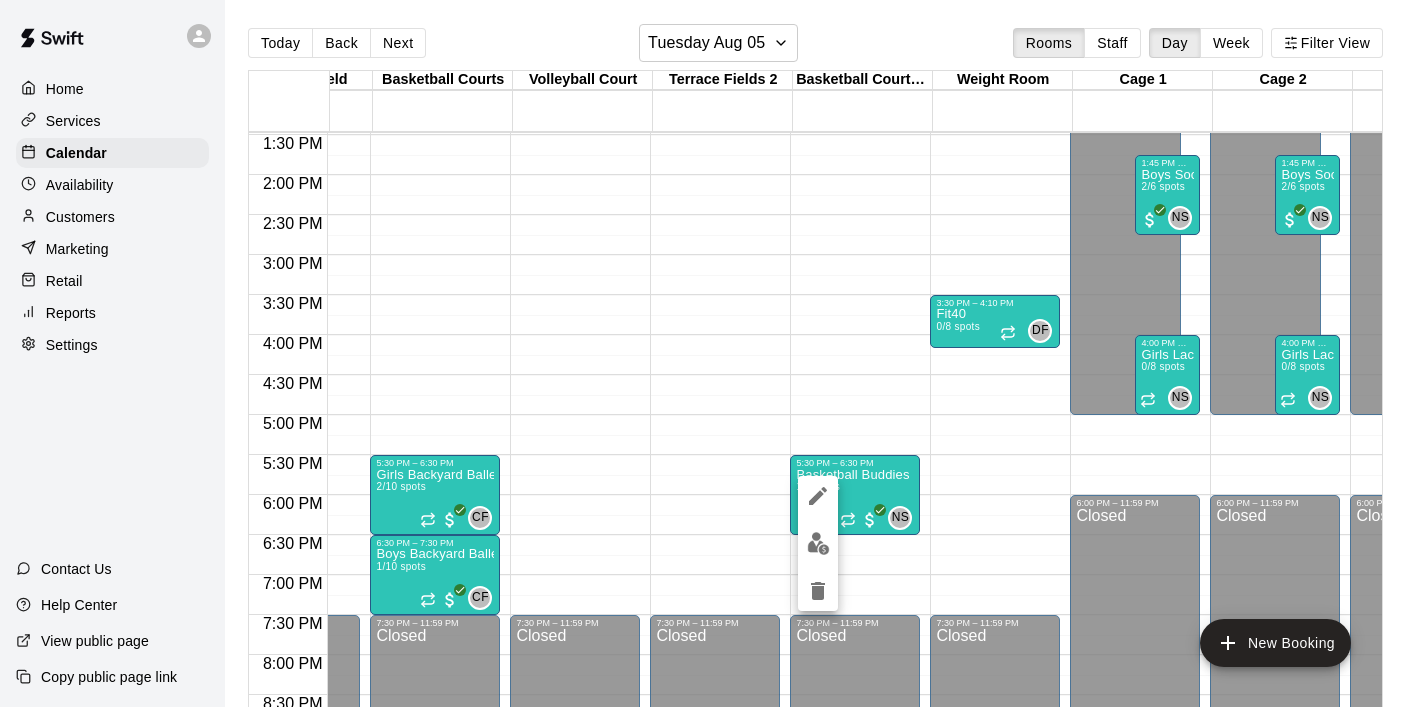 click at bounding box center (818, 543) 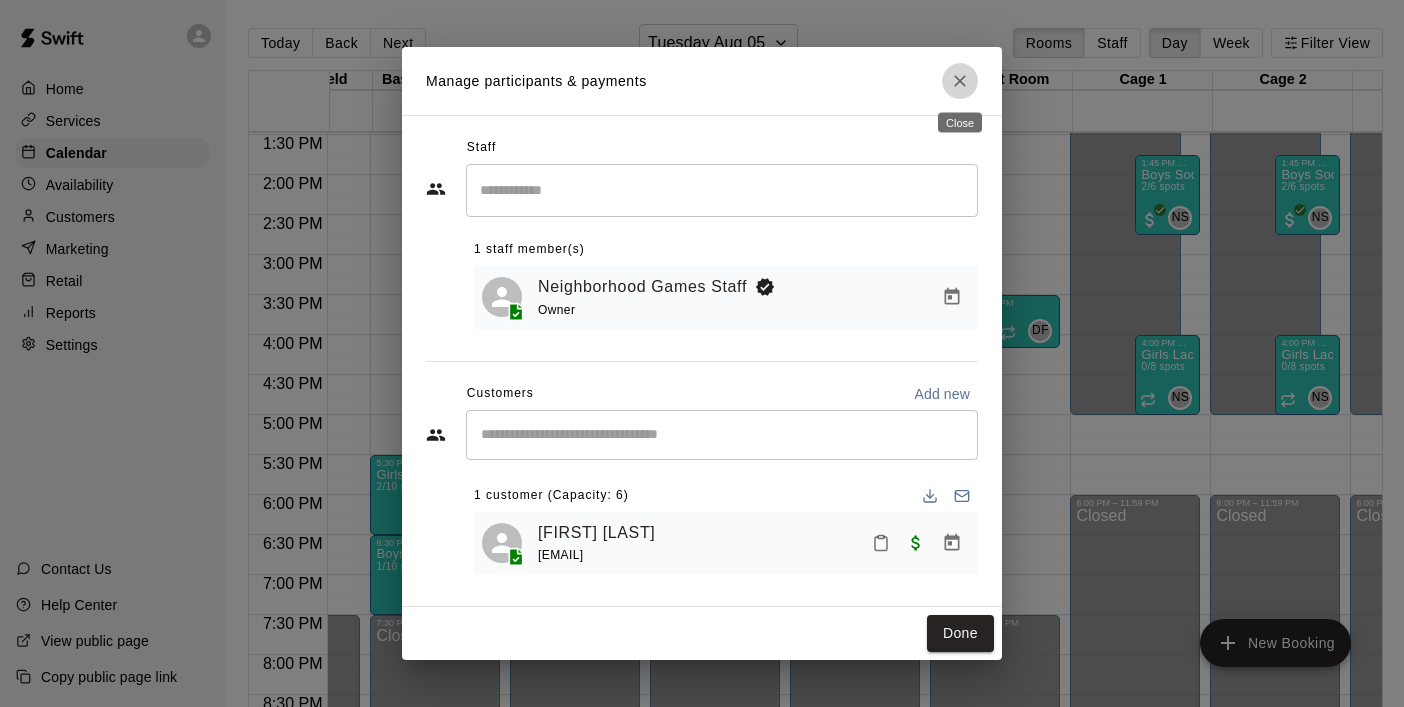 click 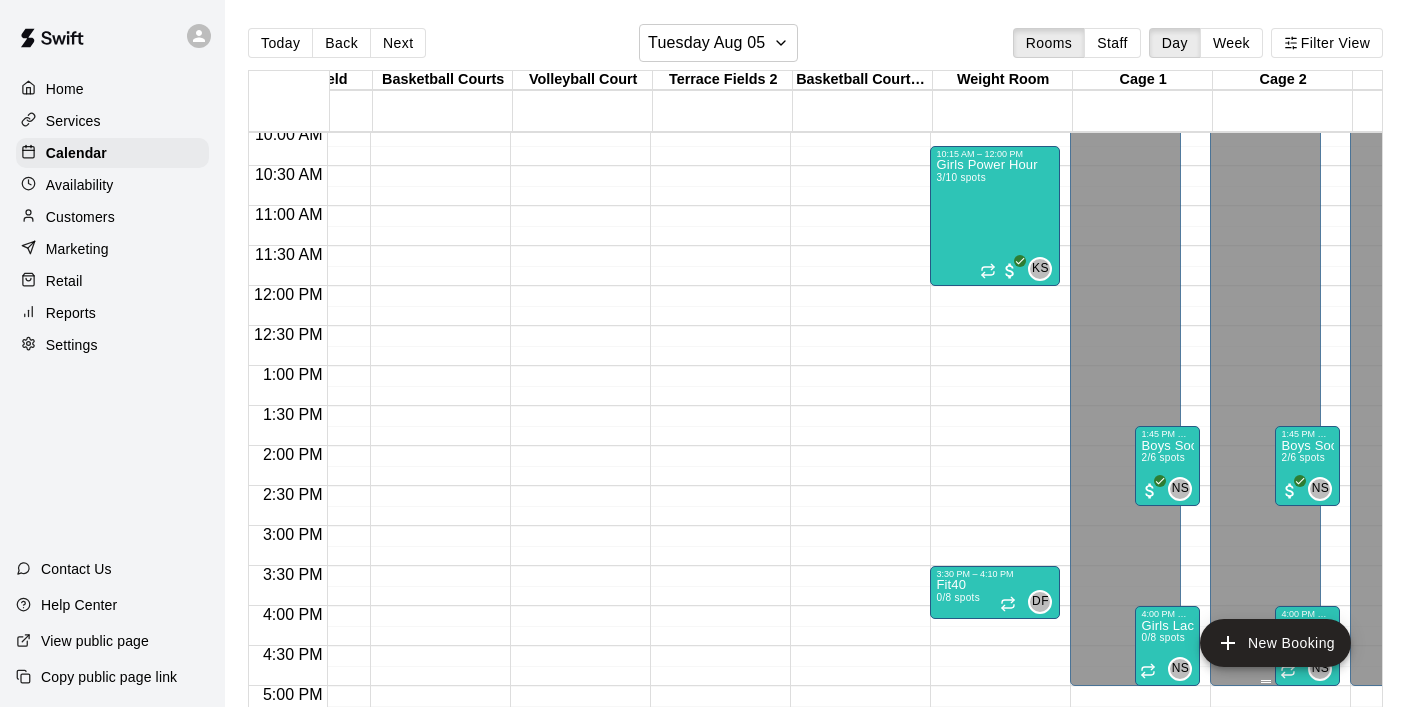 scroll, scrollTop: 810, scrollLeft: 417, axis: both 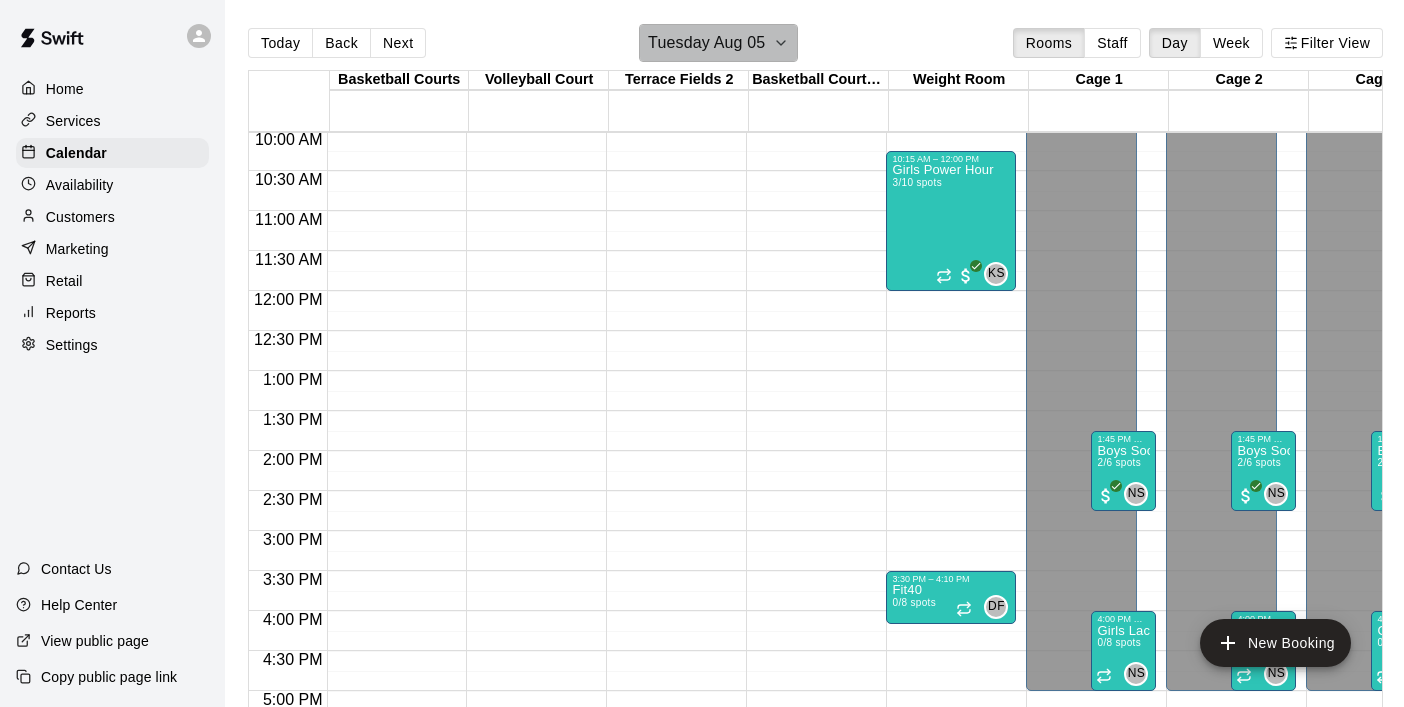 click 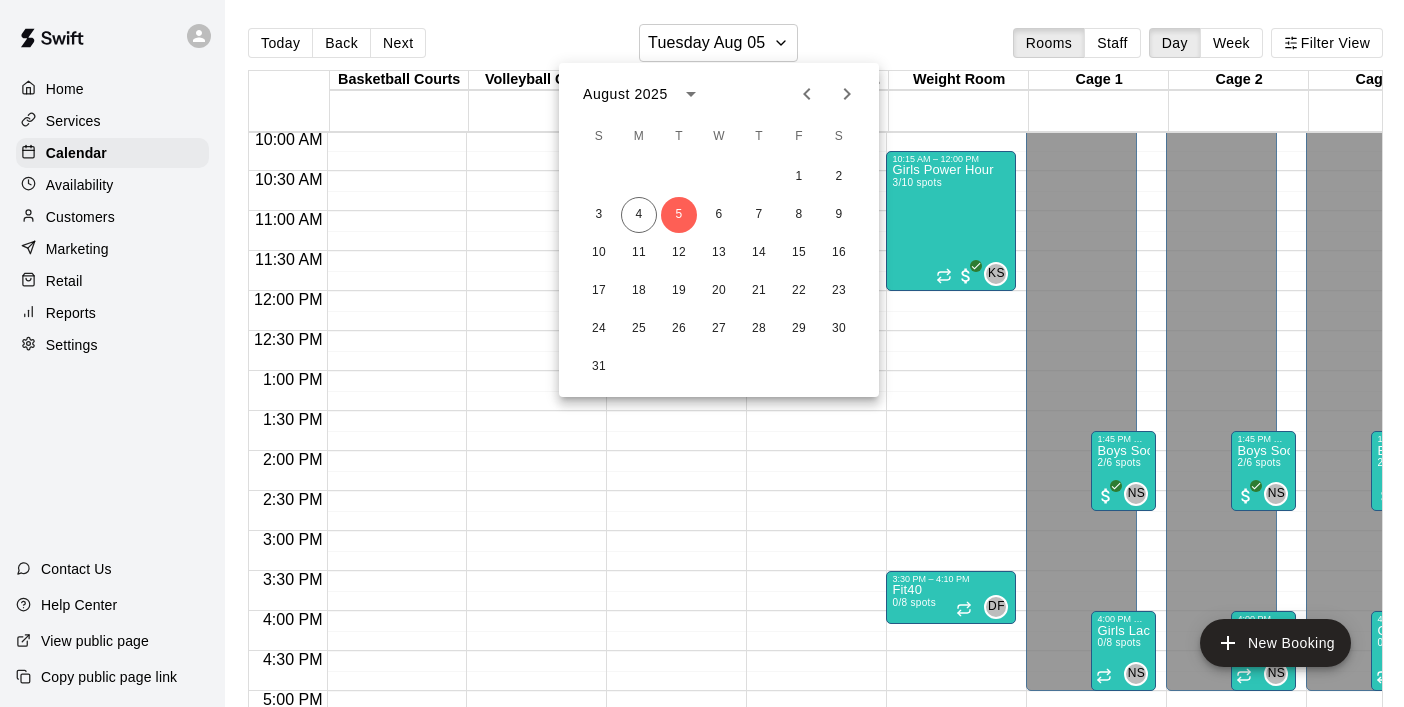 click at bounding box center [702, 353] 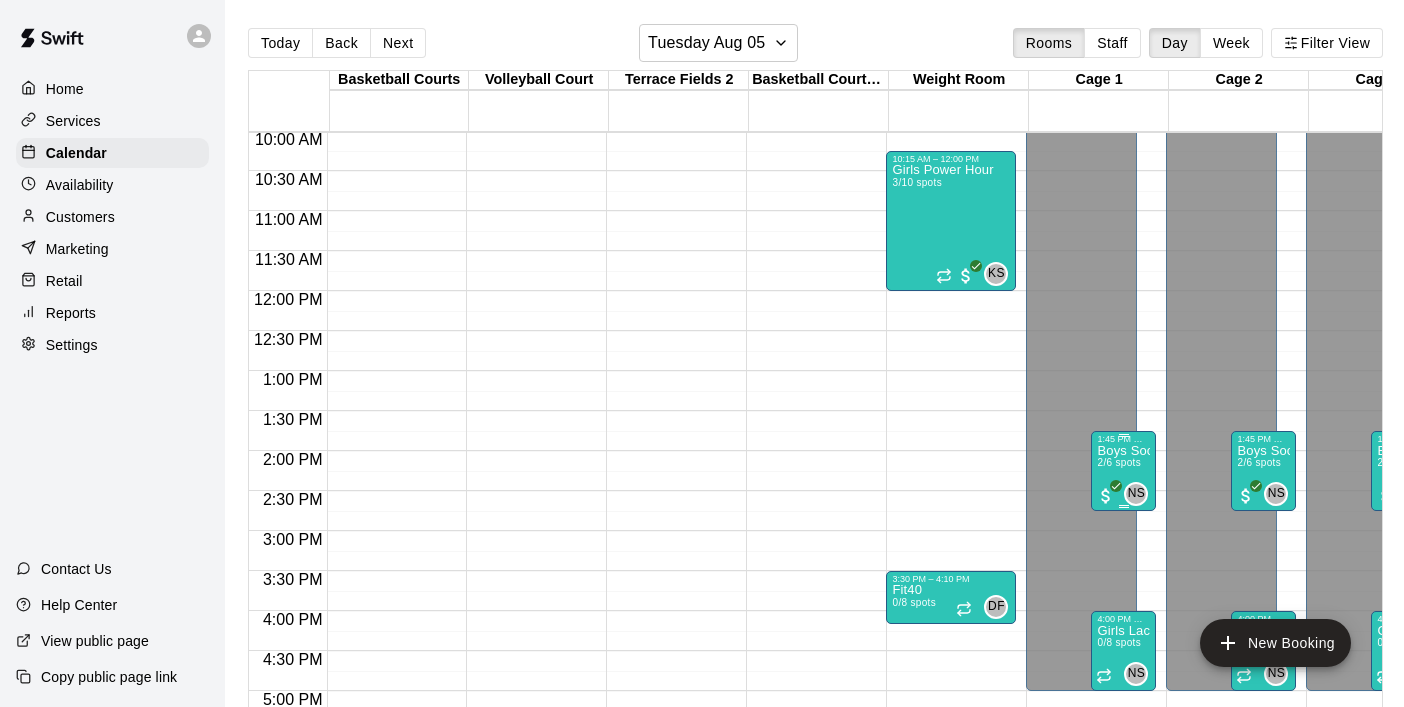click on "Boys Soccer Buddies" at bounding box center [1123, 451] 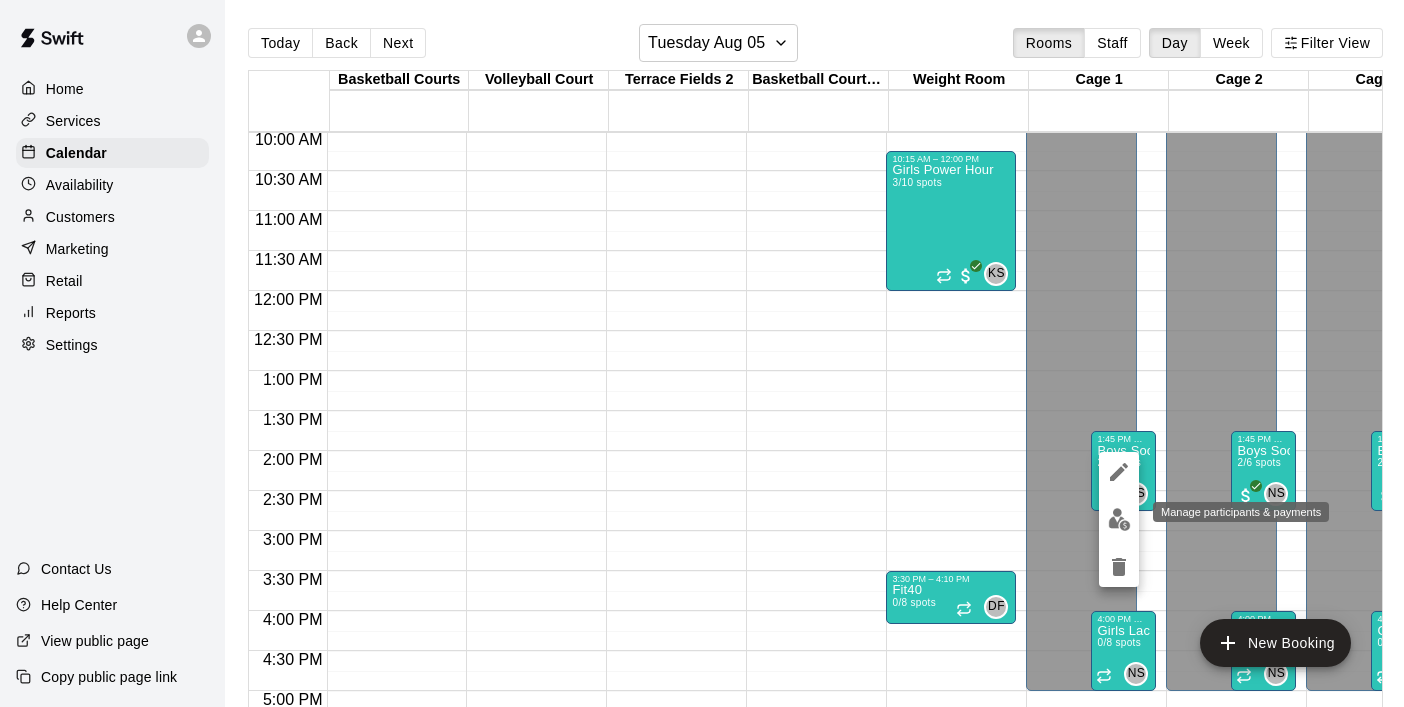 click at bounding box center (1119, 519) 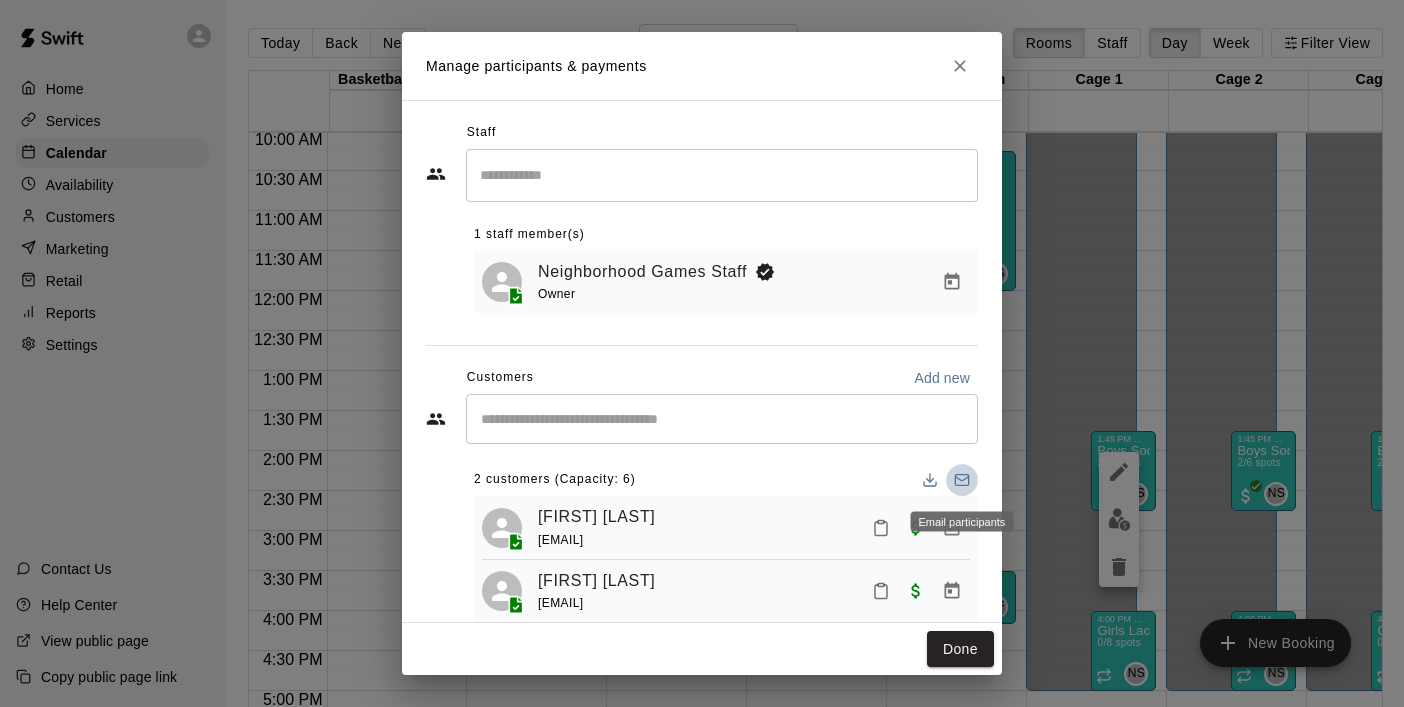 click 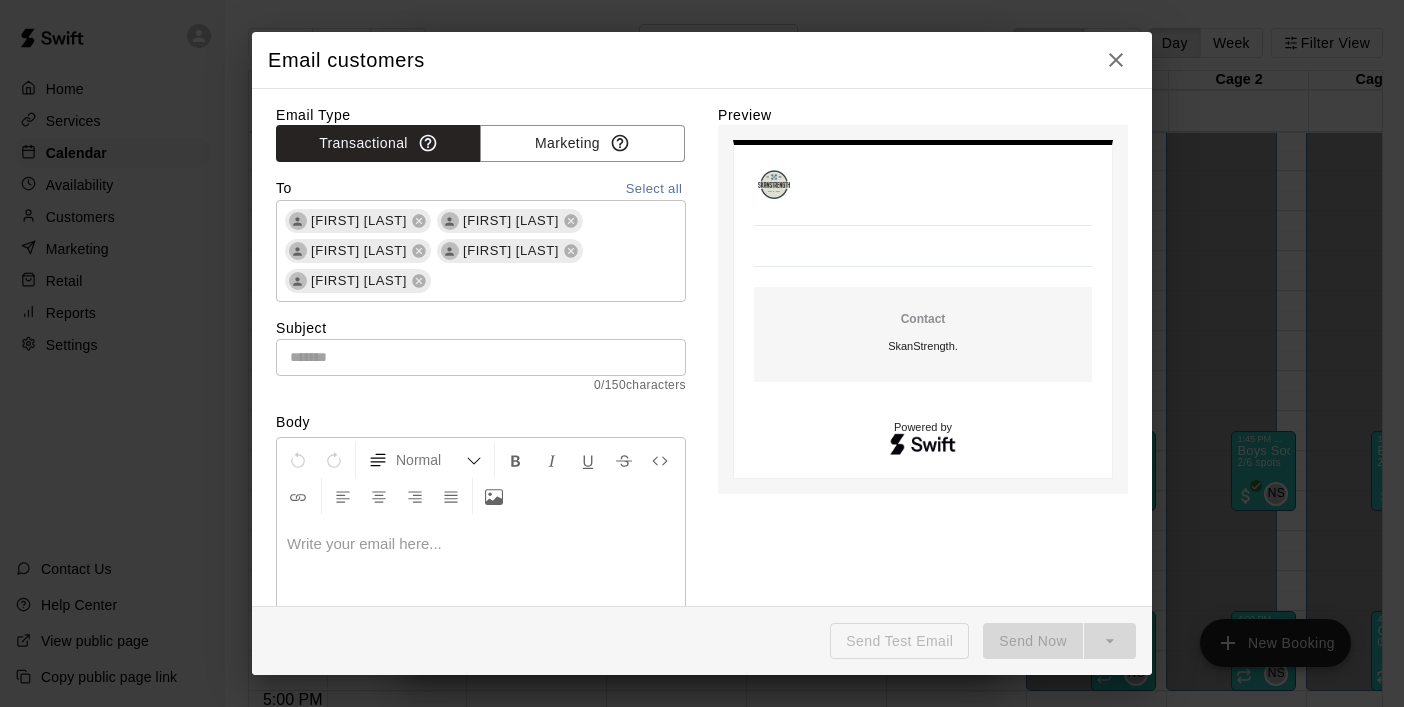 click at bounding box center (481, 544) 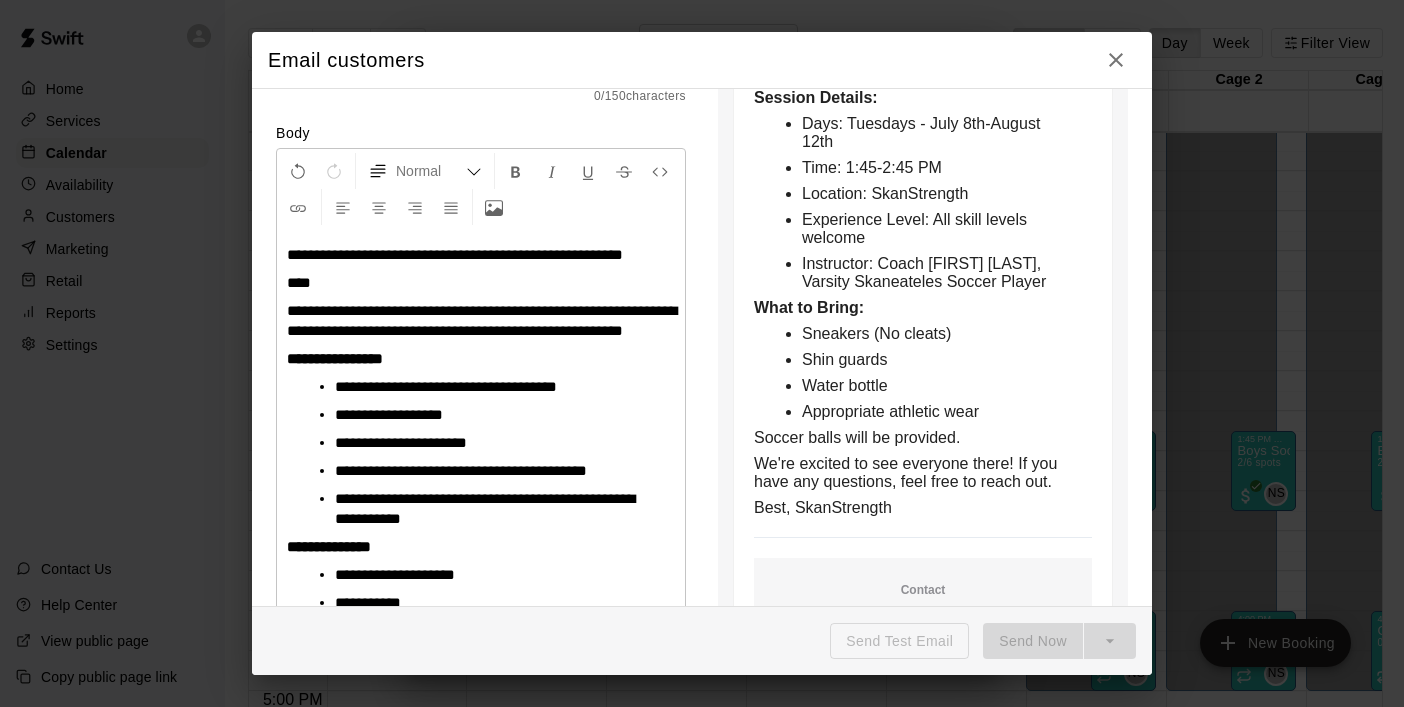 scroll, scrollTop: 288, scrollLeft: 0, axis: vertical 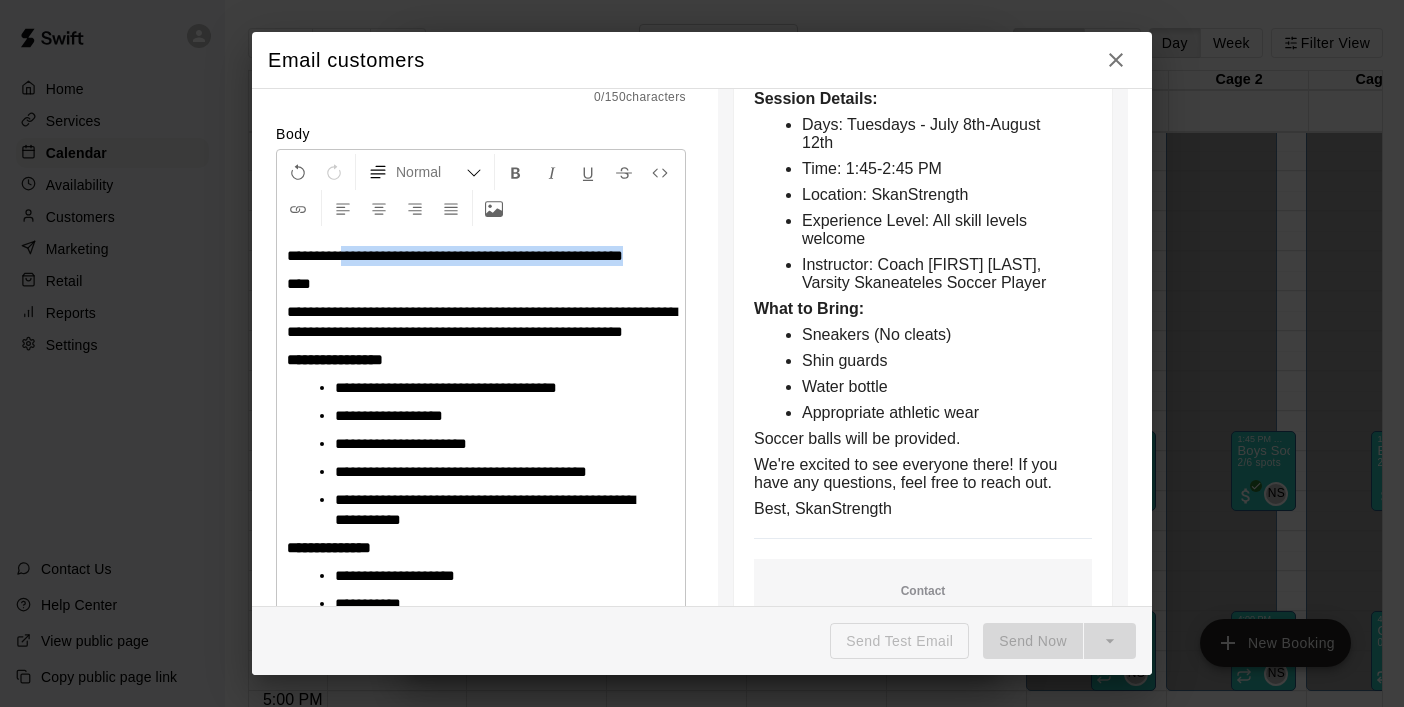 drag, startPoint x: 348, startPoint y: 255, endPoint x: 371, endPoint y: 276, distance: 31.144823 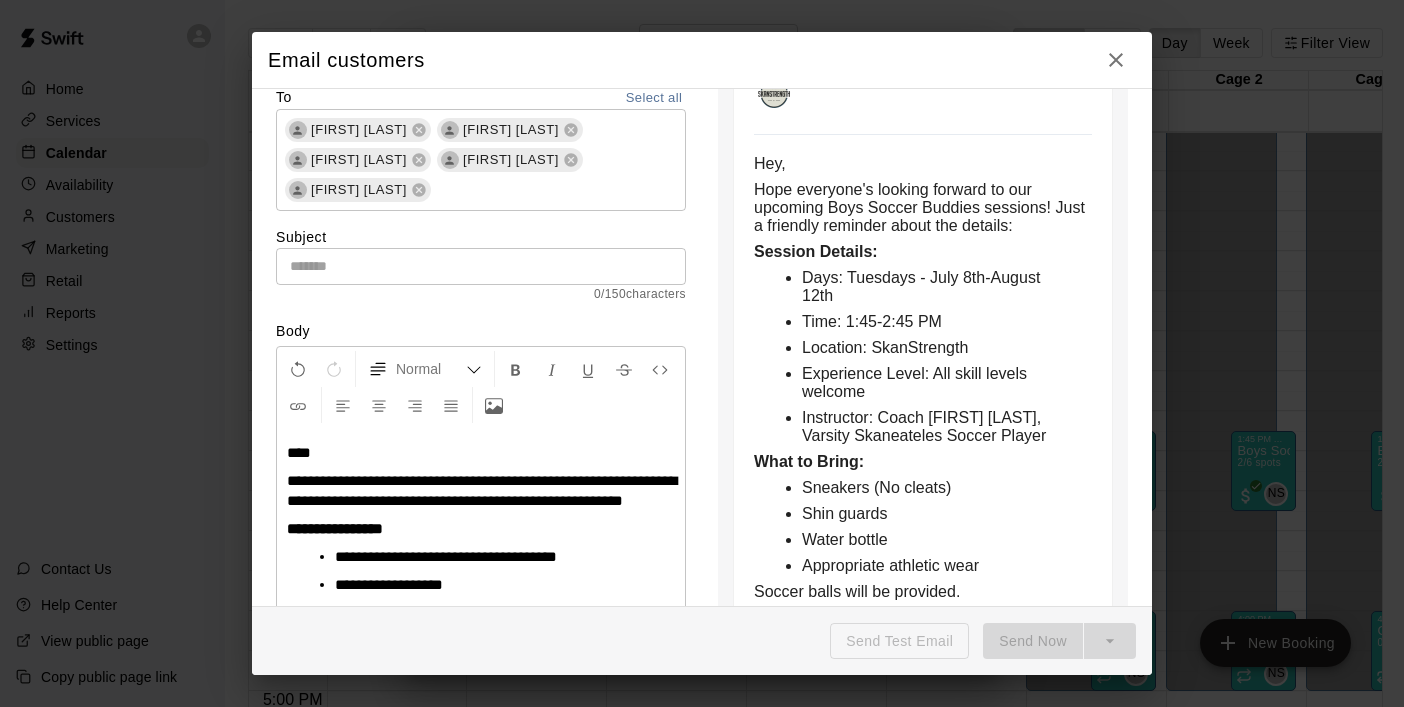 scroll, scrollTop: 81, scrollLeft: 0, axis: vertical 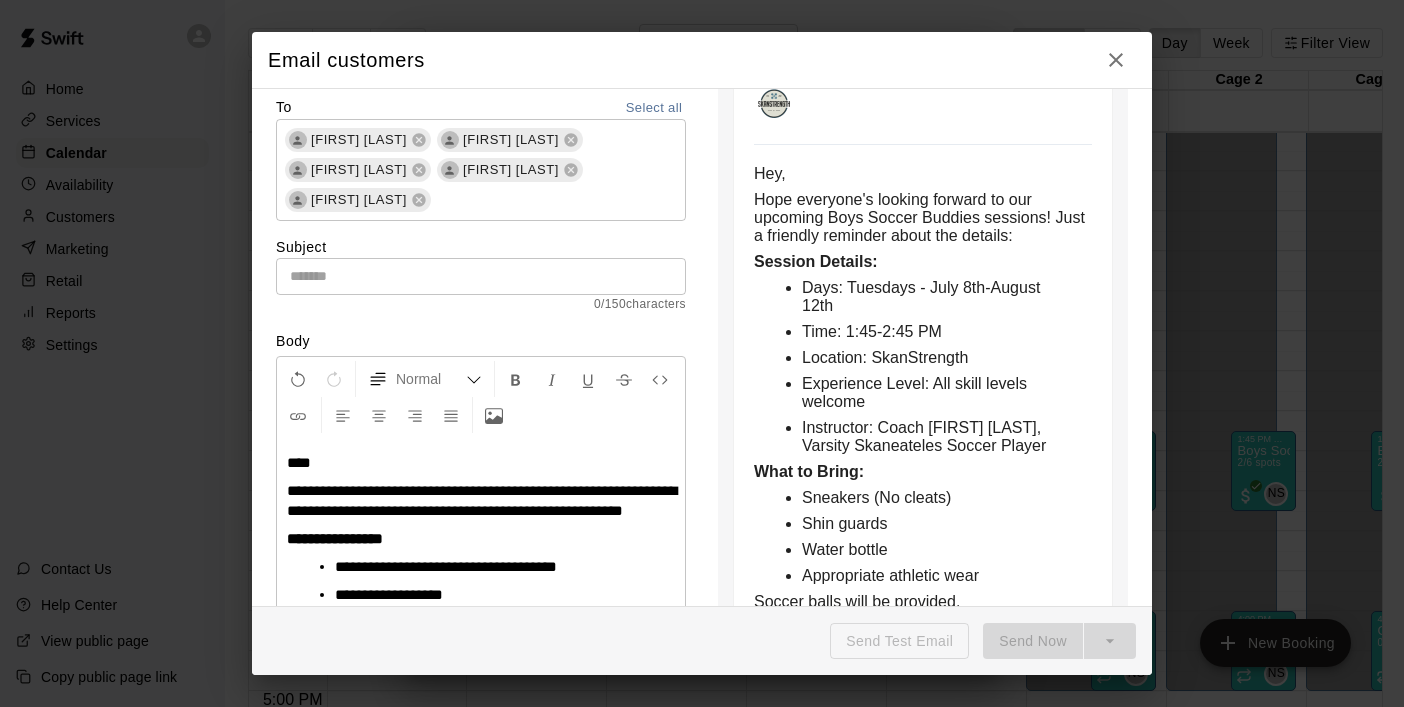 click on "0  /  150  characters" at bounding box center [481, 305] 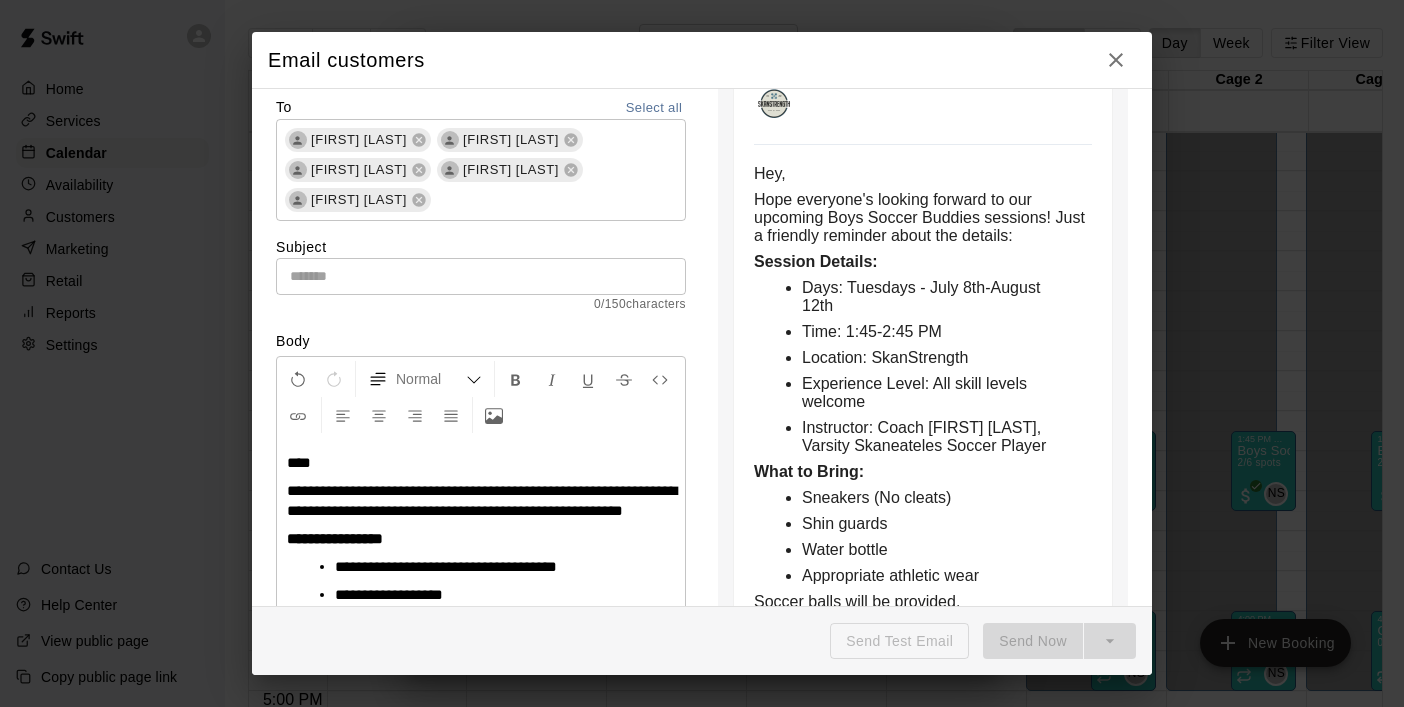 click at bounding box center [481, 276] 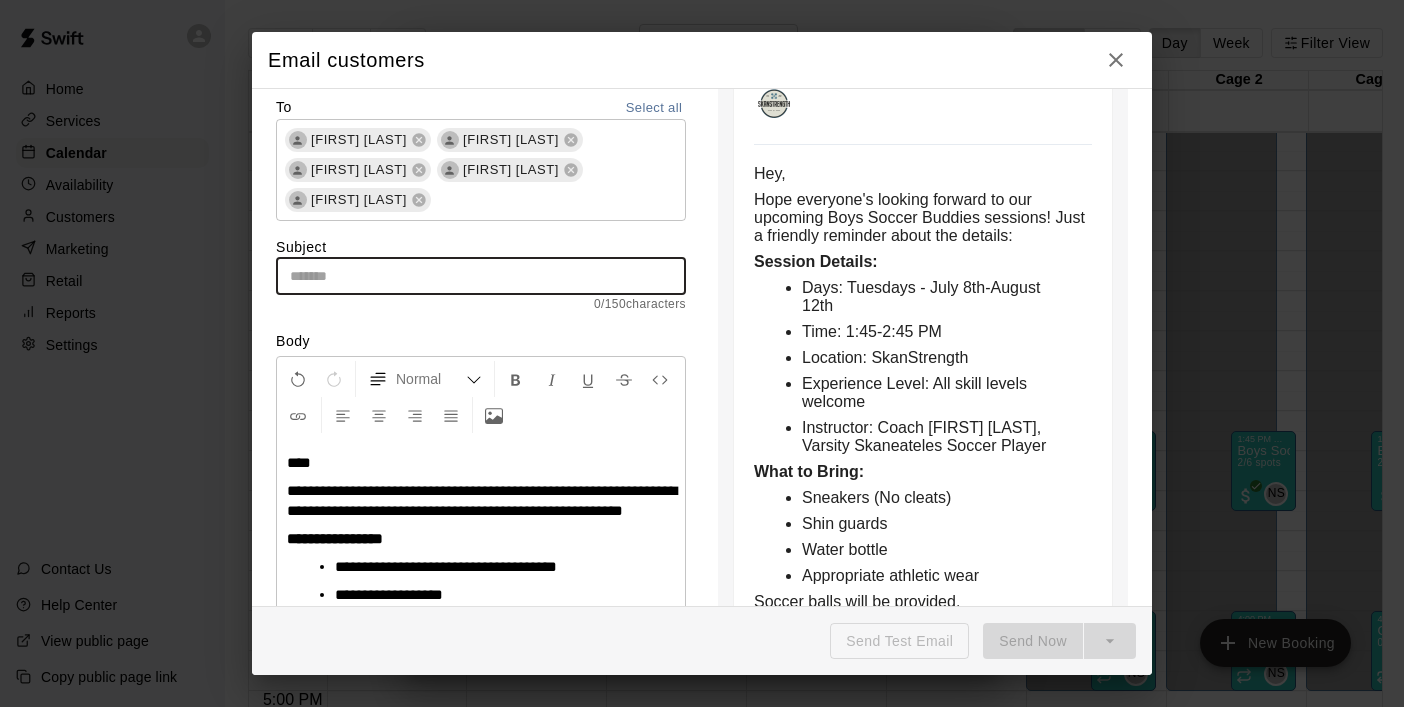 paste on "**********" 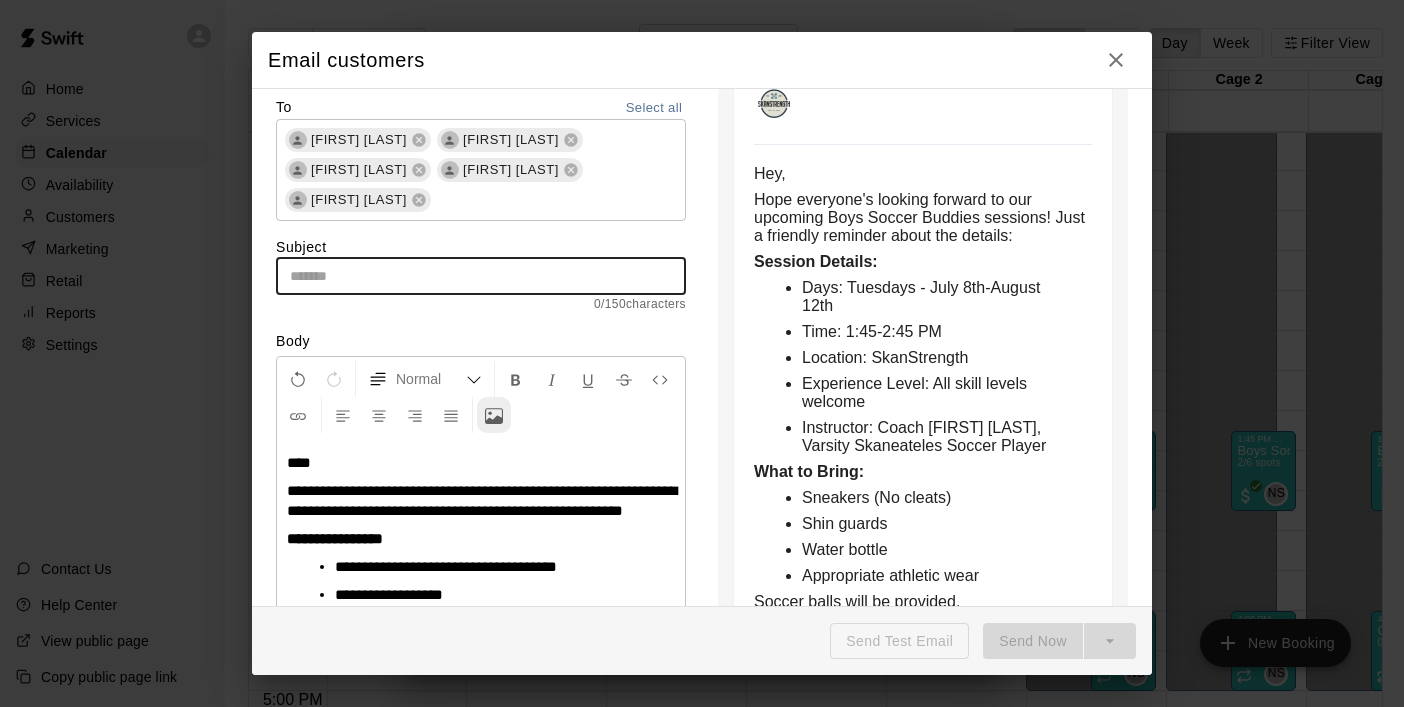 type on "**********" 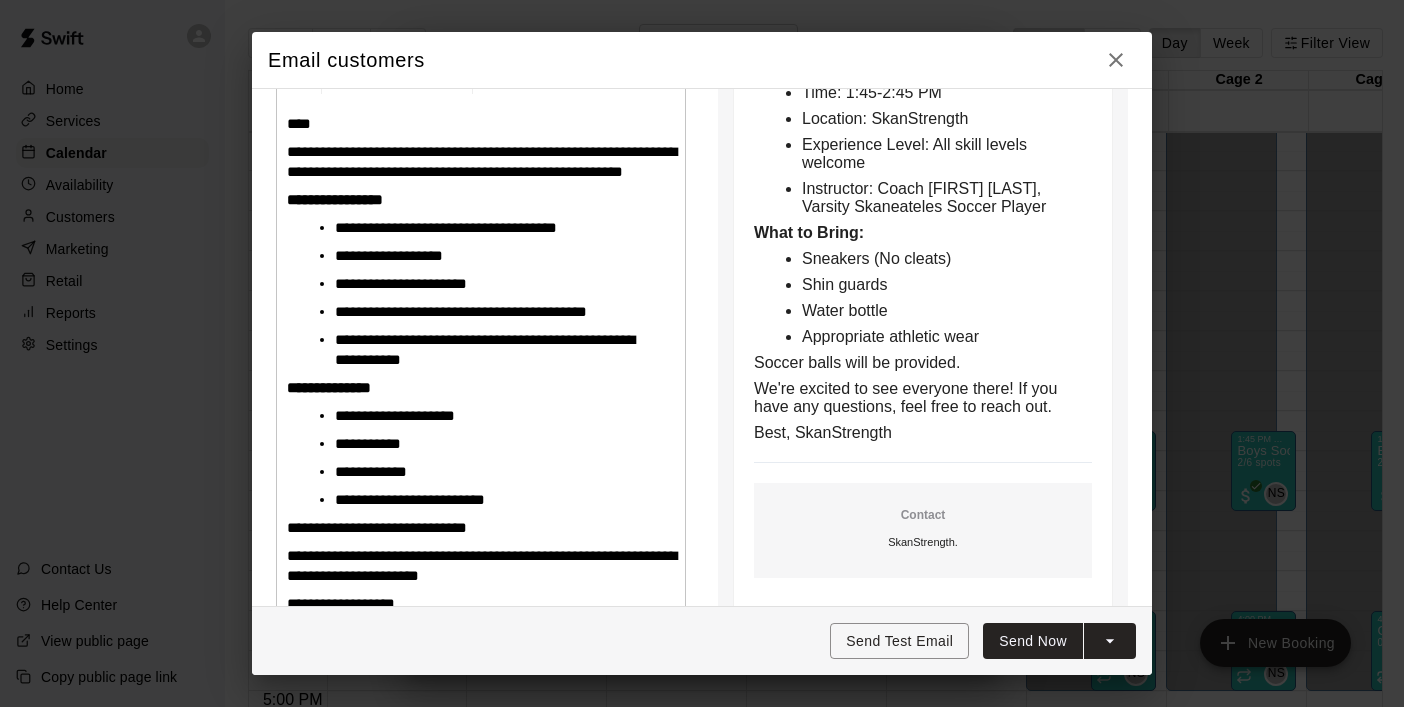 scroll, scrollTop: 421, scrollLeft: 0, axis: vertical 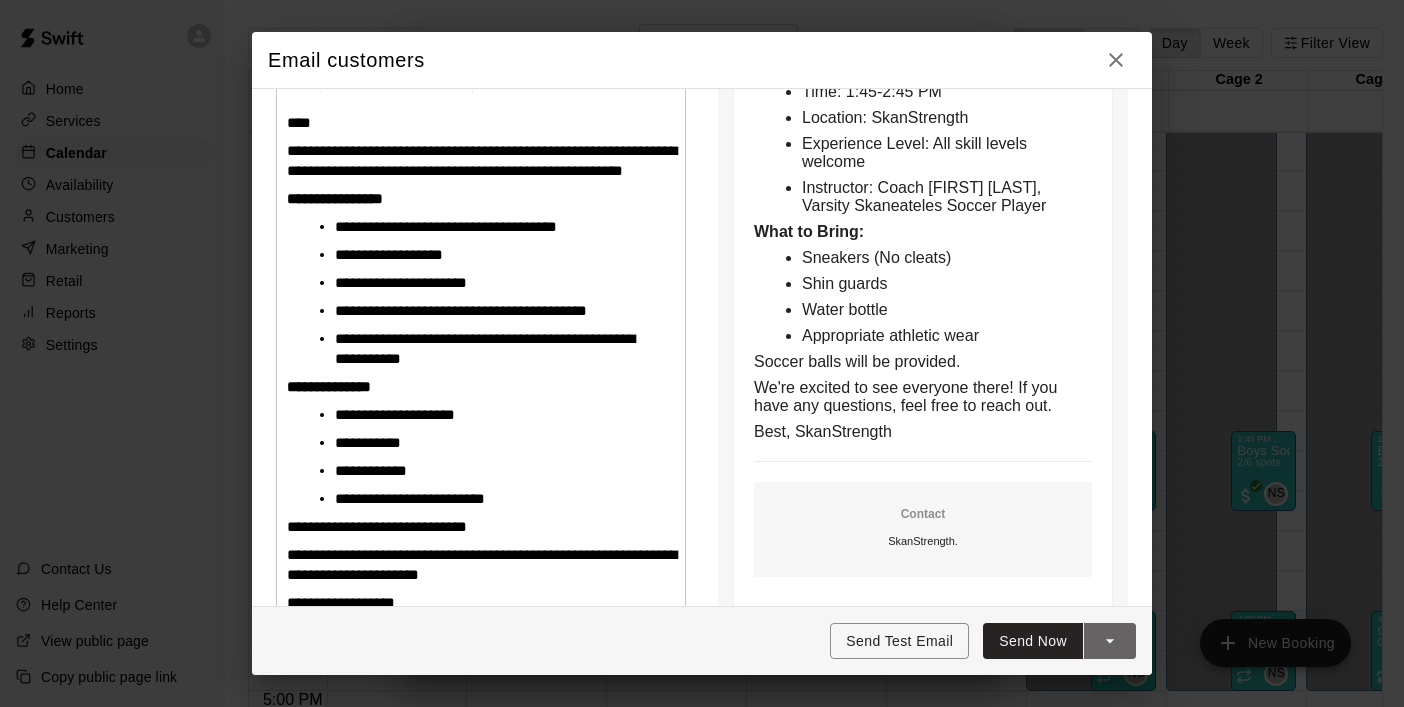 click at bounding box center [1110, 641] 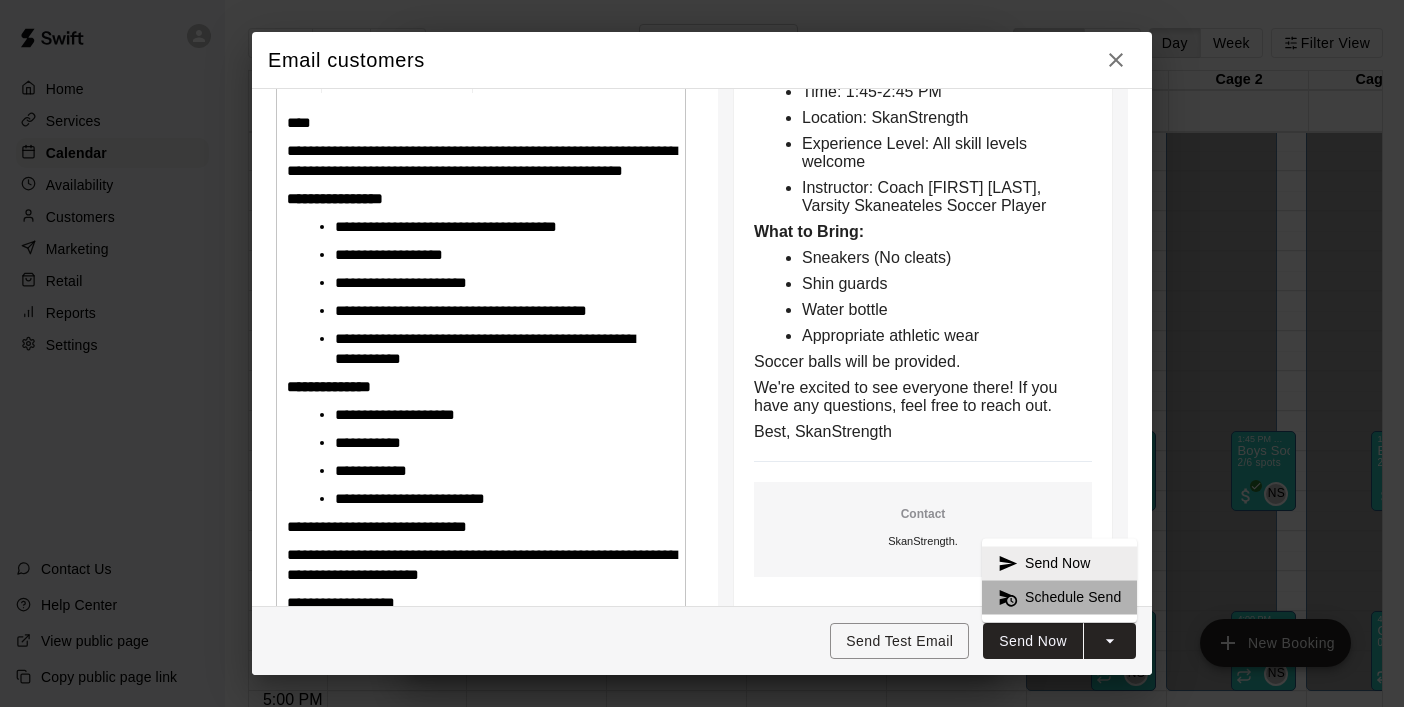 click on "Schedule Send" at bounding box center (1073, 598) 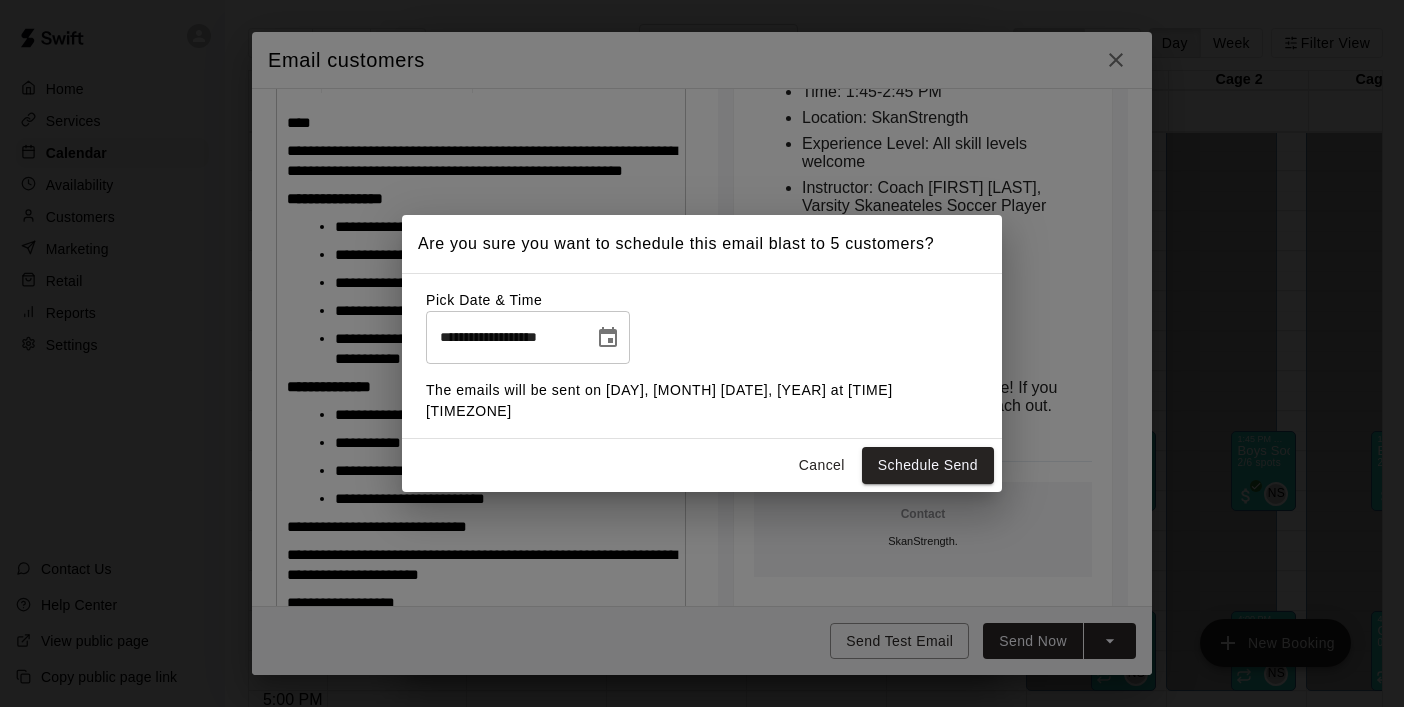 click 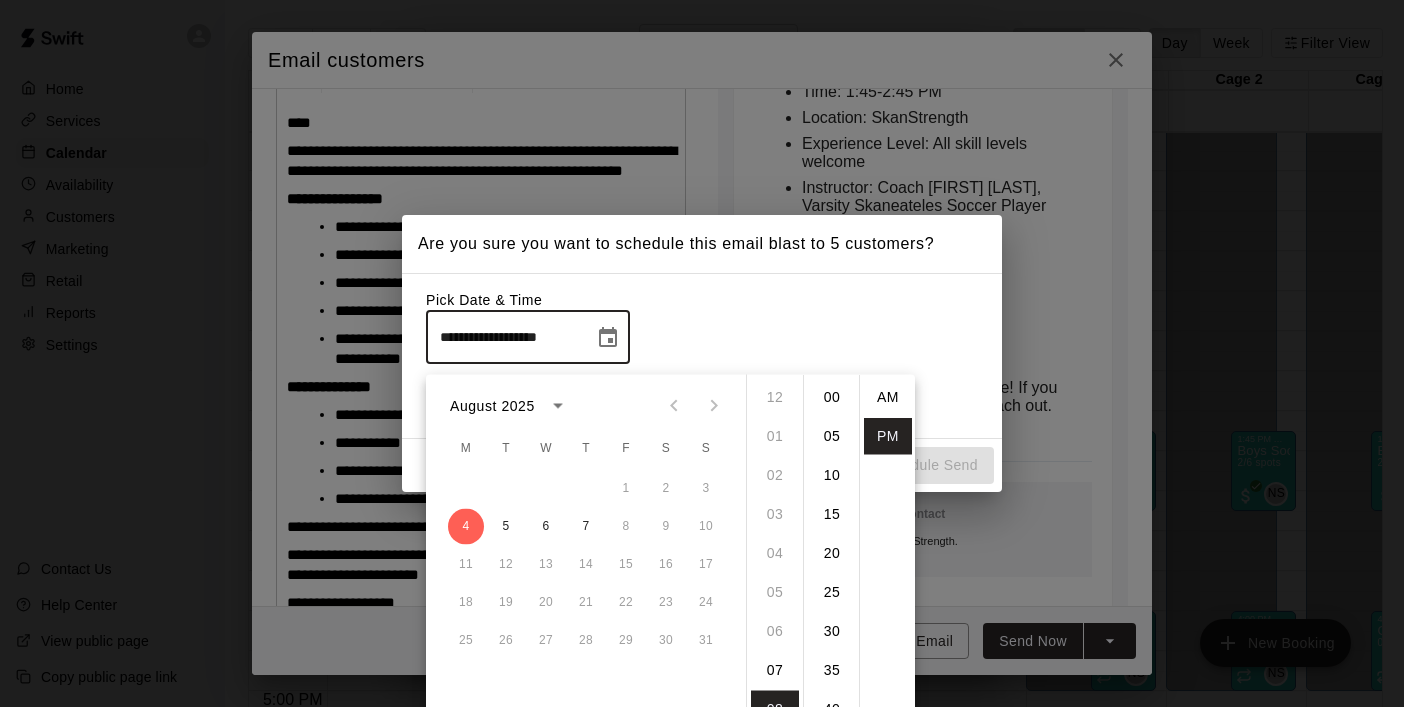 scroll, scrollTop: 312, scrollLeft: 0, axis: vertical 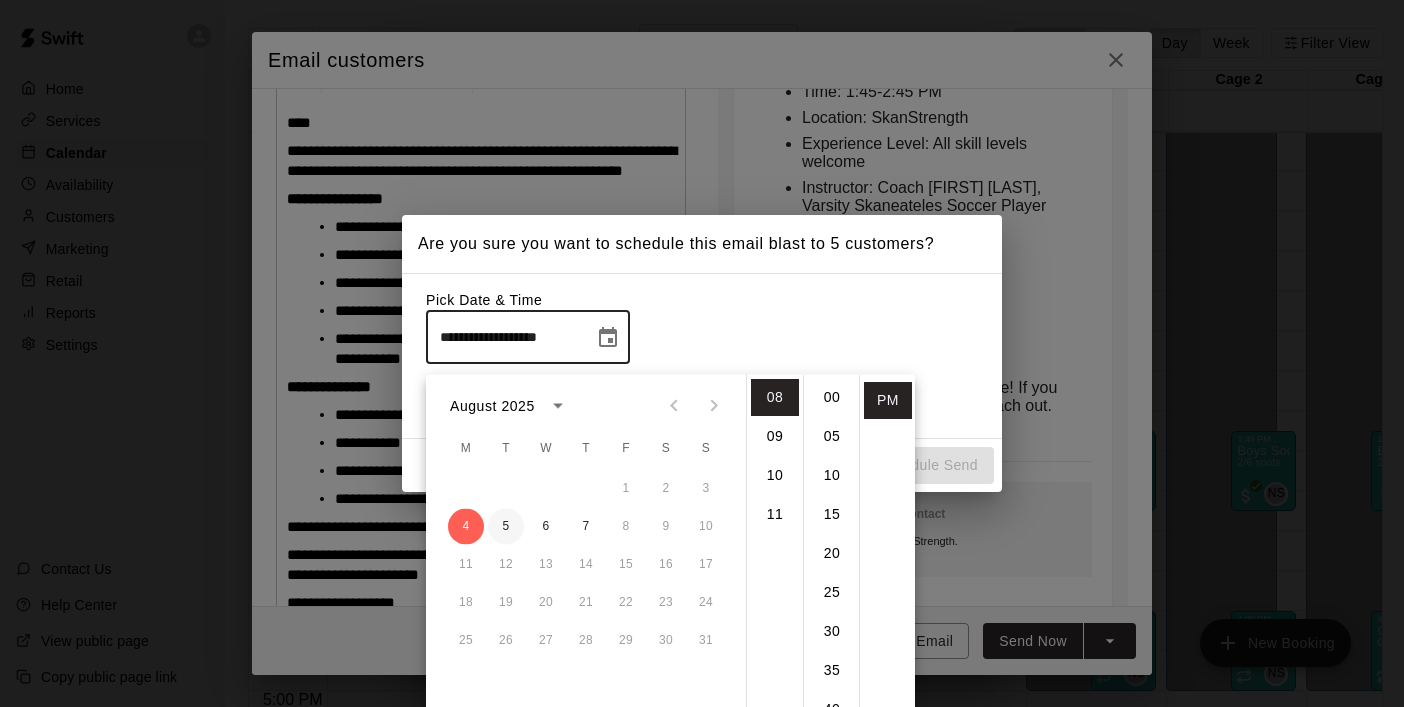 click on "5" at bounding box center [506, 527] 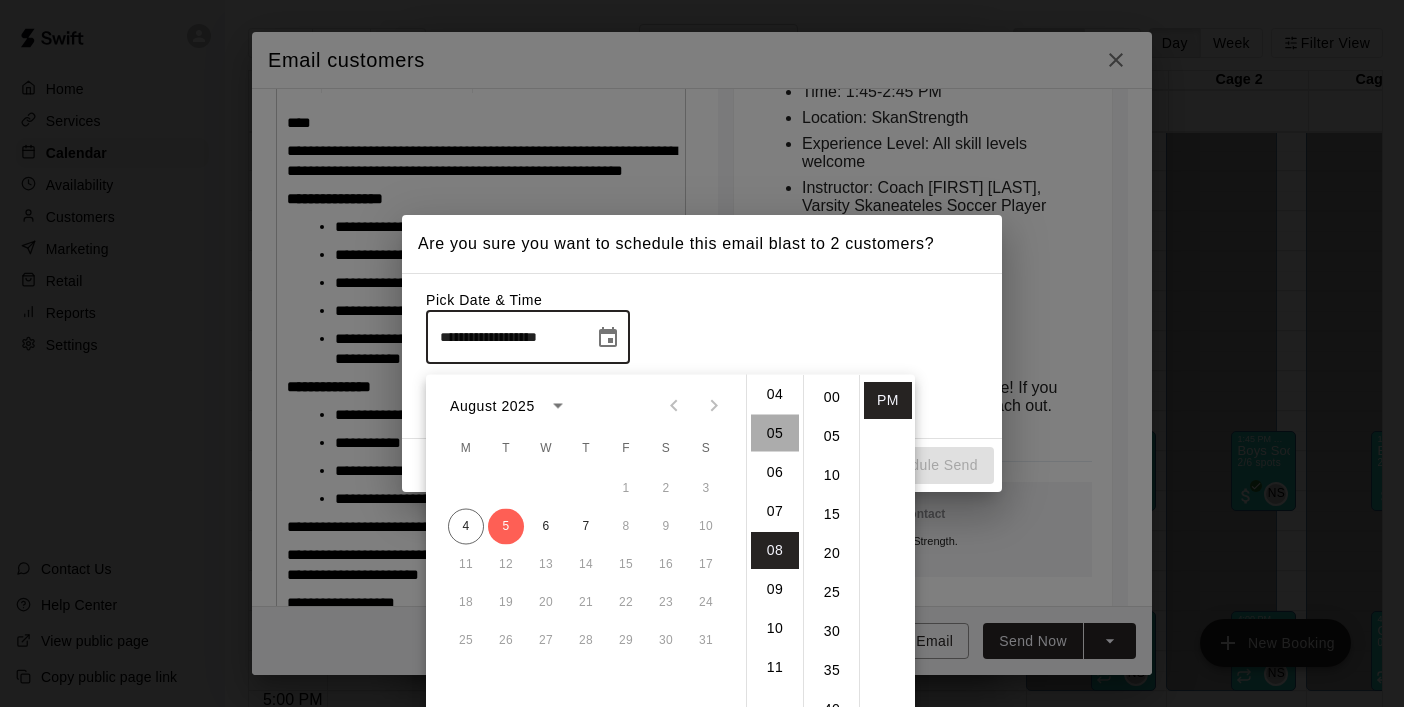 click on "05" at bounding box center (775, 433) 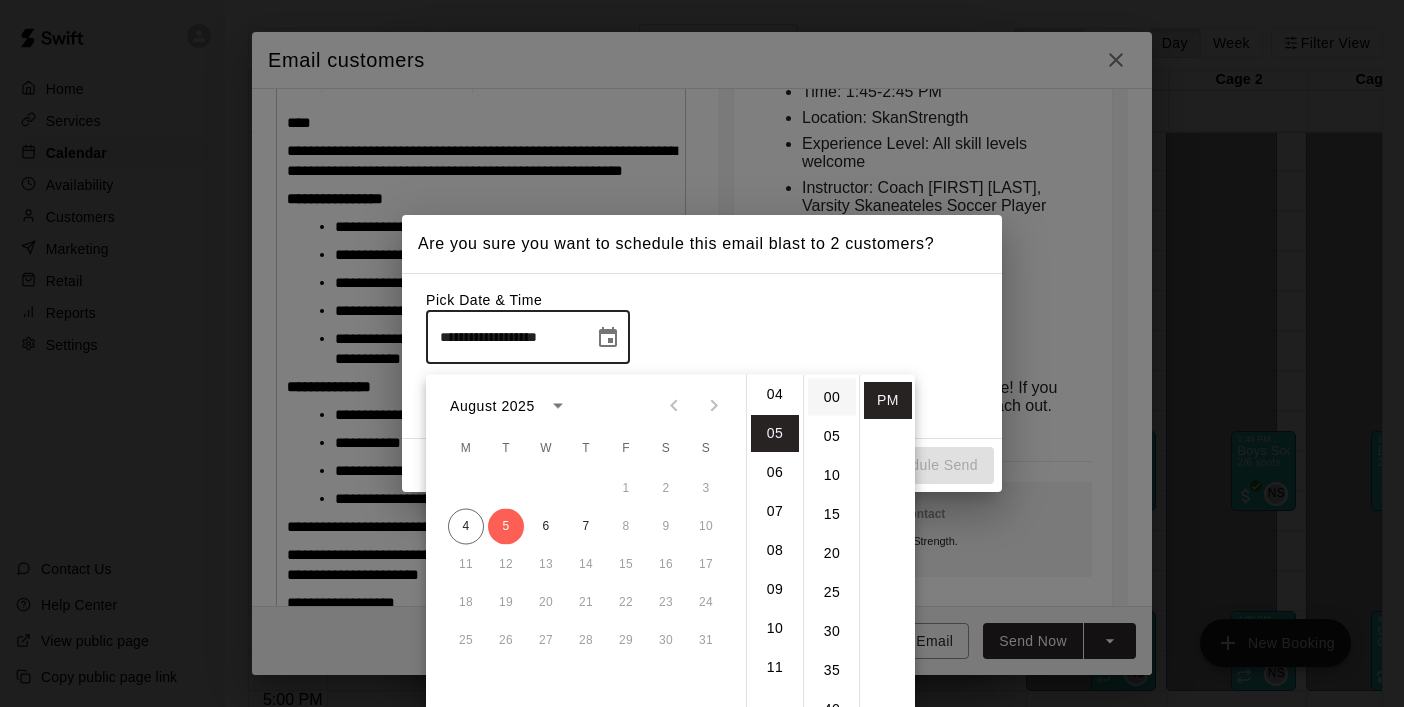 scroll, scrollTop: 195, scrollLeft: 0, axis: vertical 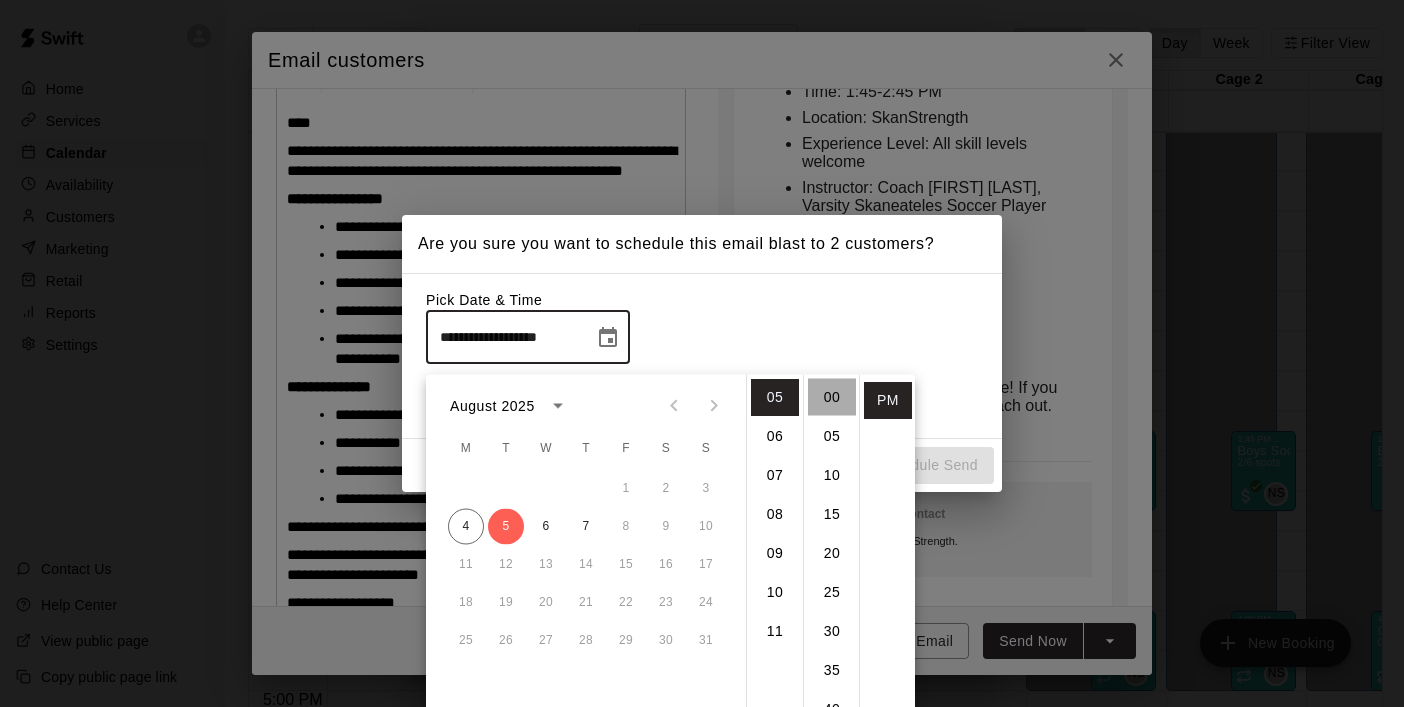 click on "00" at bounding box center [832, 397] 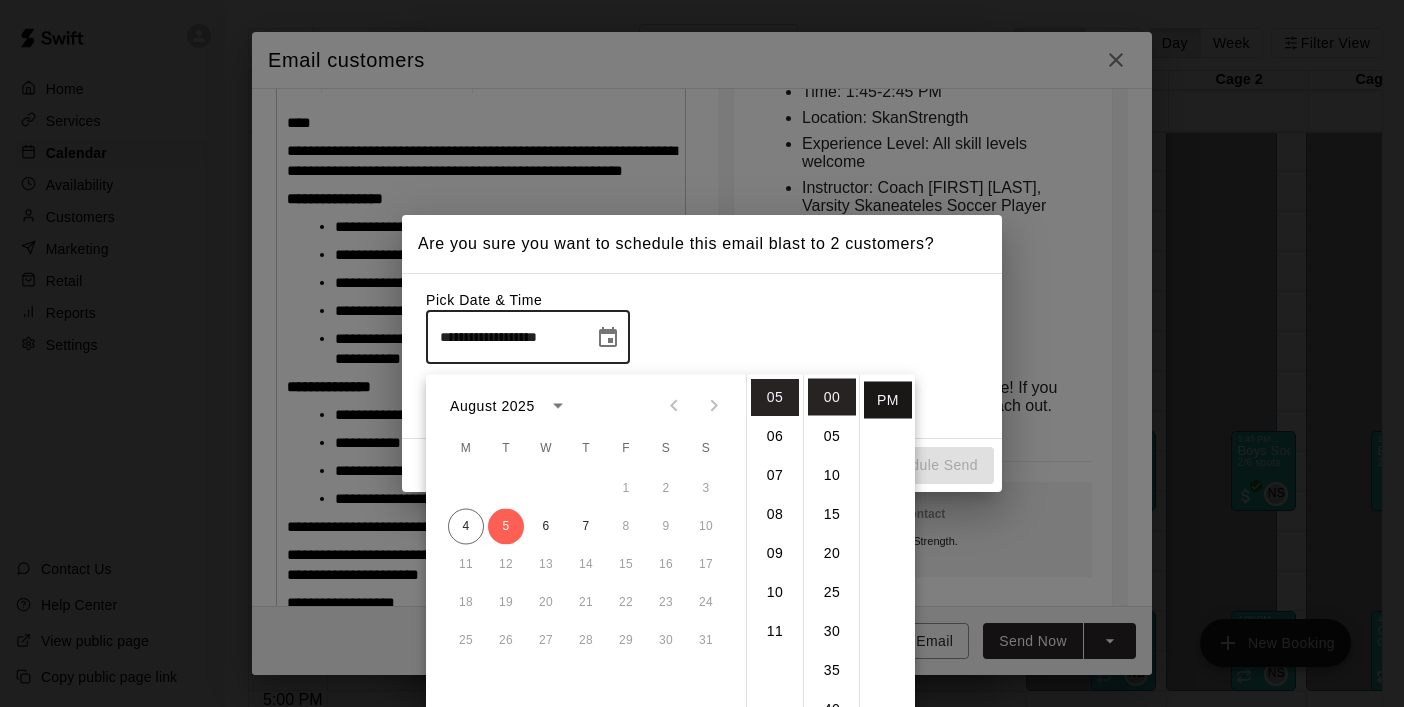 scroll, scrollTop: 0, scrollLeft: 0, axis: both 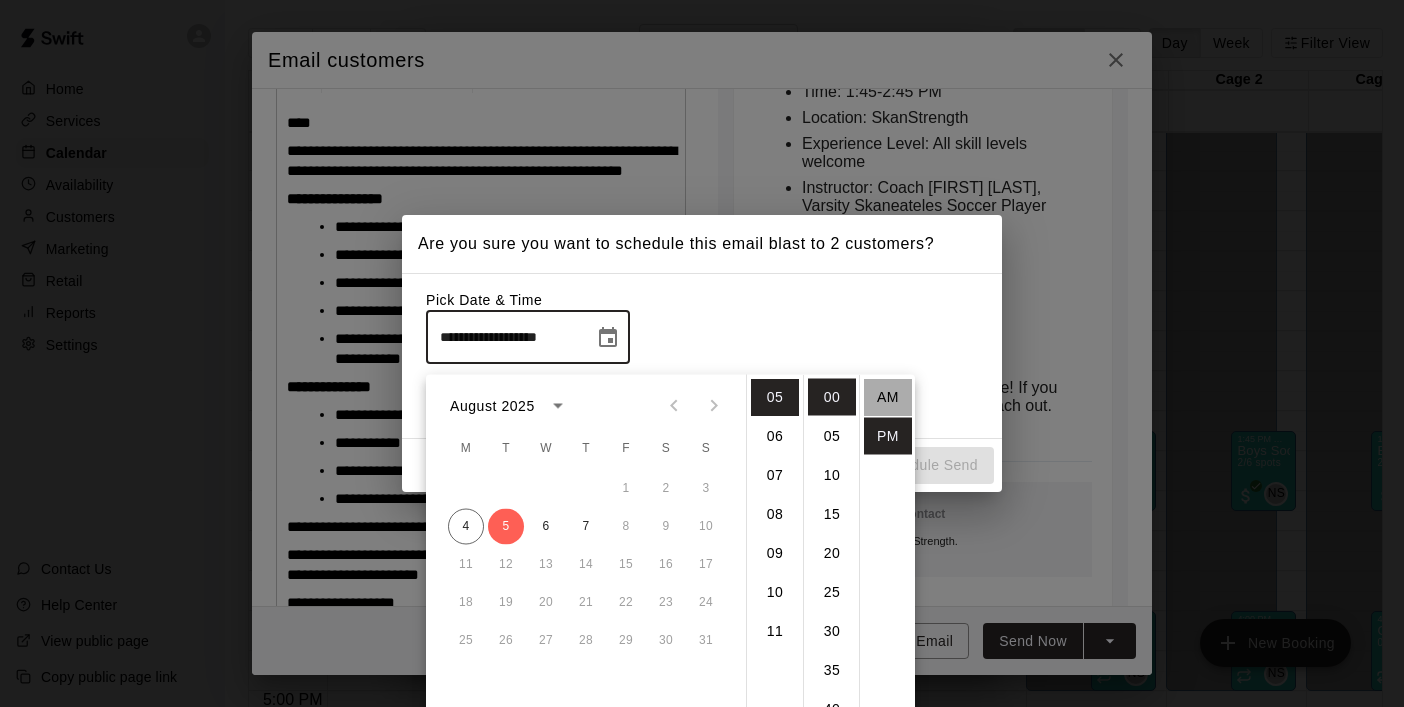 click on "AM" at bounding box center [888, 397] 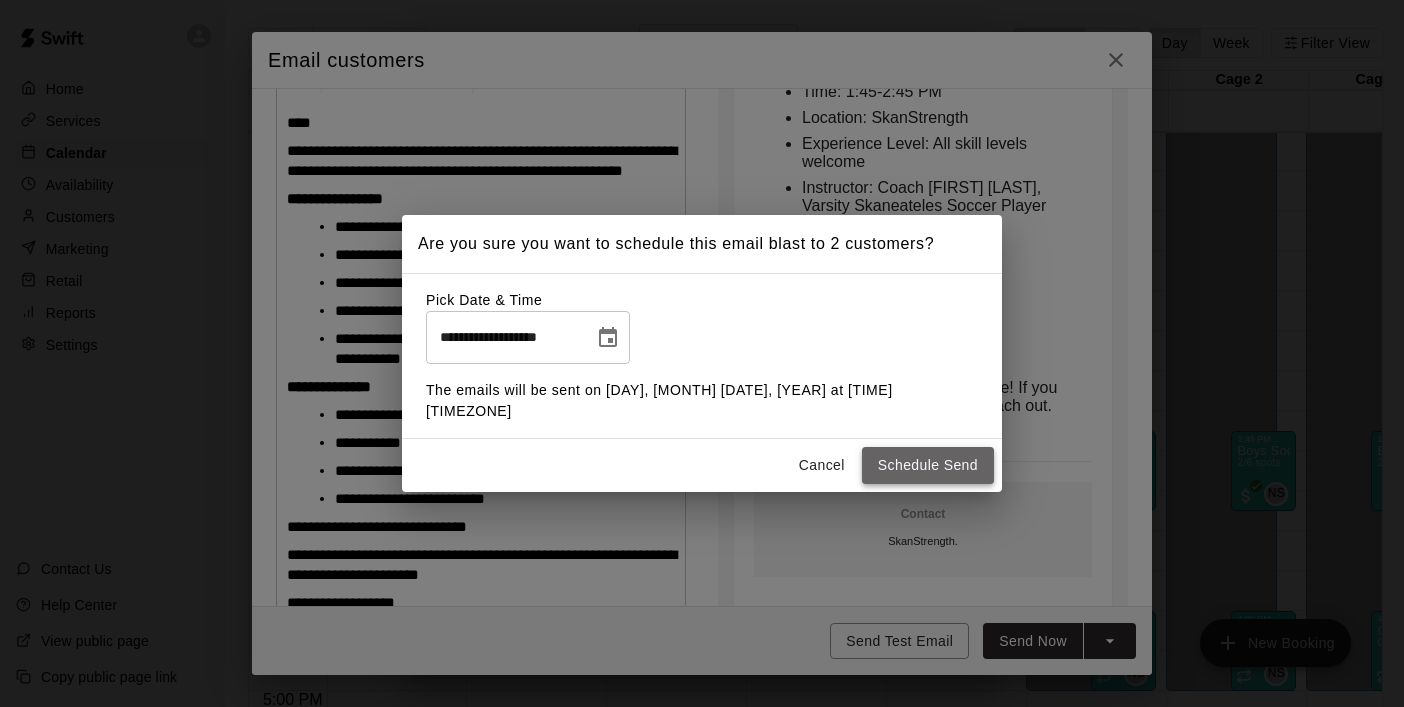 click on "Schedule Send" at bounding box center [928, 465] 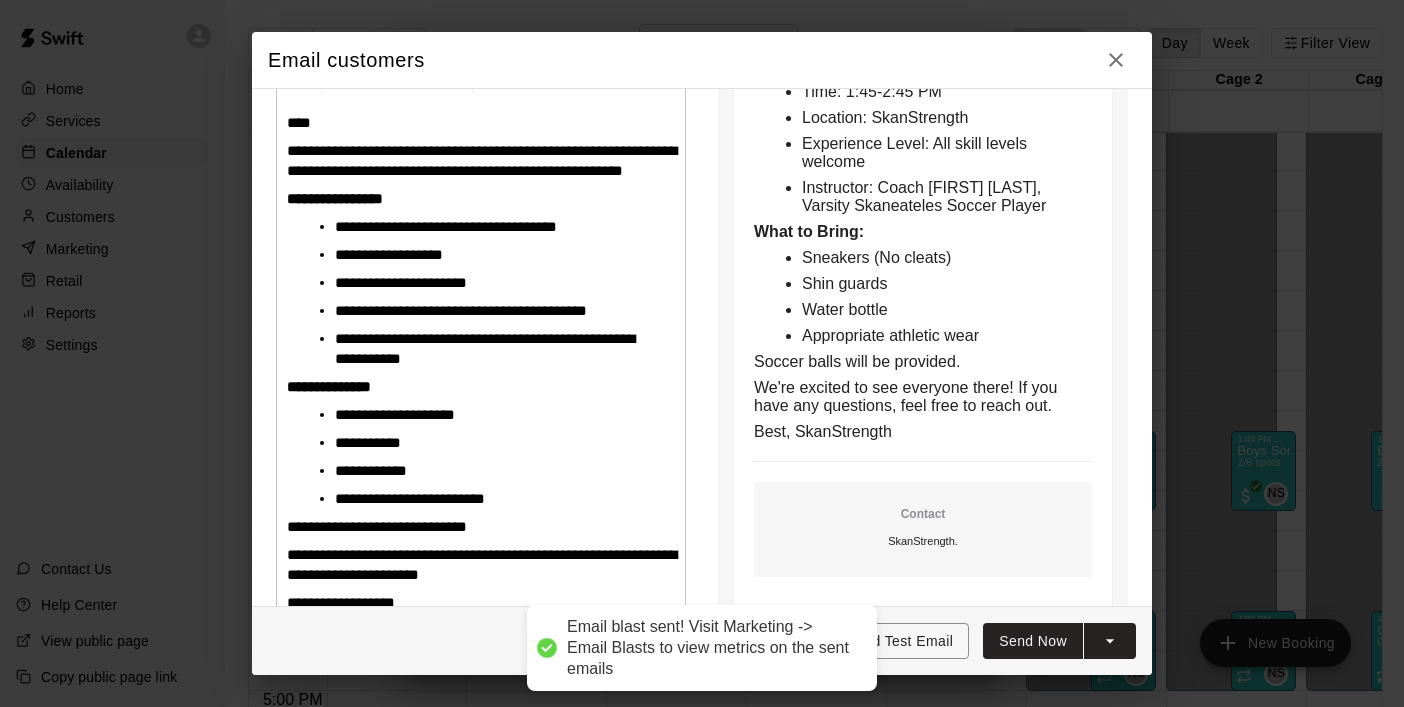 type 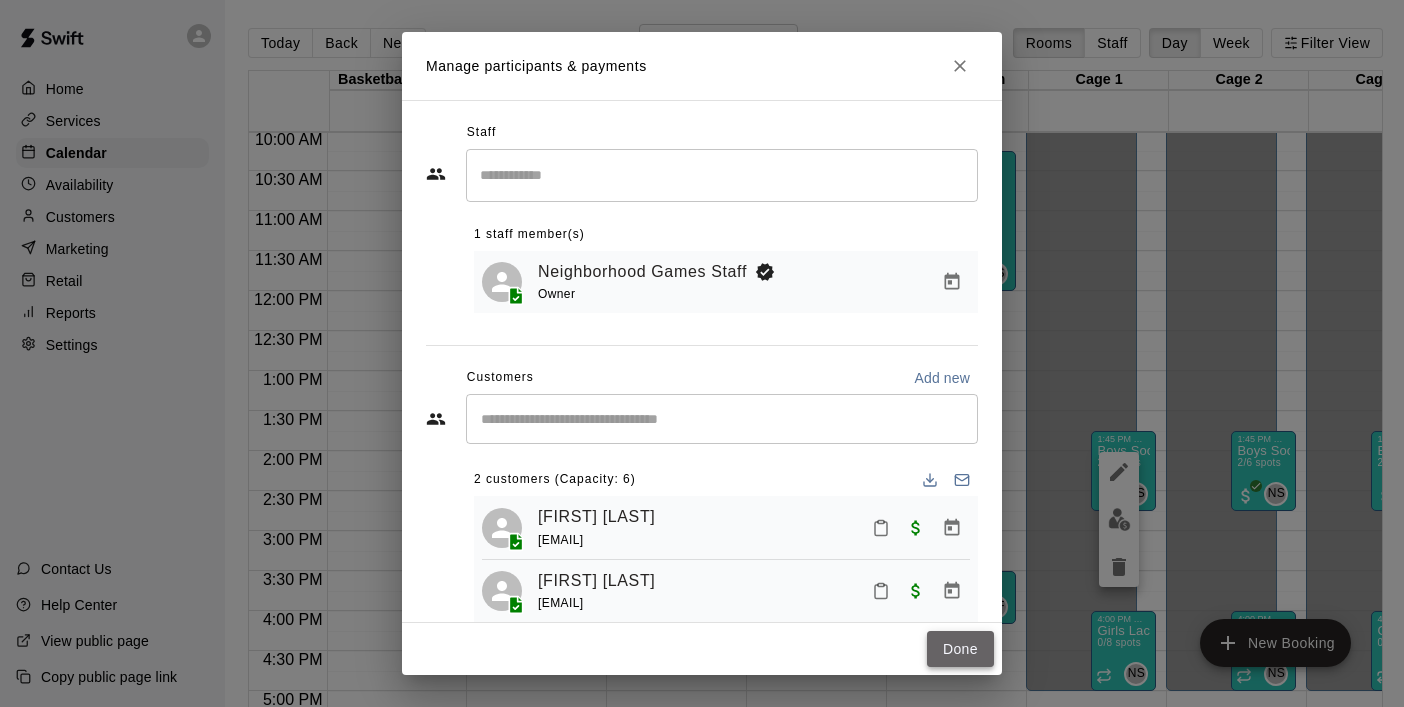 click on "Done" at bounding box center (960, 649) 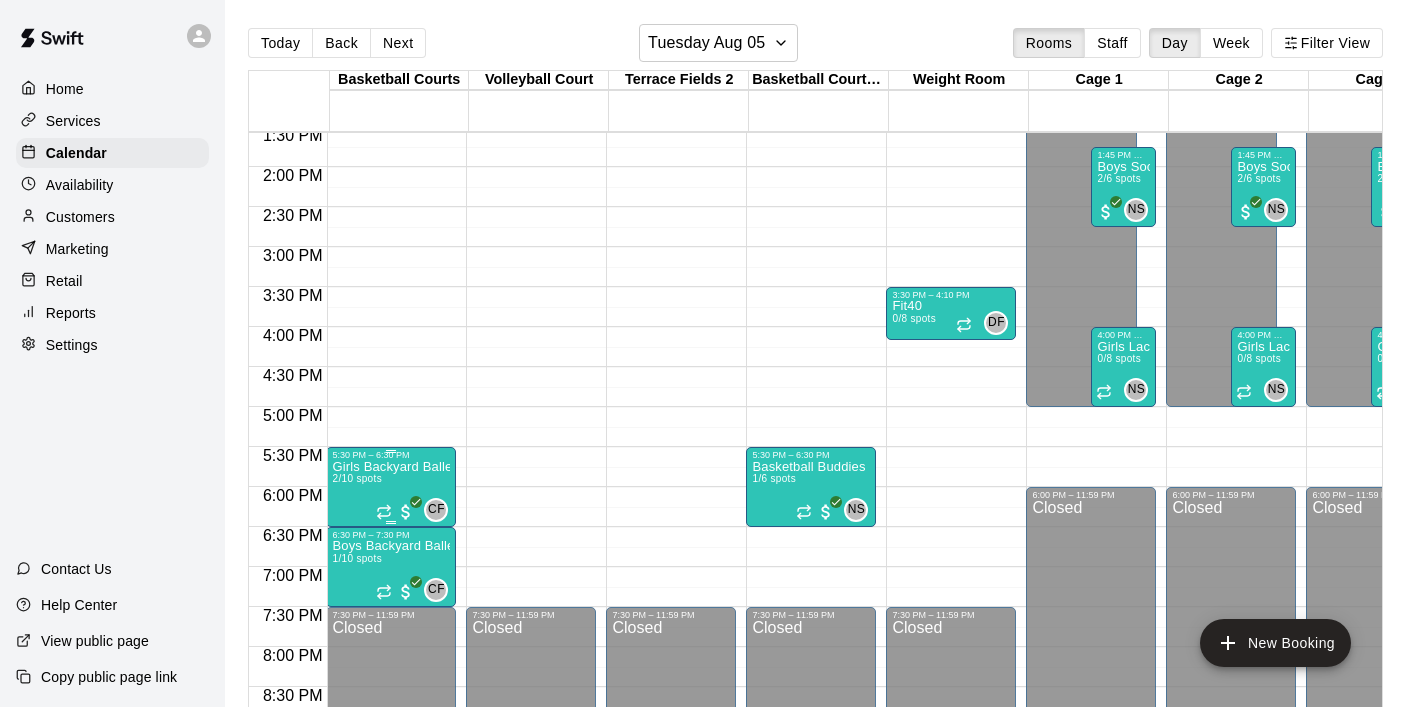 scroll, scrollTop: 1086, scrollLeft: 392, axis: both 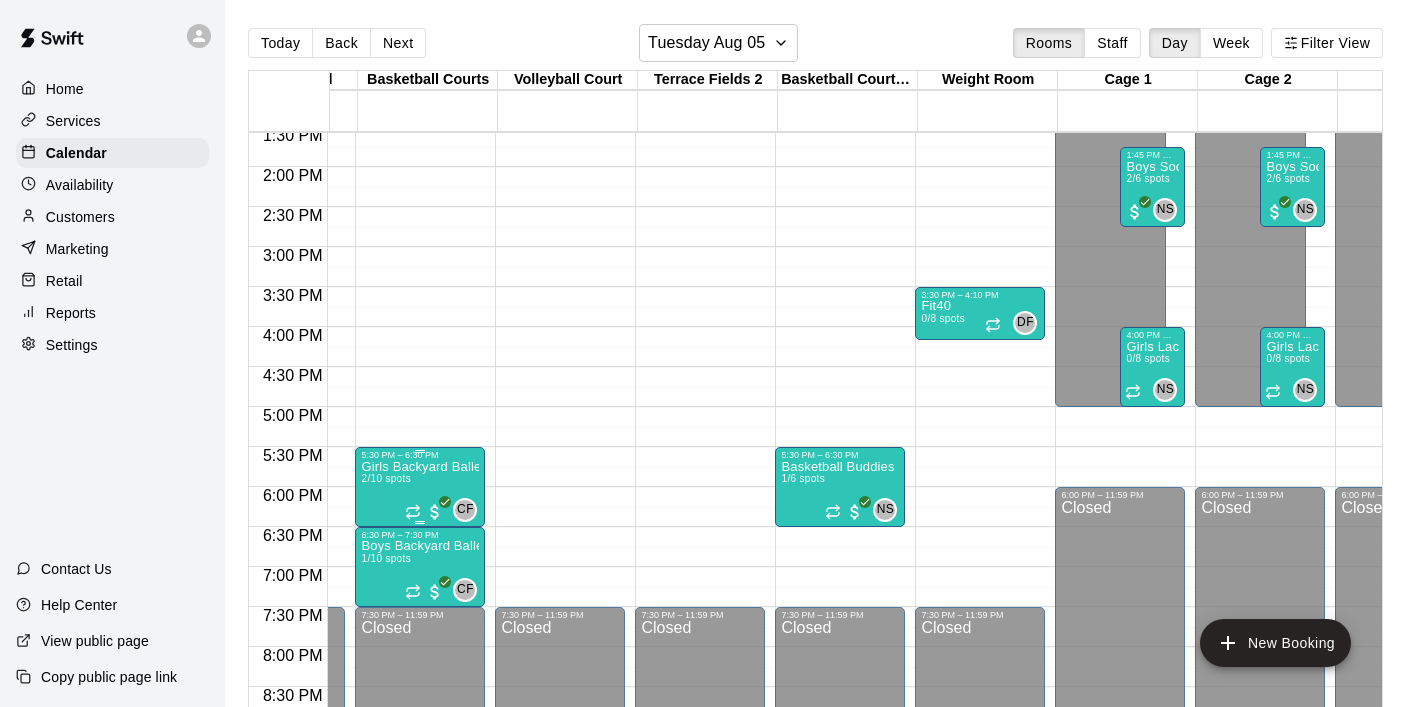 click on "Girls Backyard Ballers (5th & 6th Graders)" at bounding box center (420, 467) 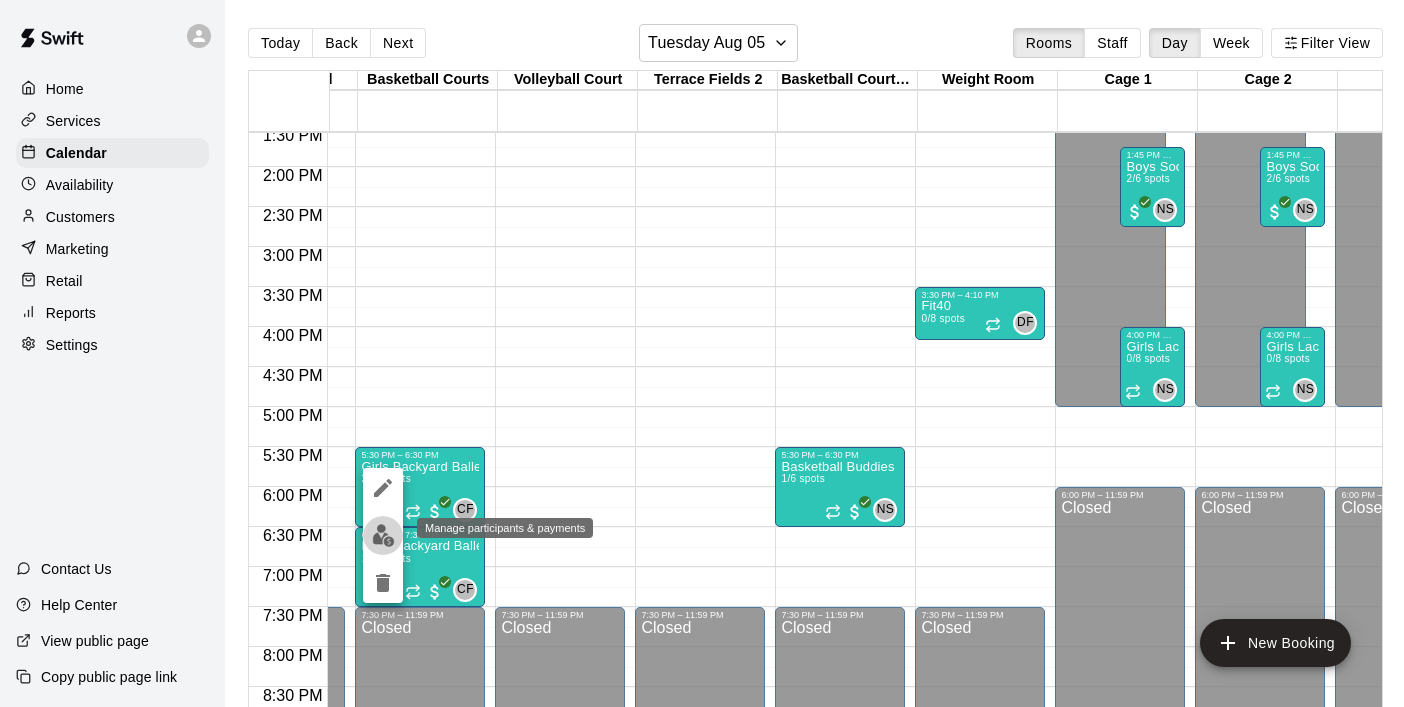 click at bounding box center [383, 535] 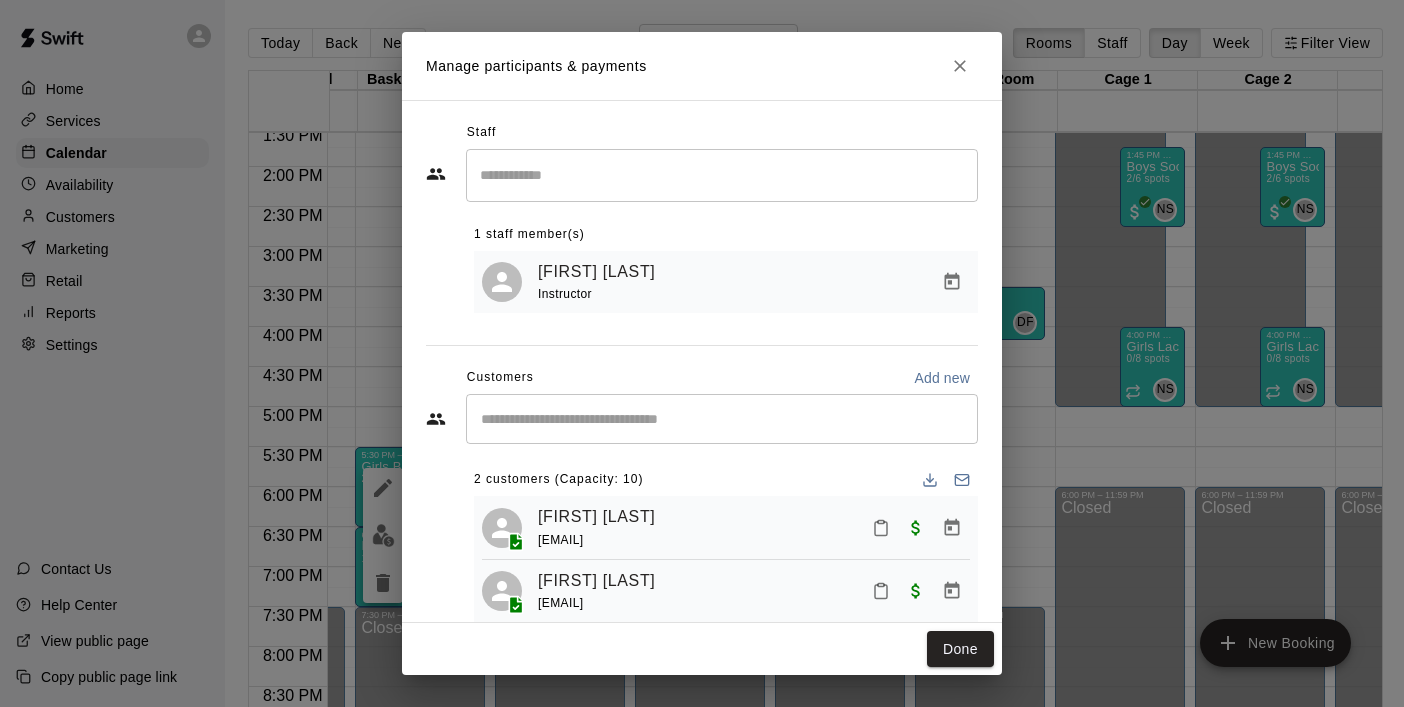 click 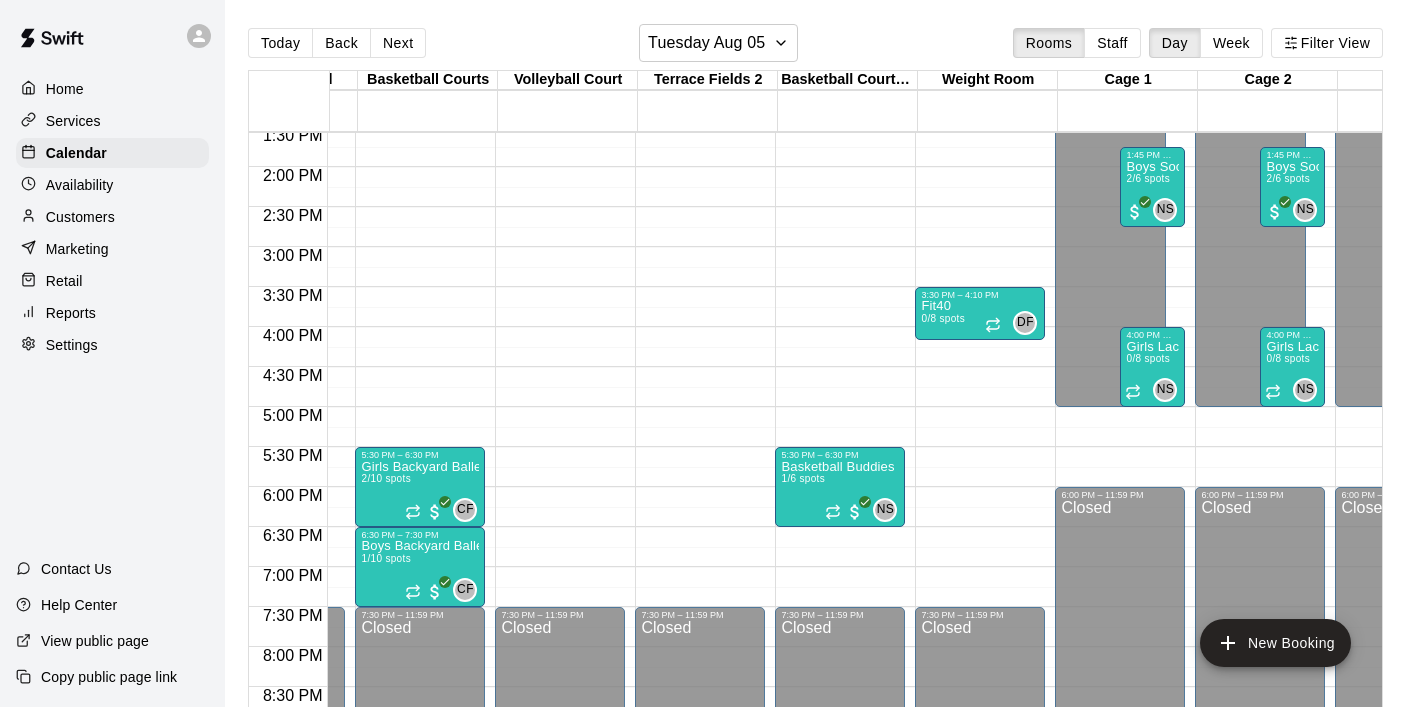 scroll, scrollTop: 1086, scrollLeft: 485, axis: both 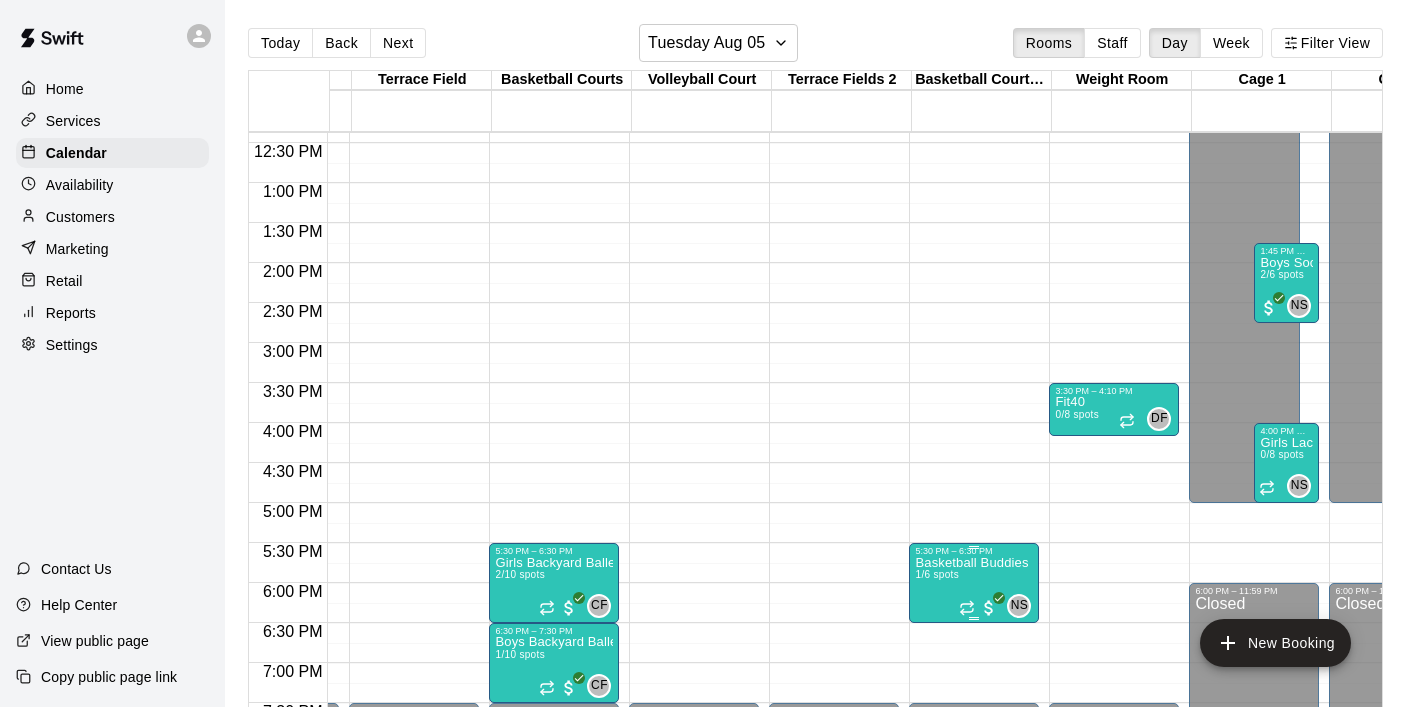 click on "Basketball Buddies (10-12U)" at bounding box center (974, 563) 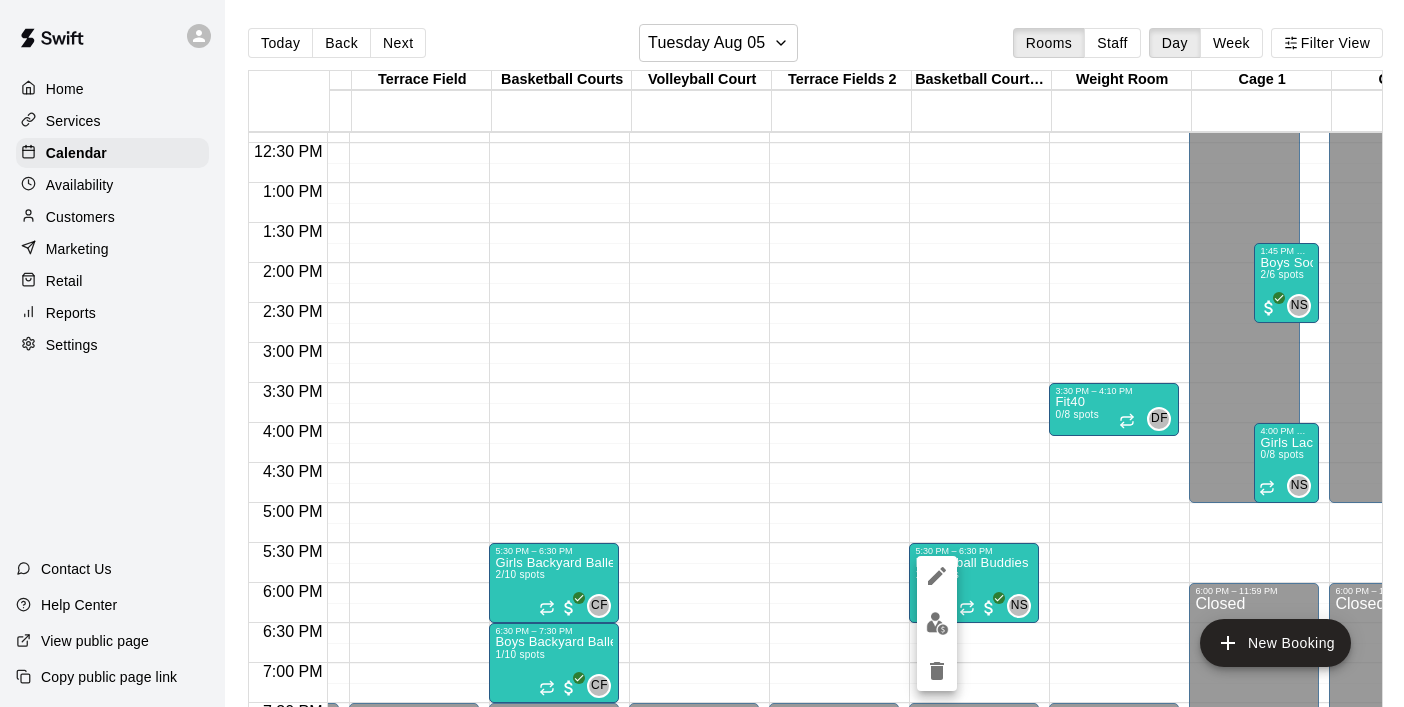 click at bounding box center [937, 623] 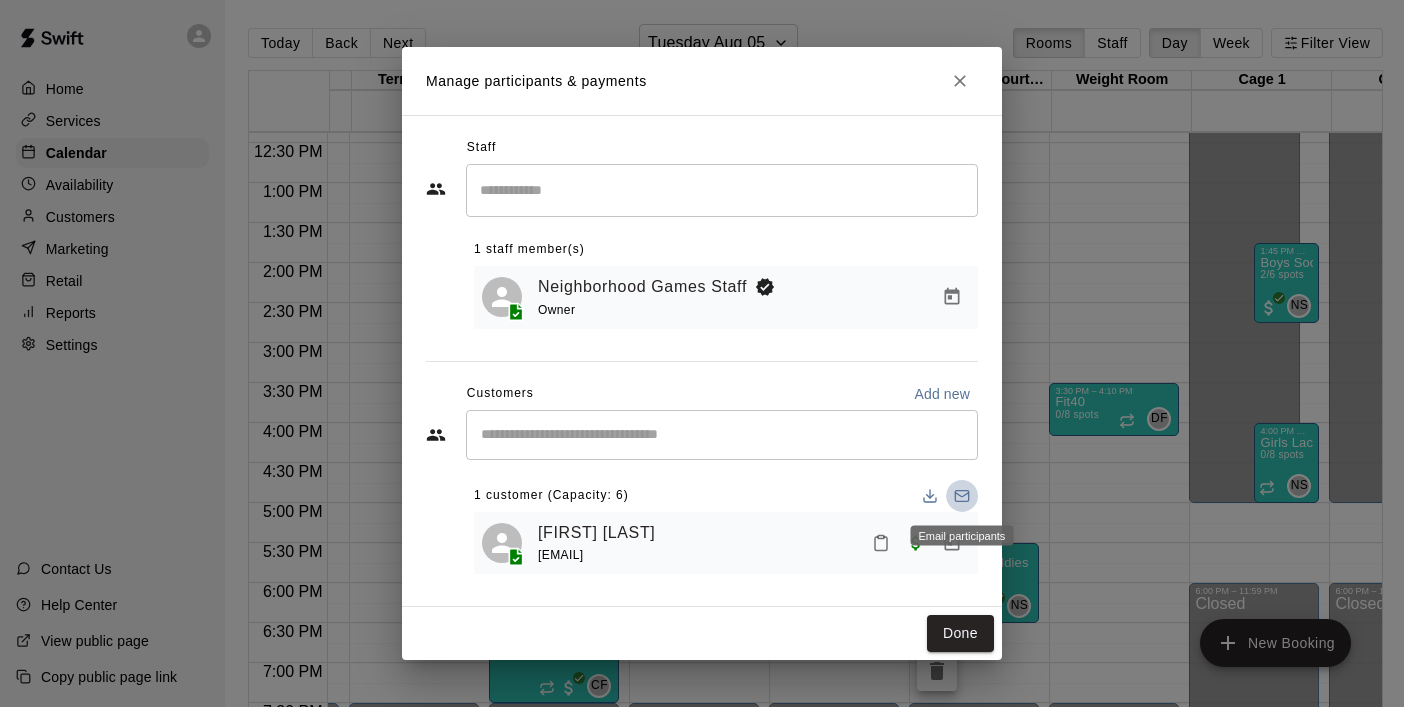 click 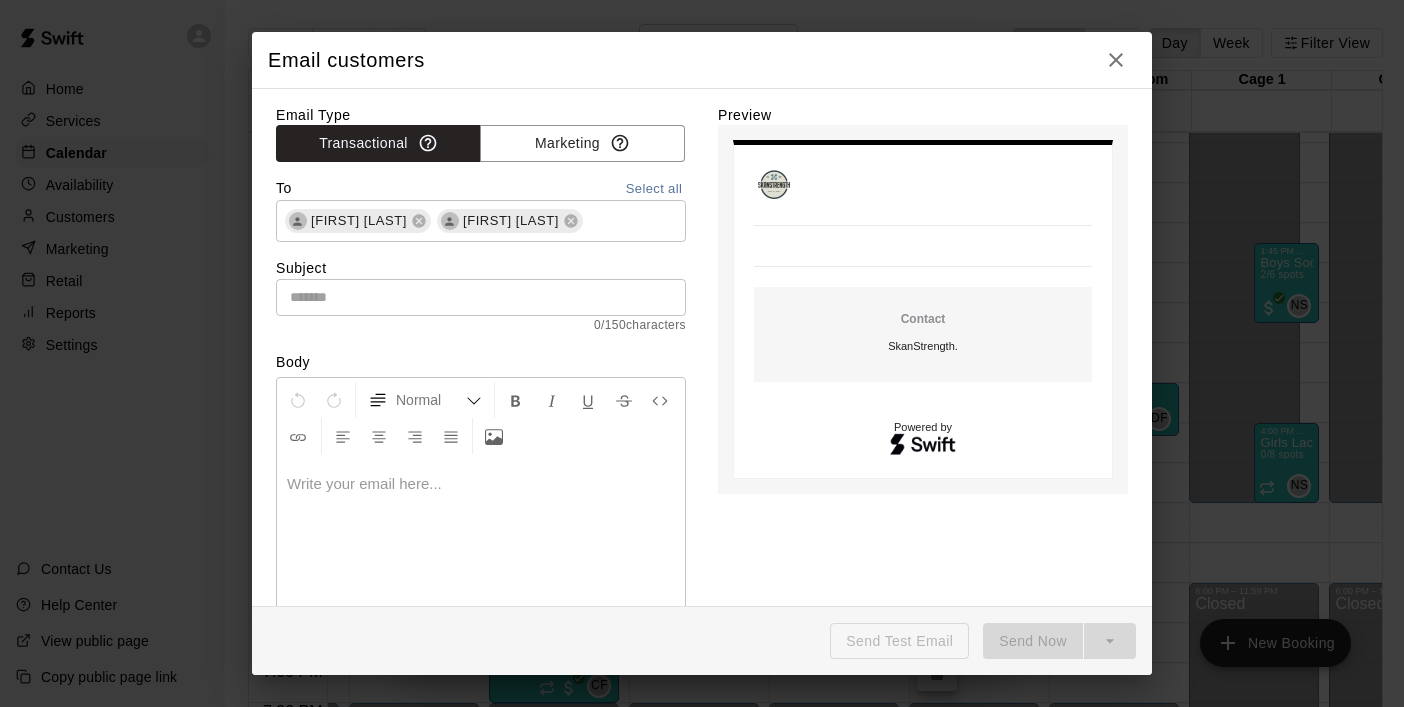 click at bounding box center [481, 484] 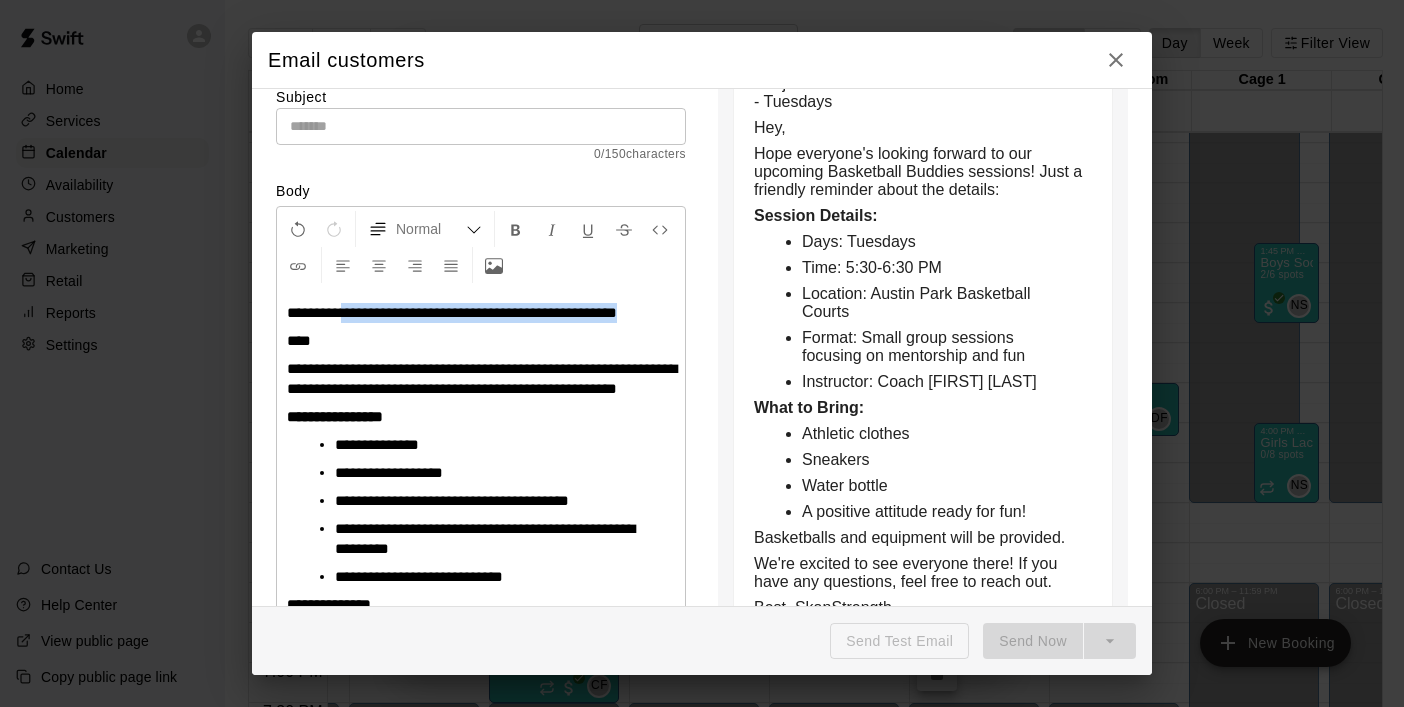 drag, startPoint x: 348, startPoint y: 309, endPoint x: 431, endPoint y: 325, distance: 84.5281 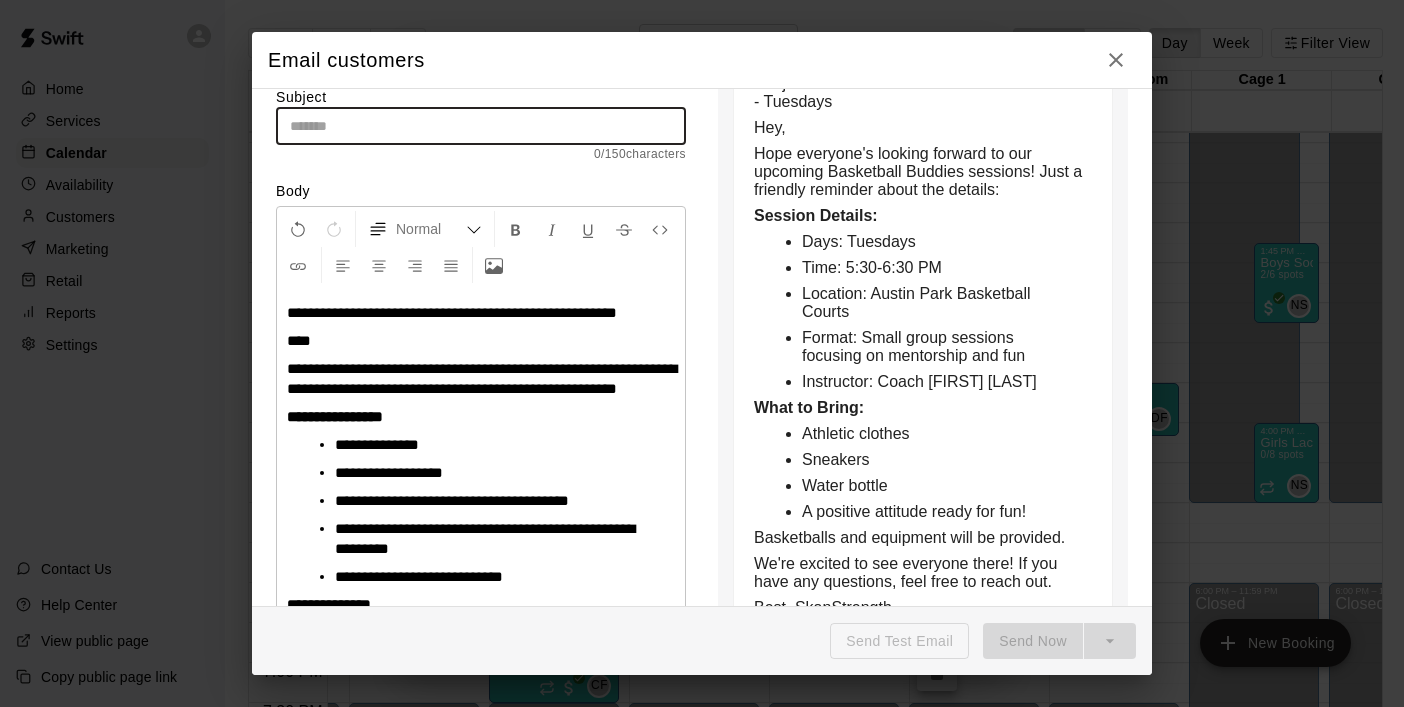 click at bounding box center (481, 126) 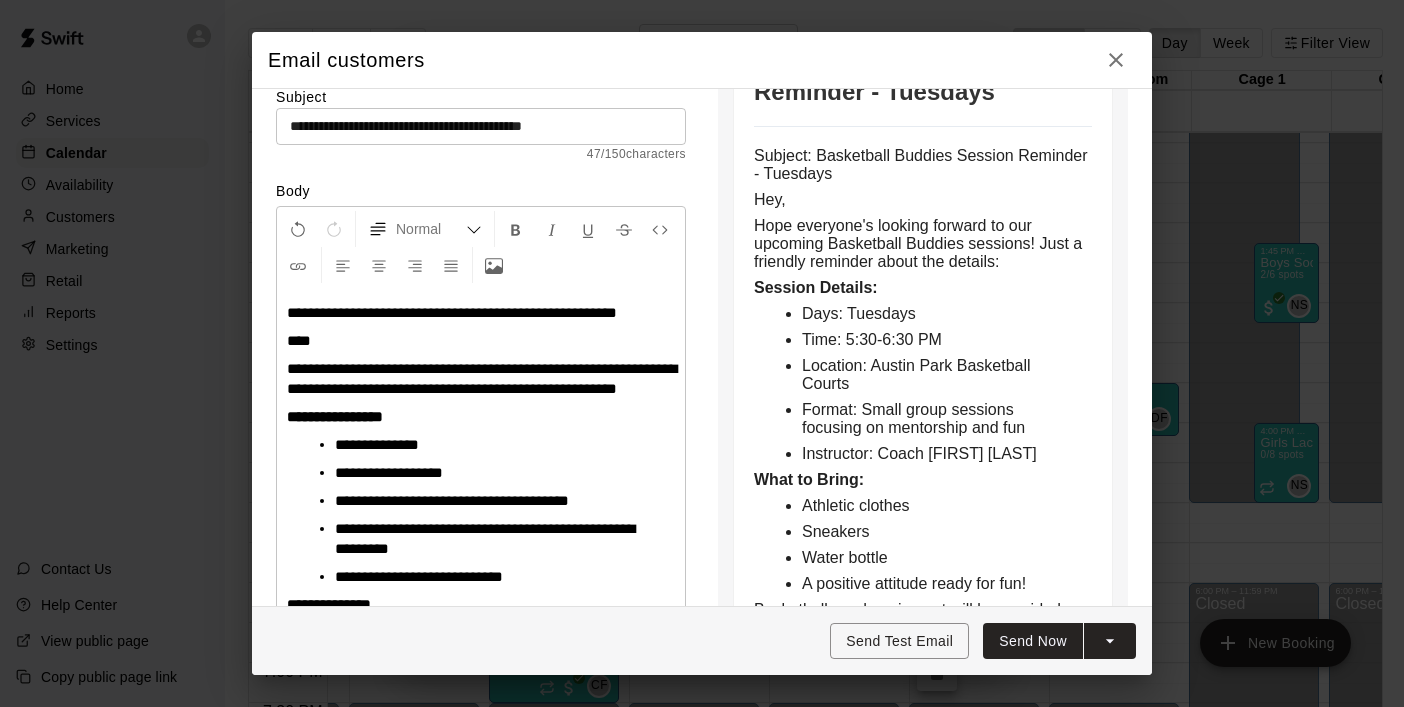 drag, startPoint x: 680, startPoint y: 317, endPoint x: 218, endPoint y: 324, distance: 462.05304 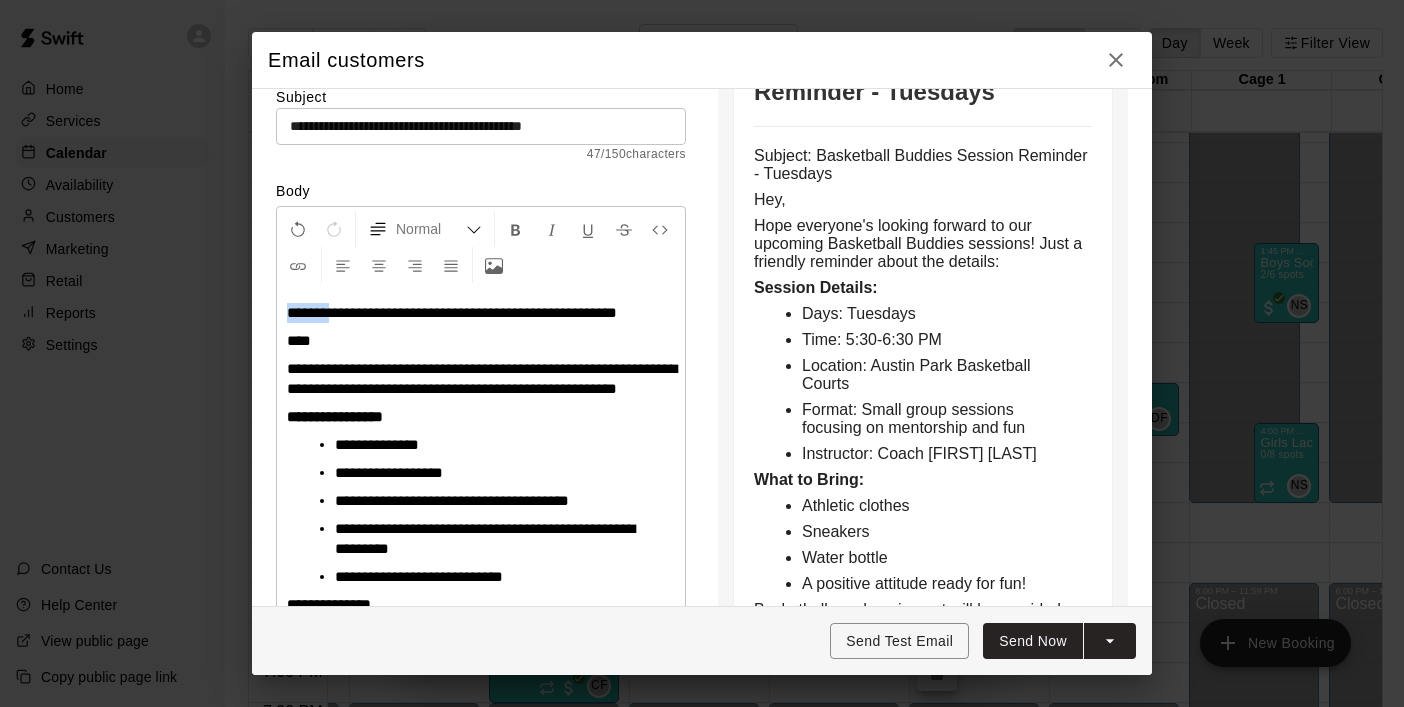 click on "**********" at bounding box center (452, 312) 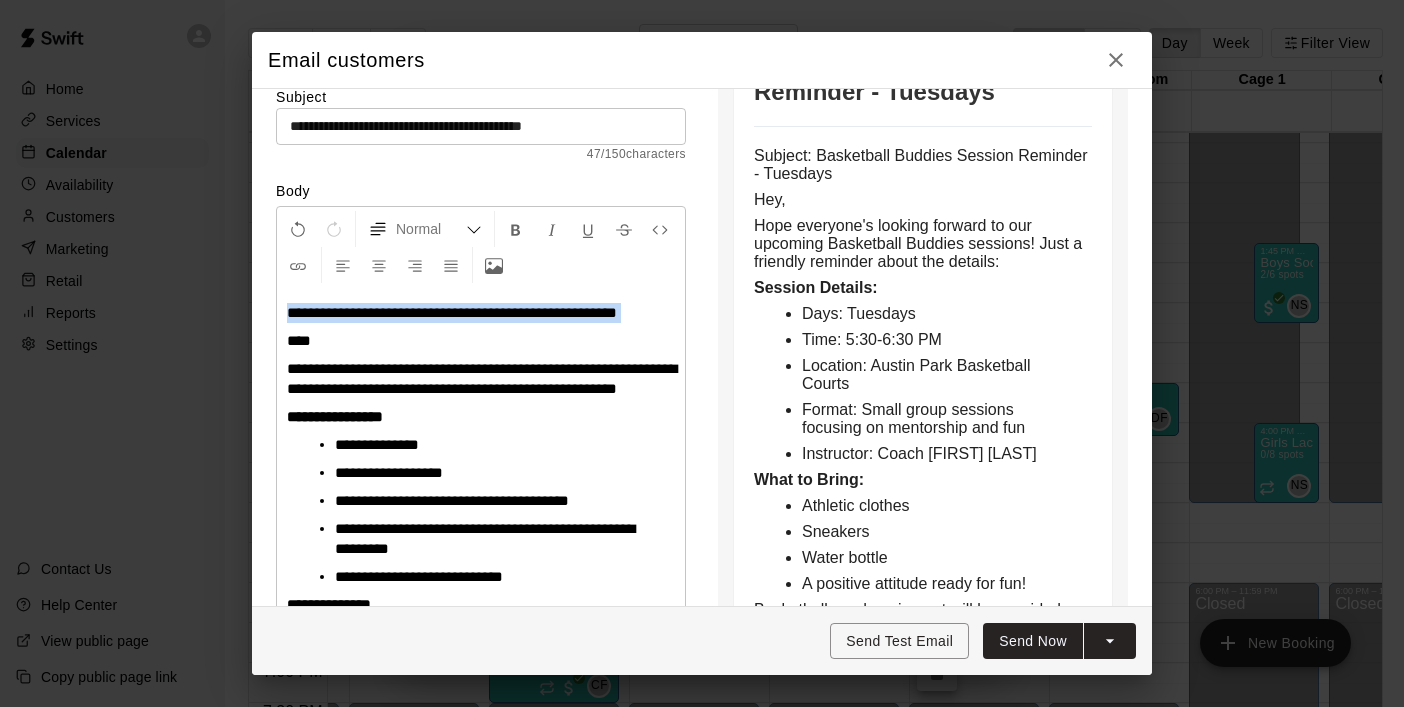 click on "**********" at bounding box center (452, 312) 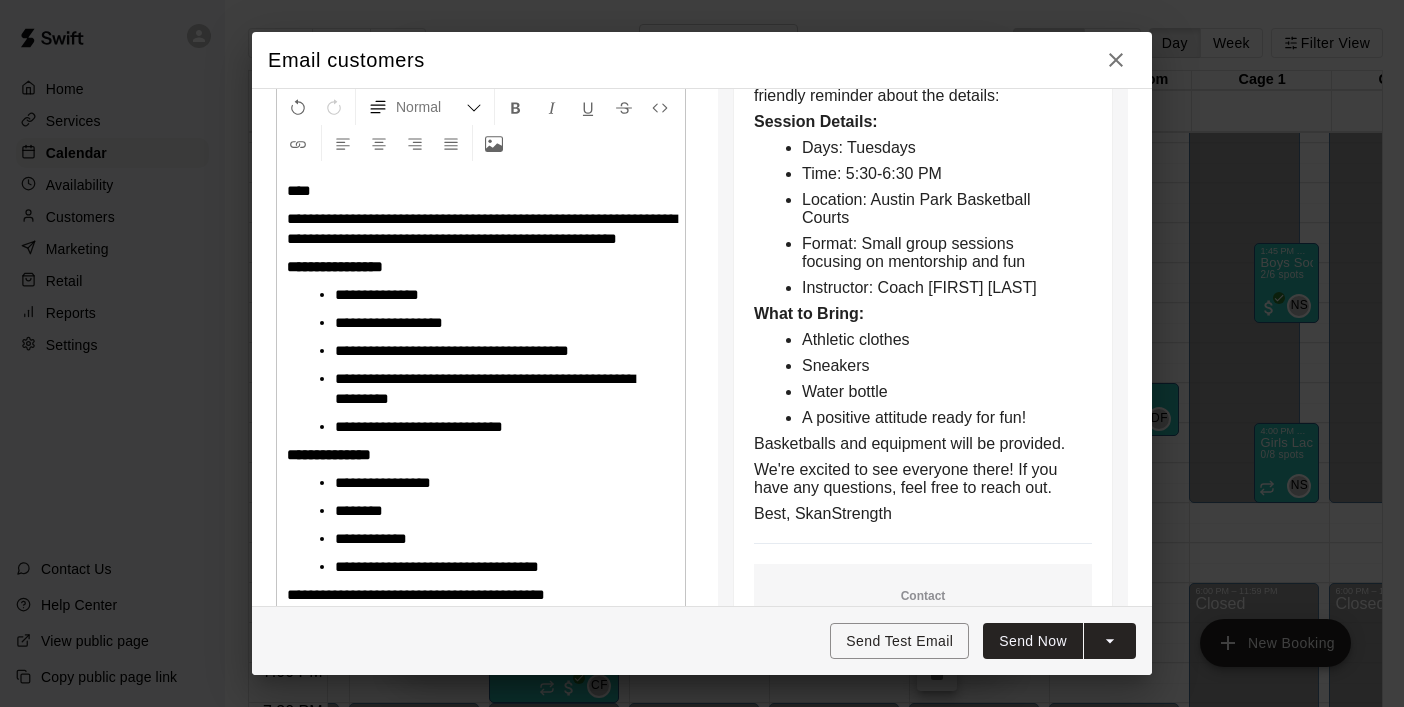 scroll, scrollTop: 316, scrollLeft: 0, axis: vertical 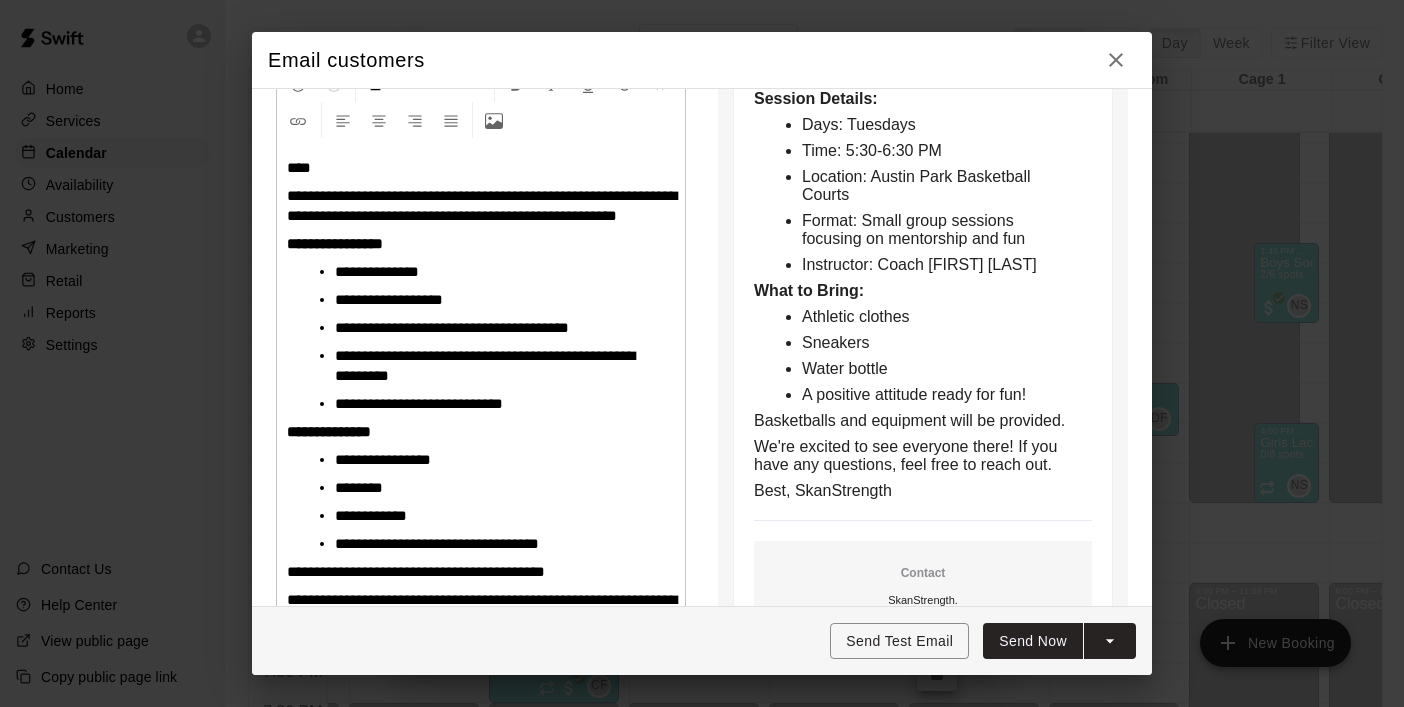 click 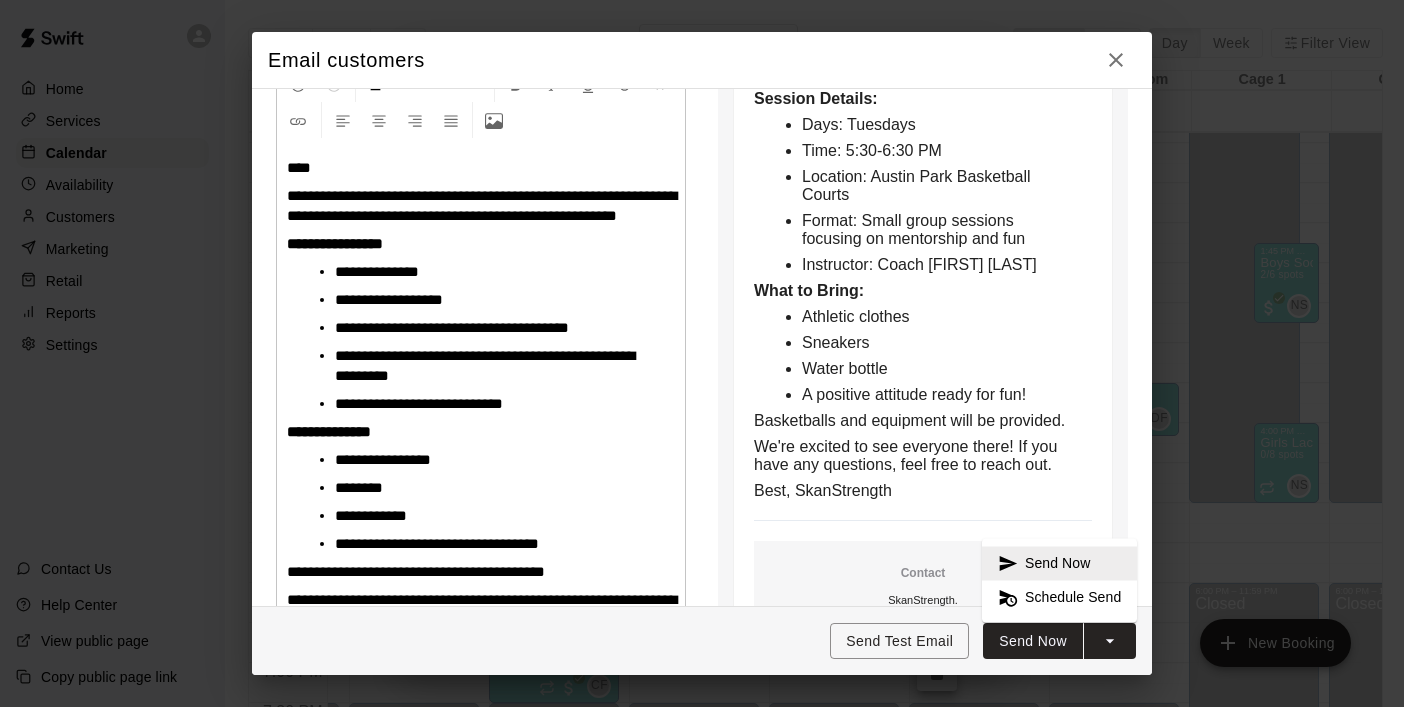 click on "Schedule Send" at bounding box center [1073, 598] 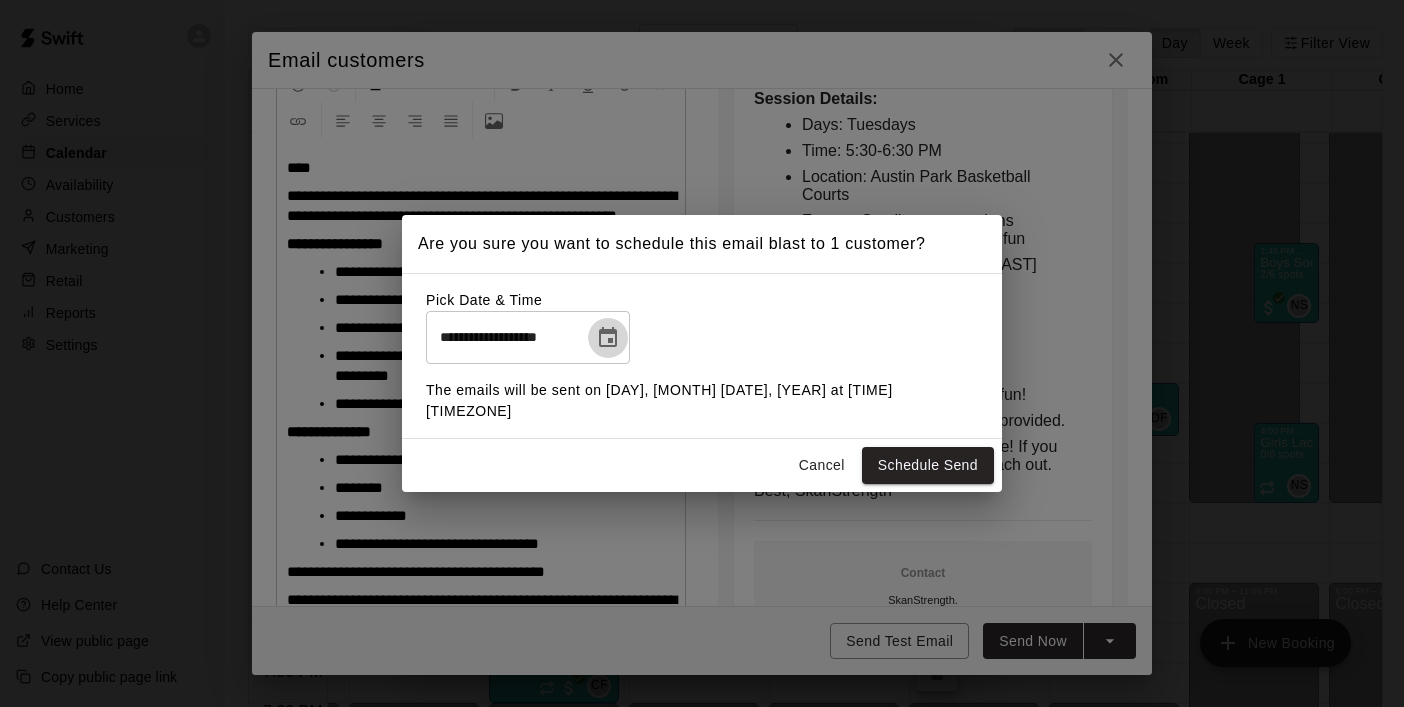 click 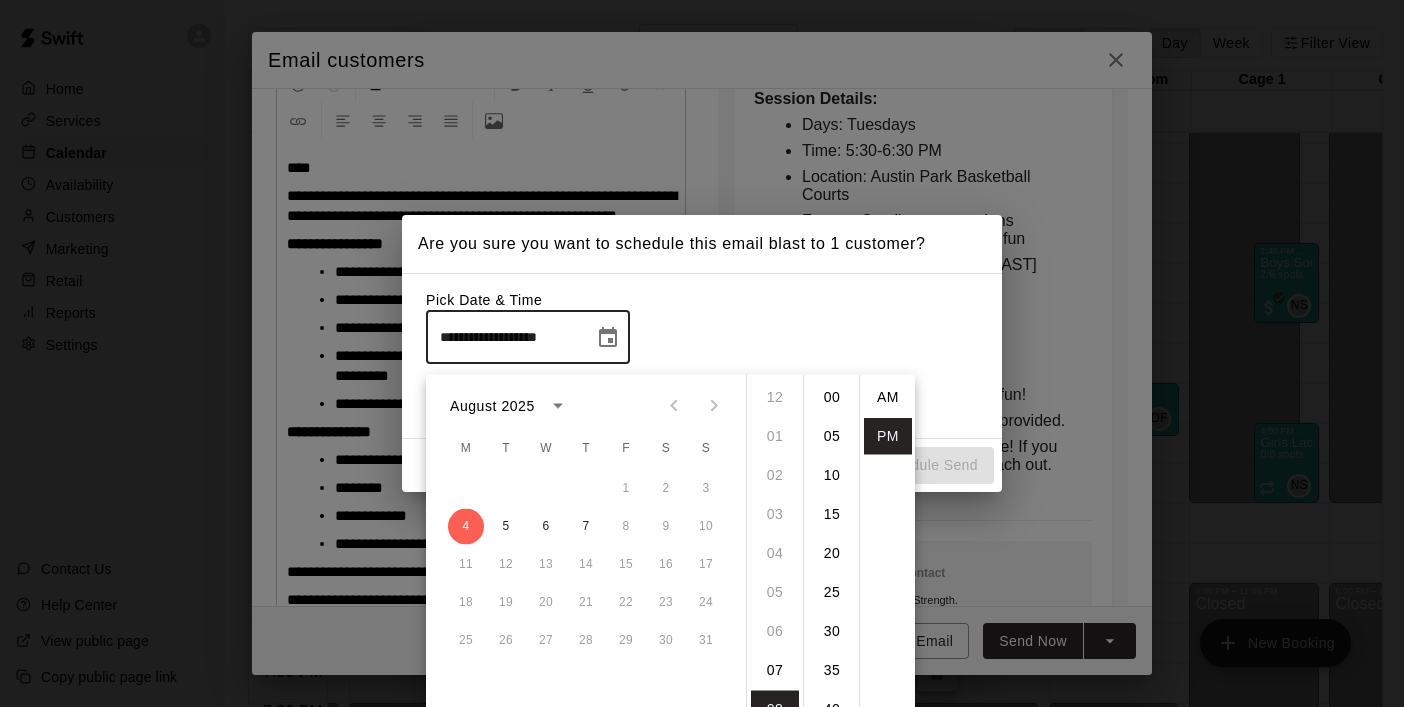 scroll, scrollTop: 312, scrollLeft: 0, axis: vertical 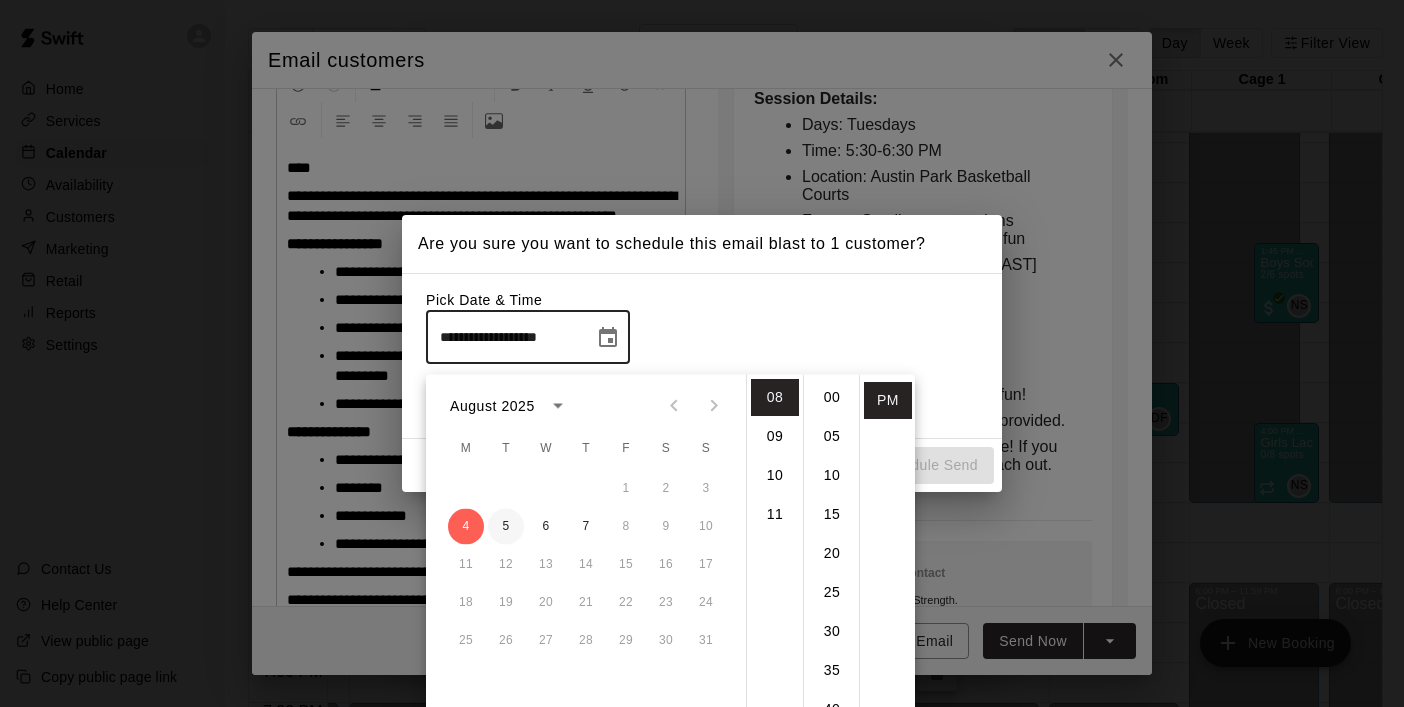 click on "5" at bounding box center [506, 527] 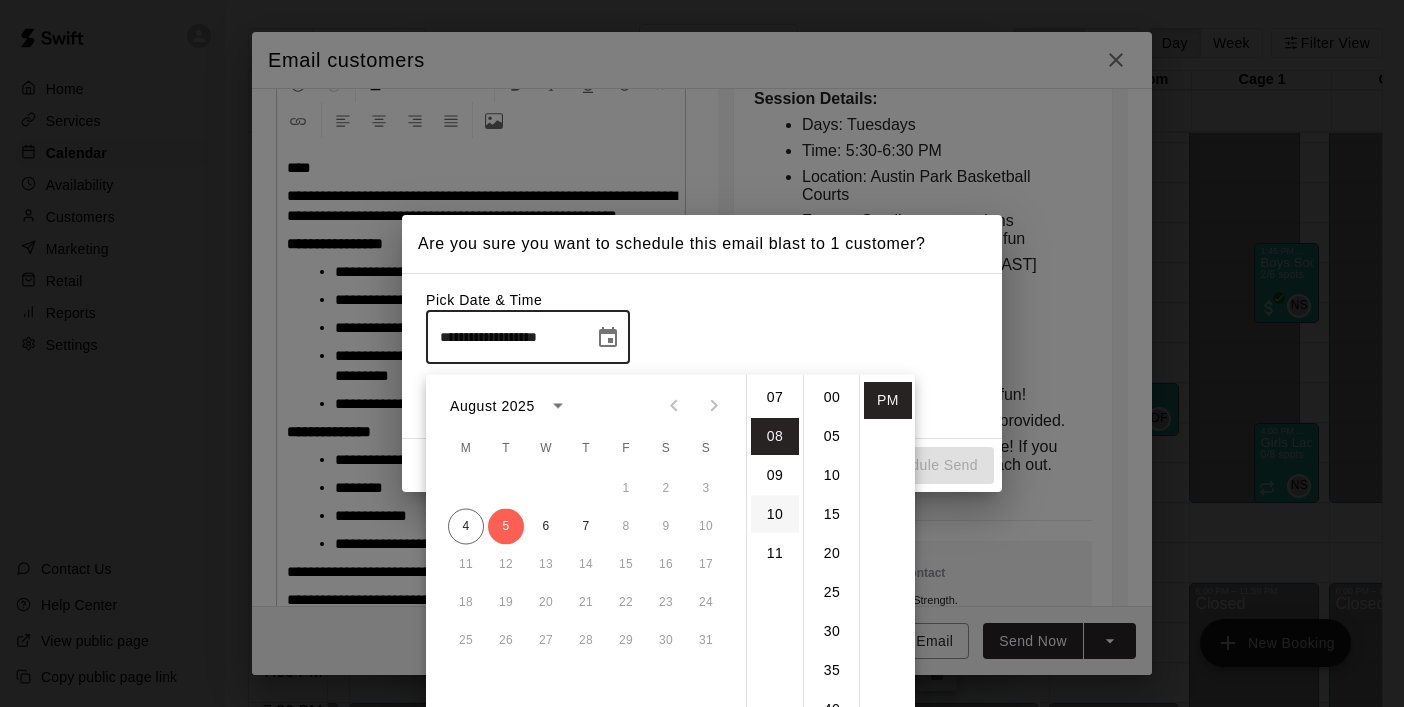 scroll, scrollTop: 179, scrollLeft: 0, axis: vertical 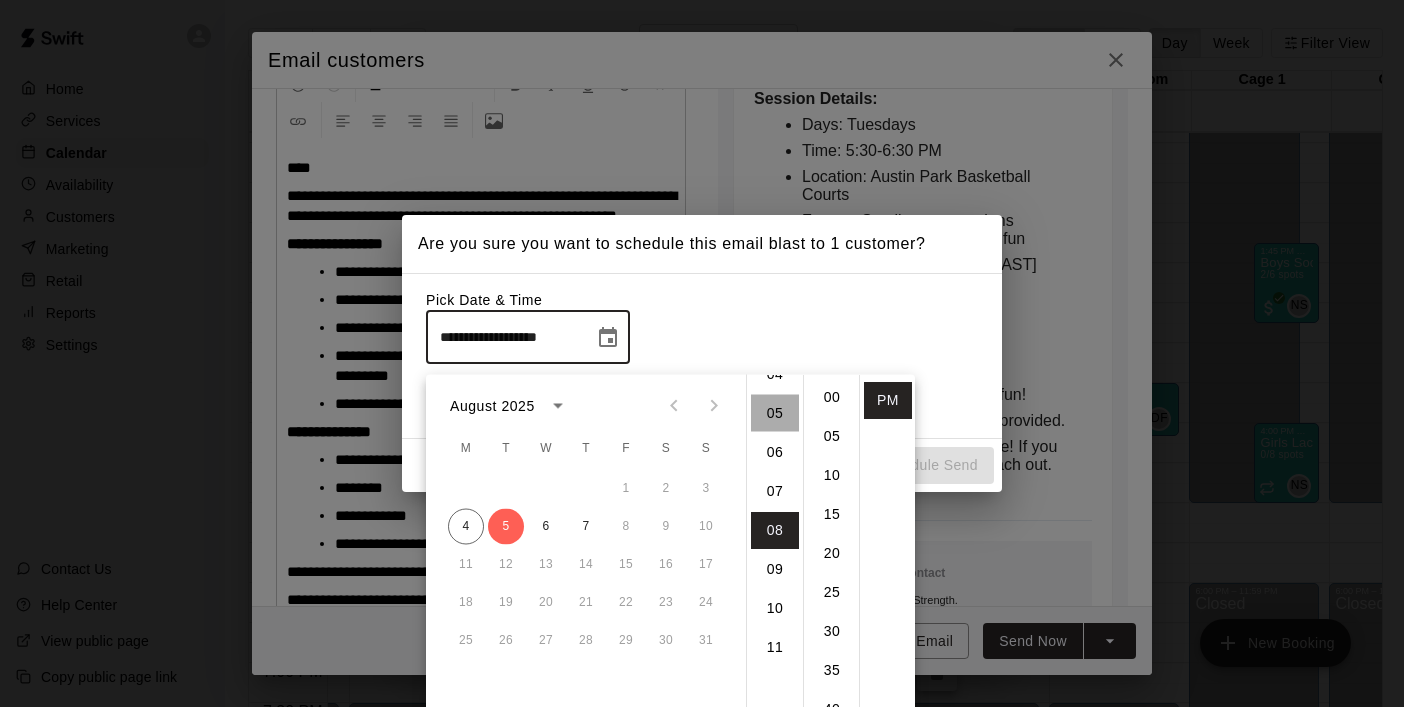click on "05" at bounding box center [775, 413] 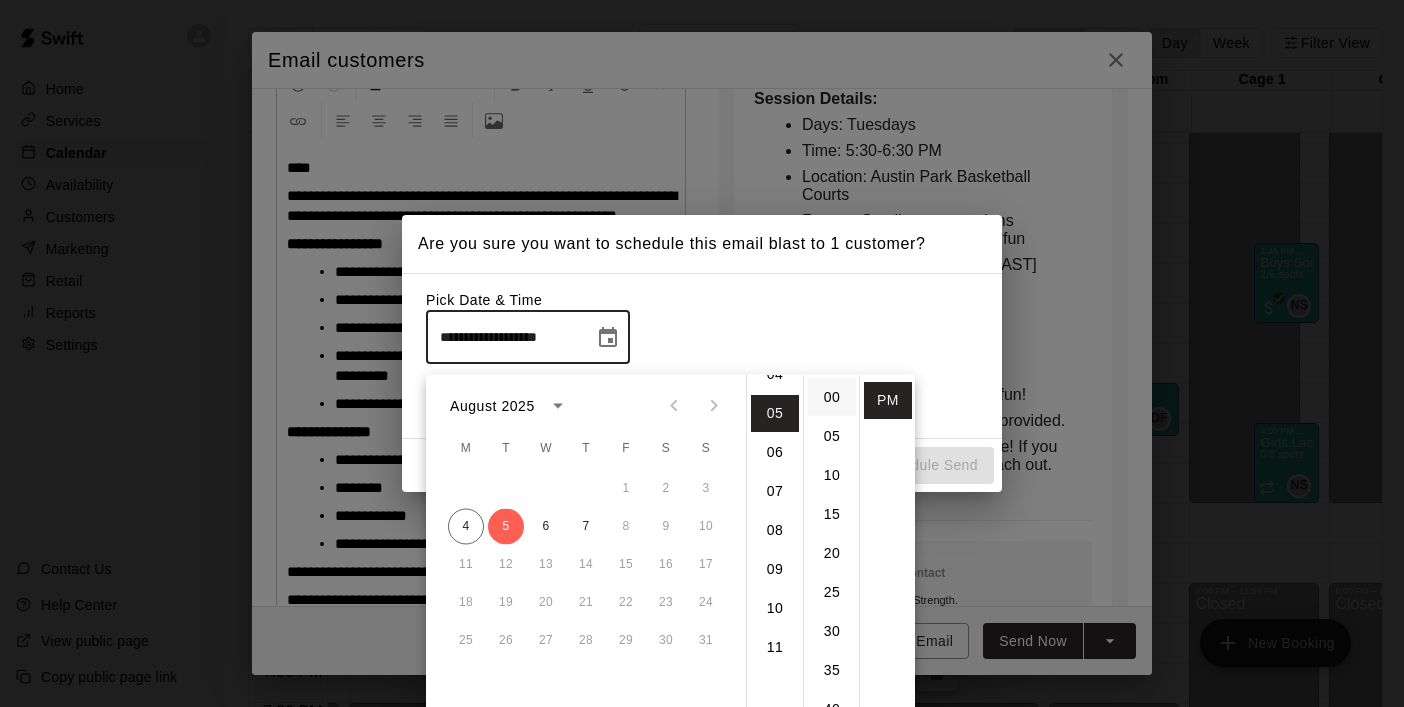 scroll, scrollTop: 195, scrollLeft: 0, axis: vertical 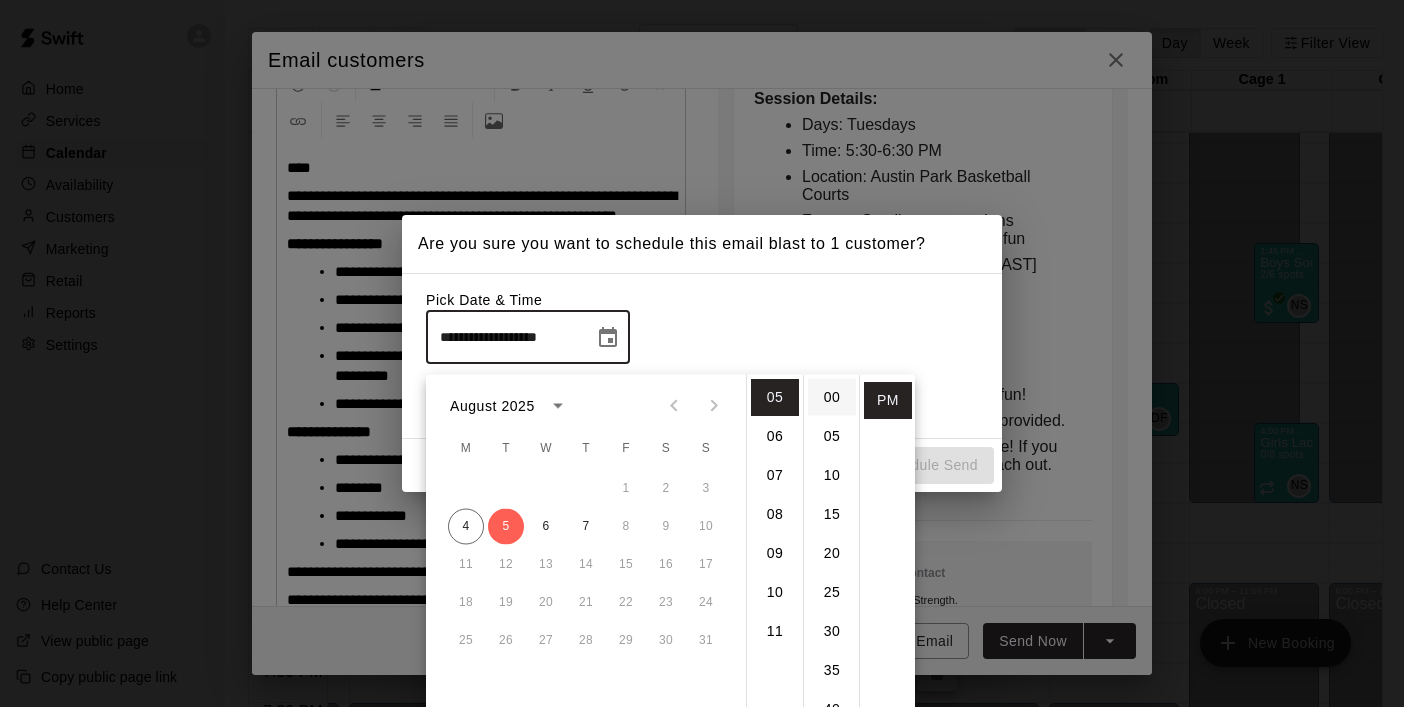 click on "00" at bounding box center [832, 397] 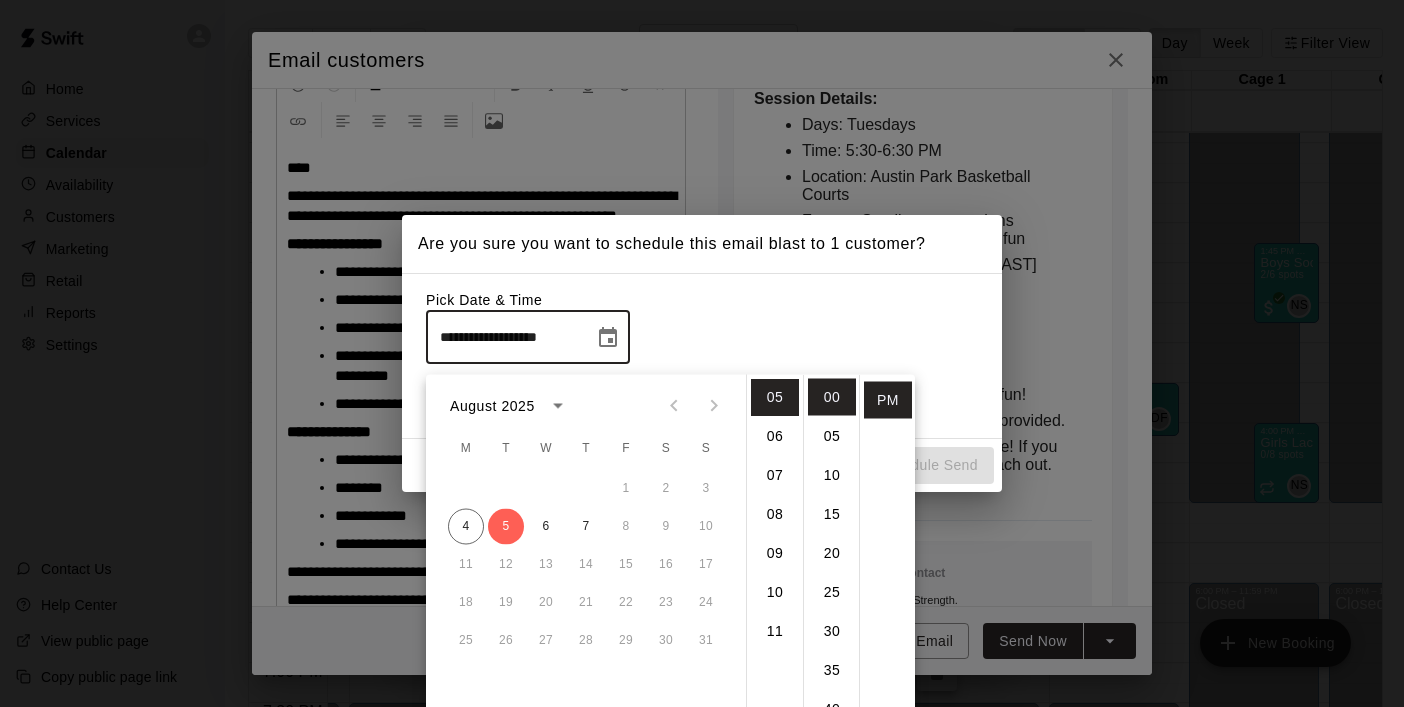 scroll, scrollTop: 0, scrollLeft: 0, axis: both 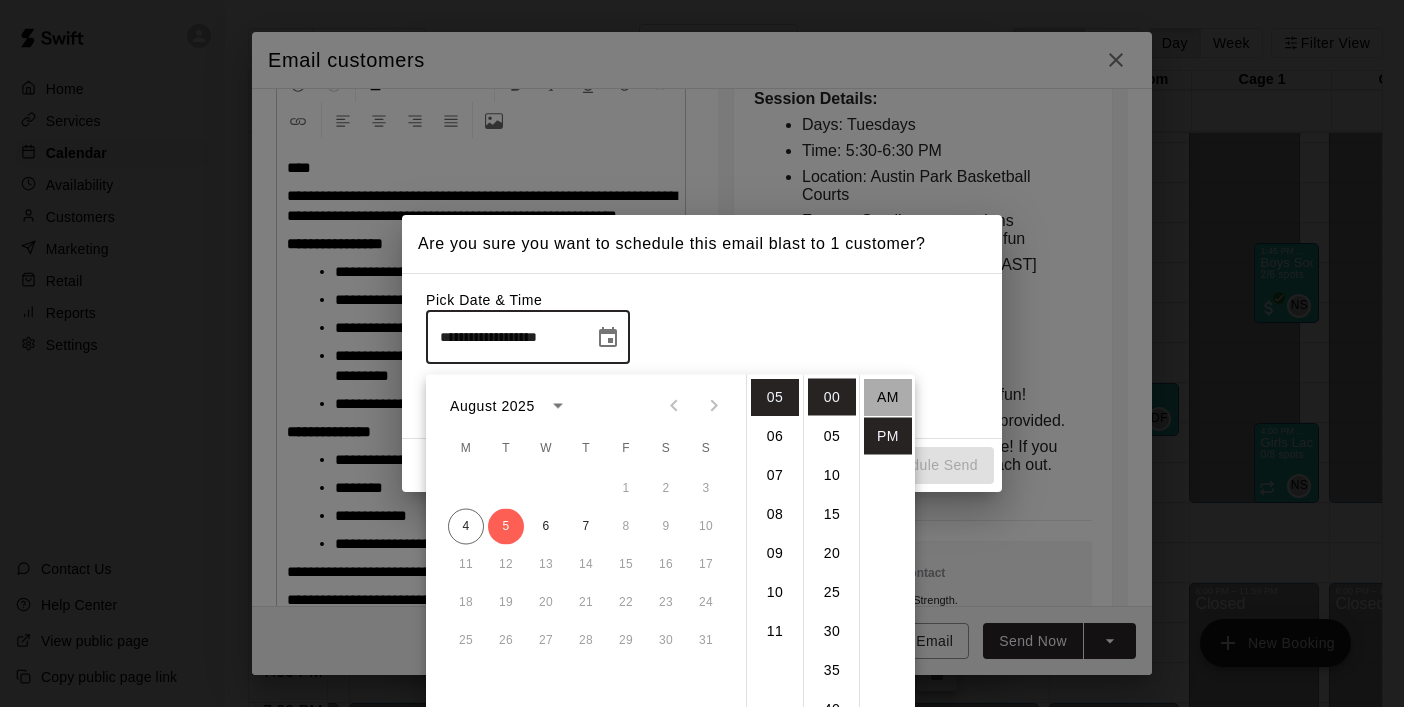click on "AM" at bounding box center (888, 397) 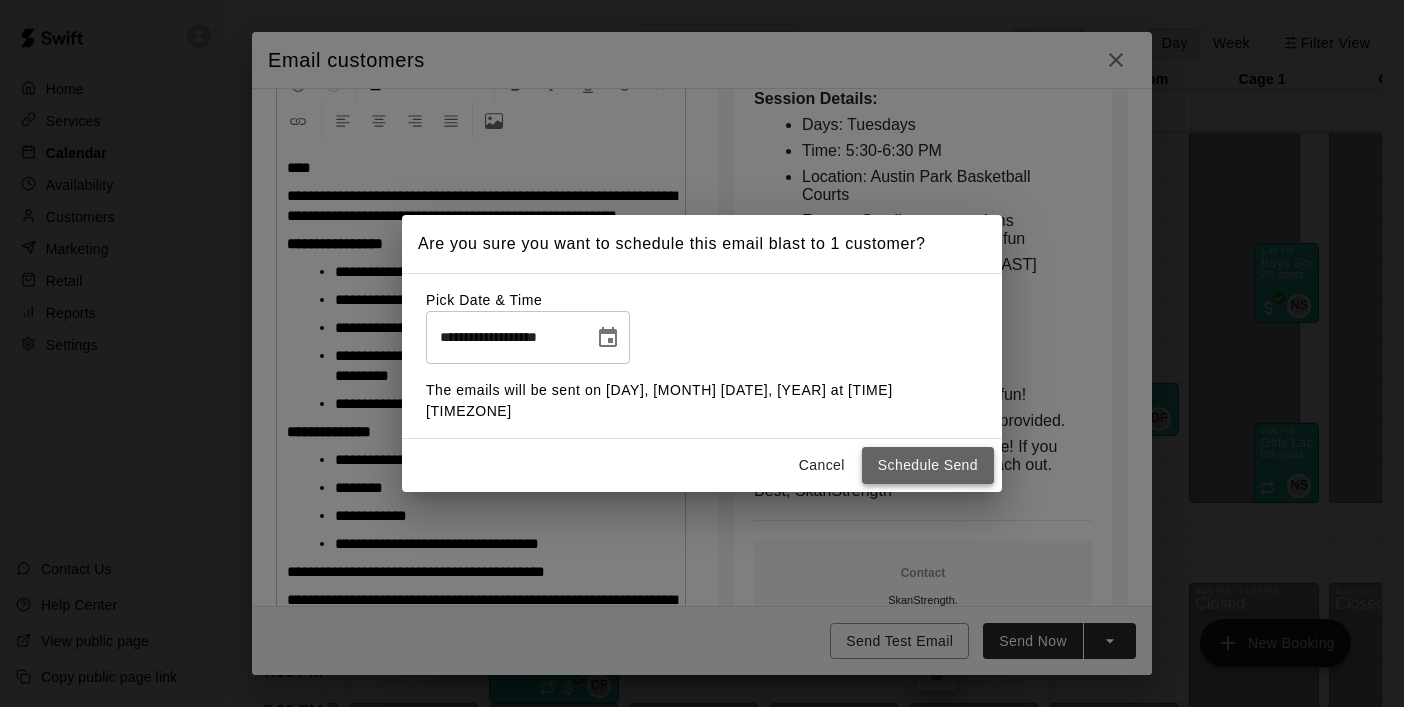 click on "Schedule Send" at bounding box center (928, 465) 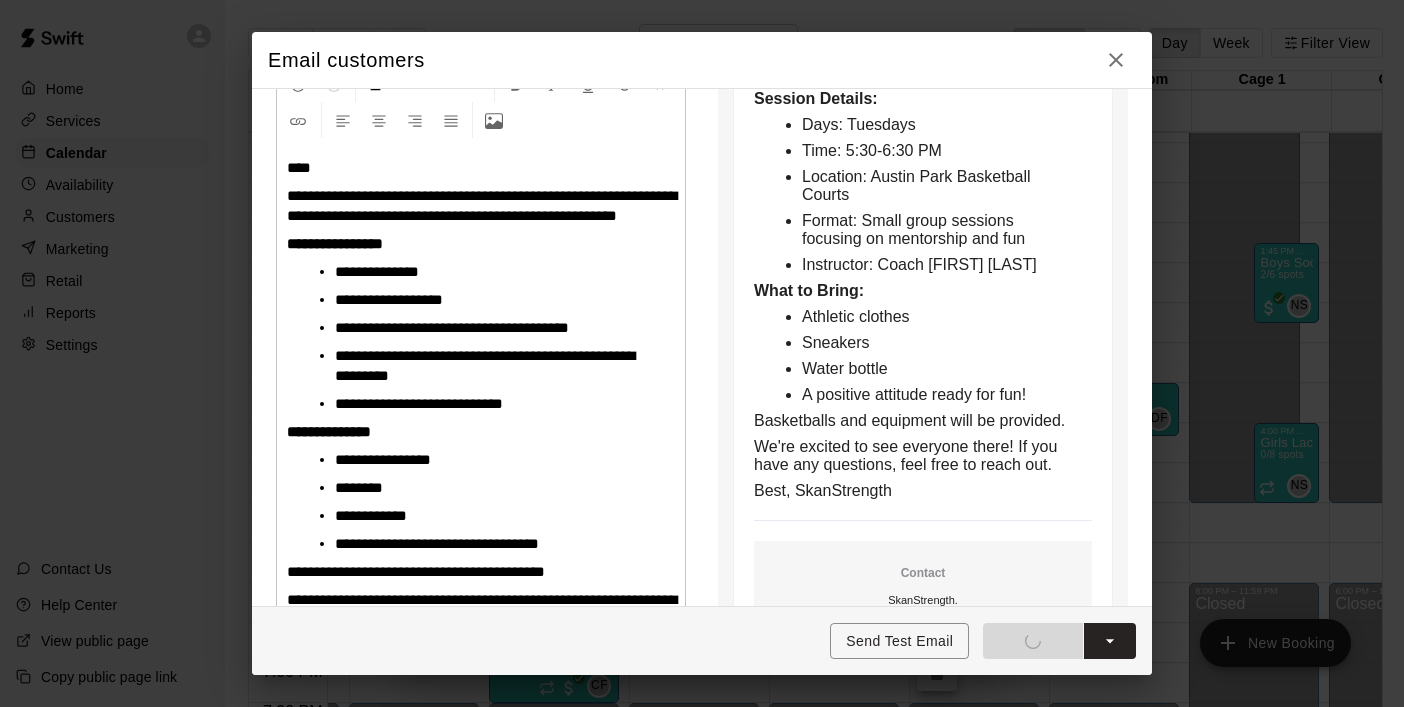 type on "**********" 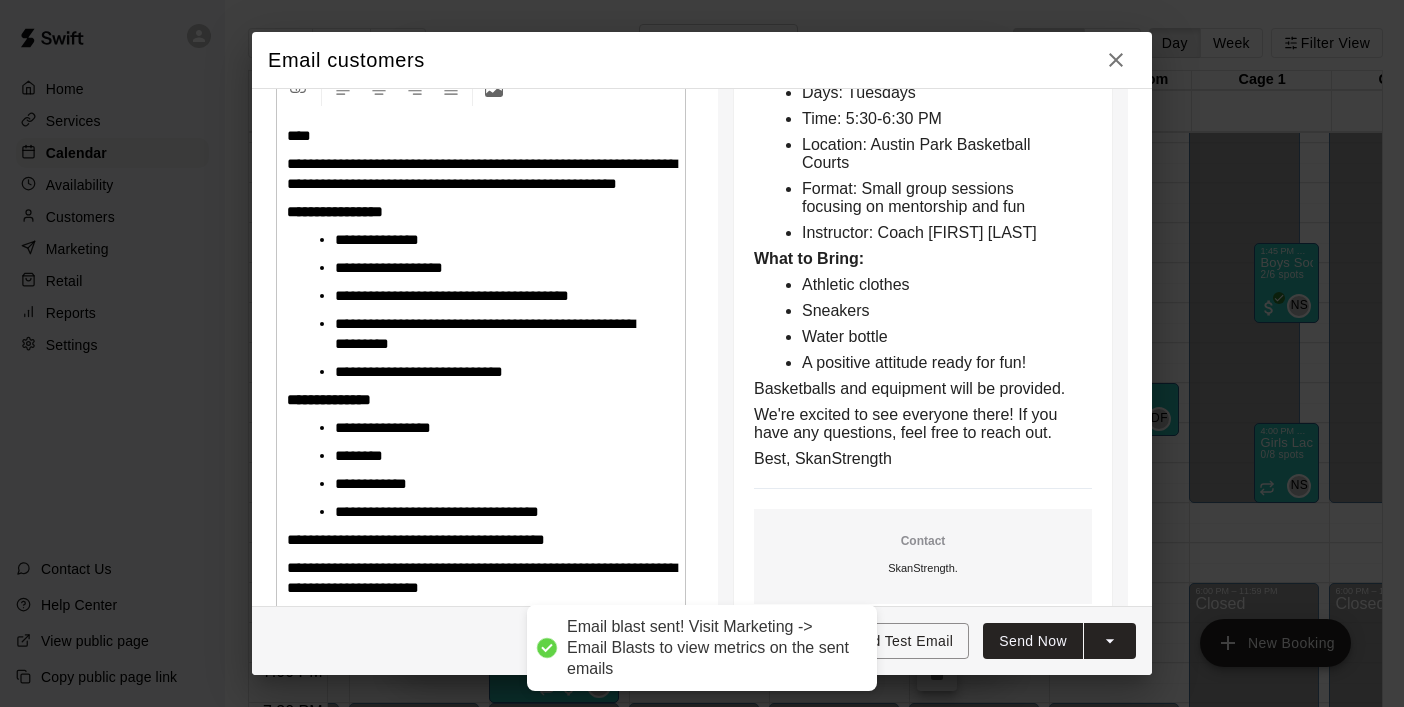 scroll, scrollTop: 377, scrollLeft: 0, axis: vertical 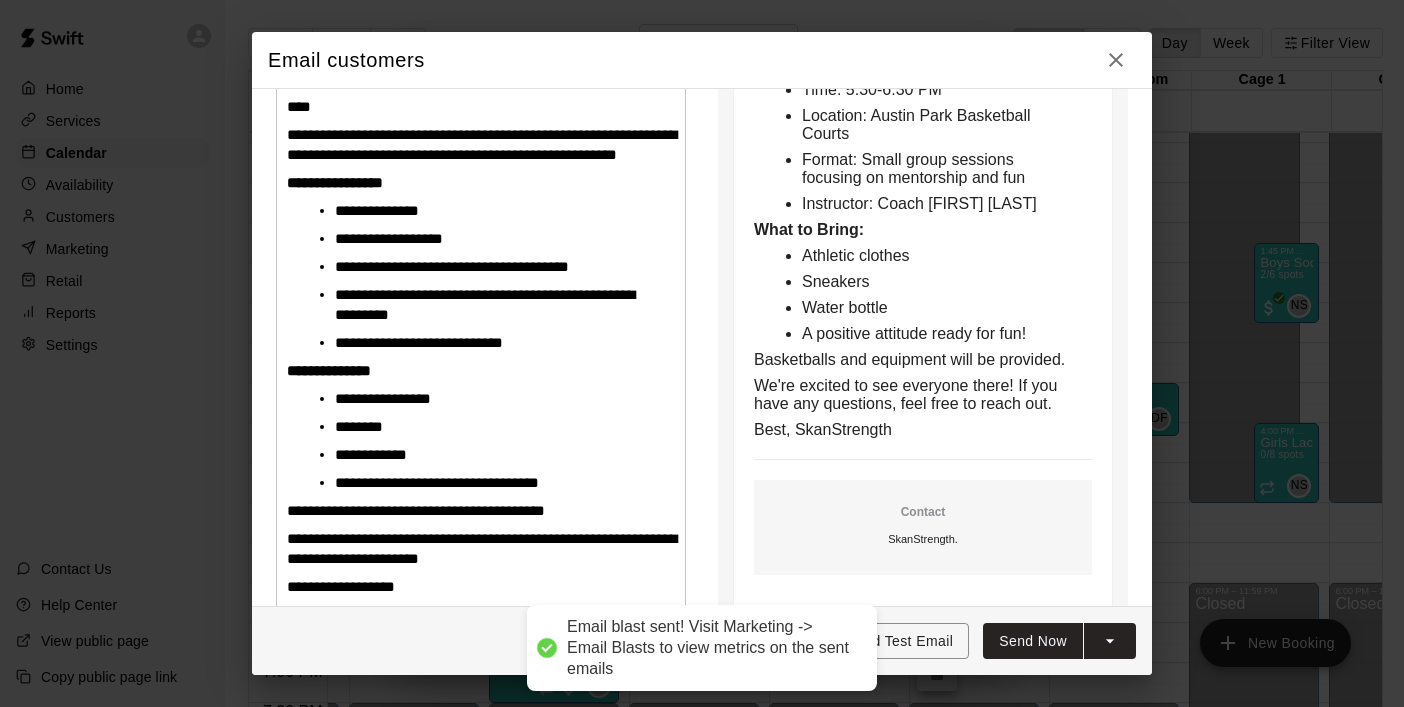 type 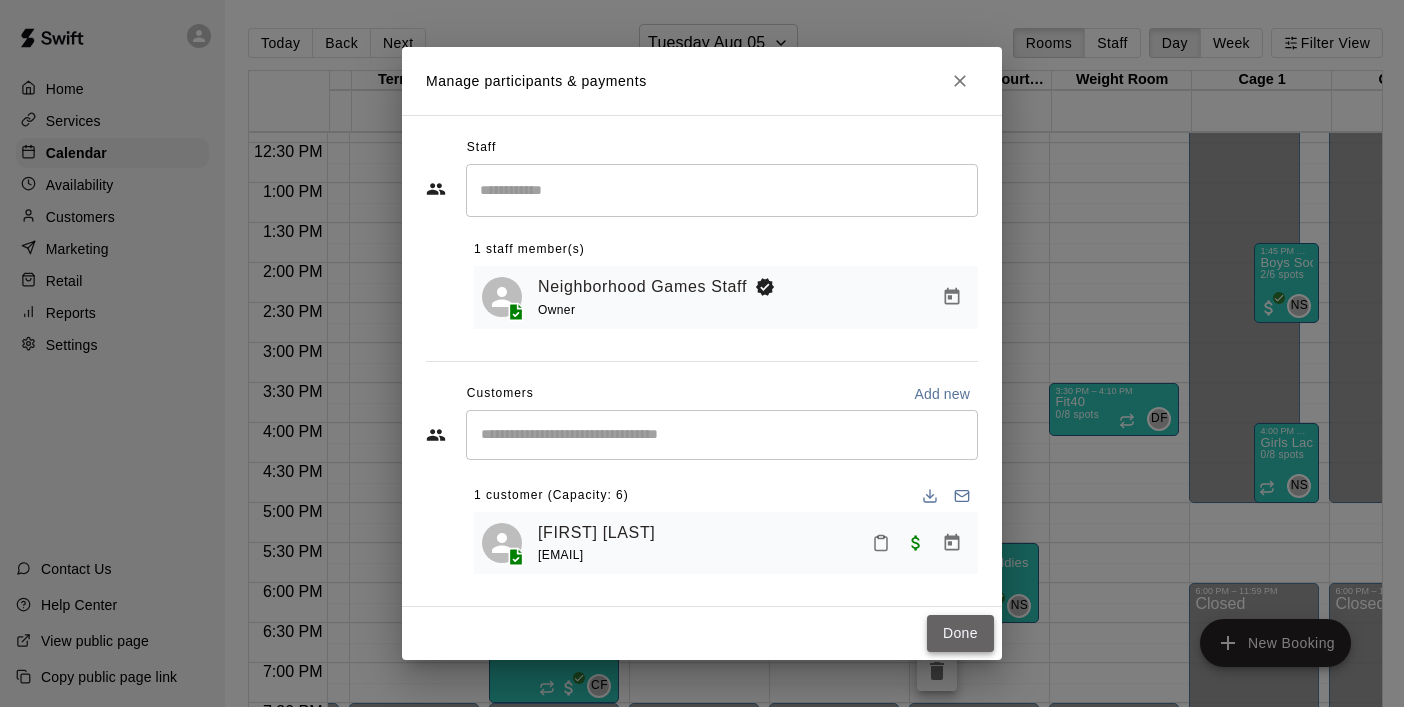click on "Done" at bounding box center [960, 633] 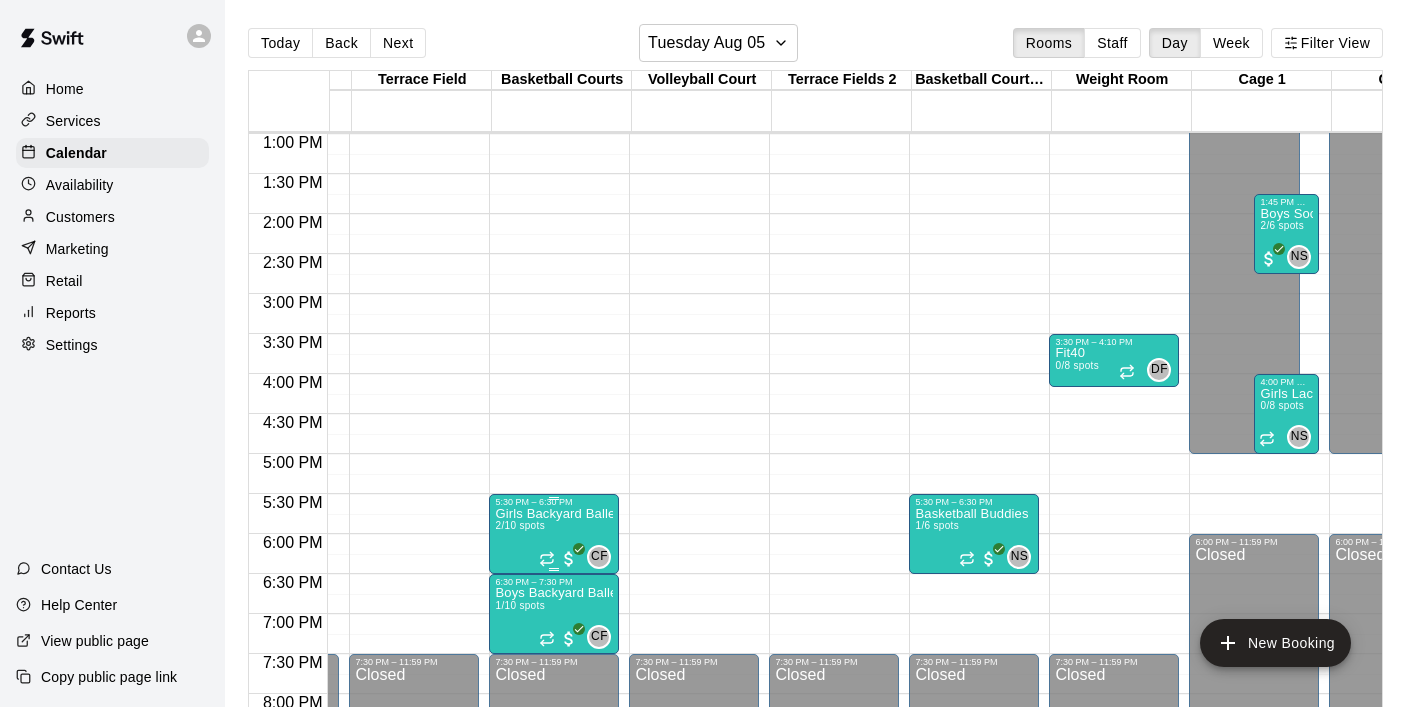 scroll, scrollTop: 1041, scrollLeft: 258, axis: both 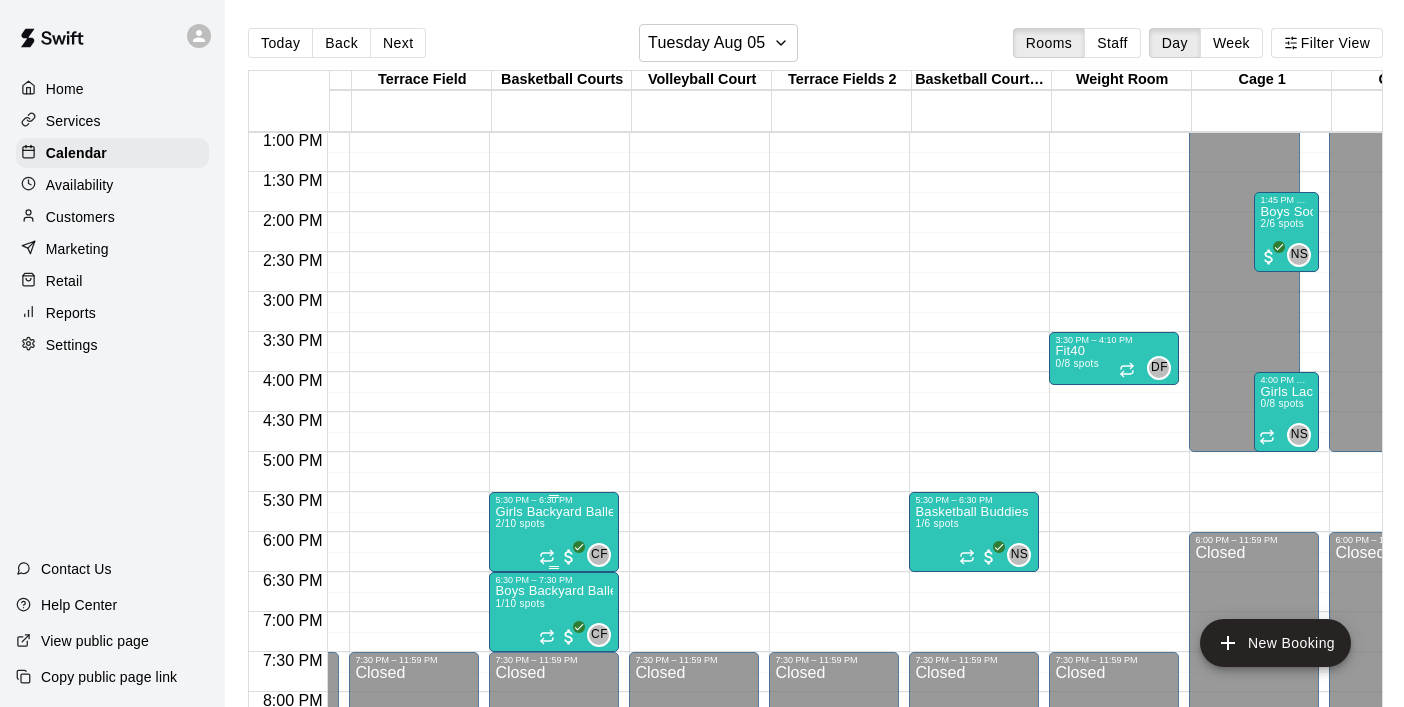 click on "Girls Backyard Ballers (5th & 6th Graders)" at bounding box center [554, 512] 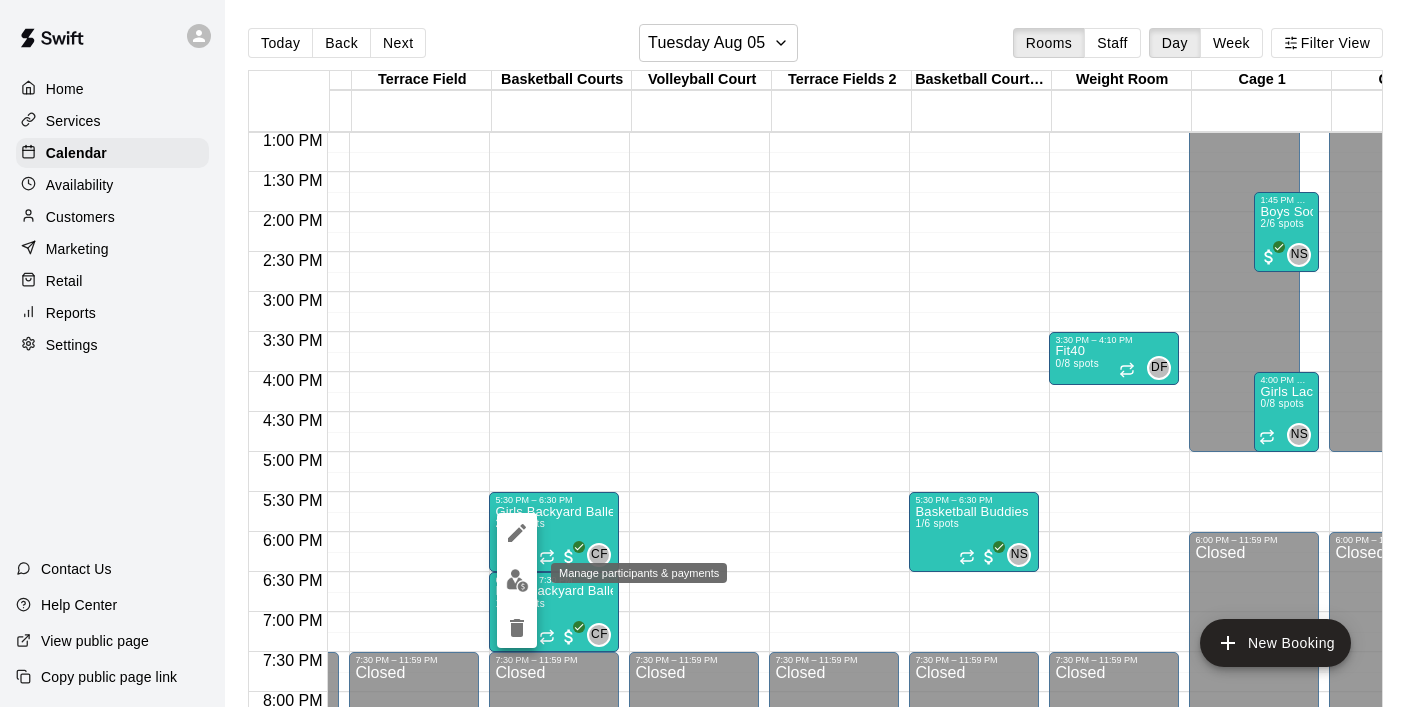 click at bounding box center (517, 580) 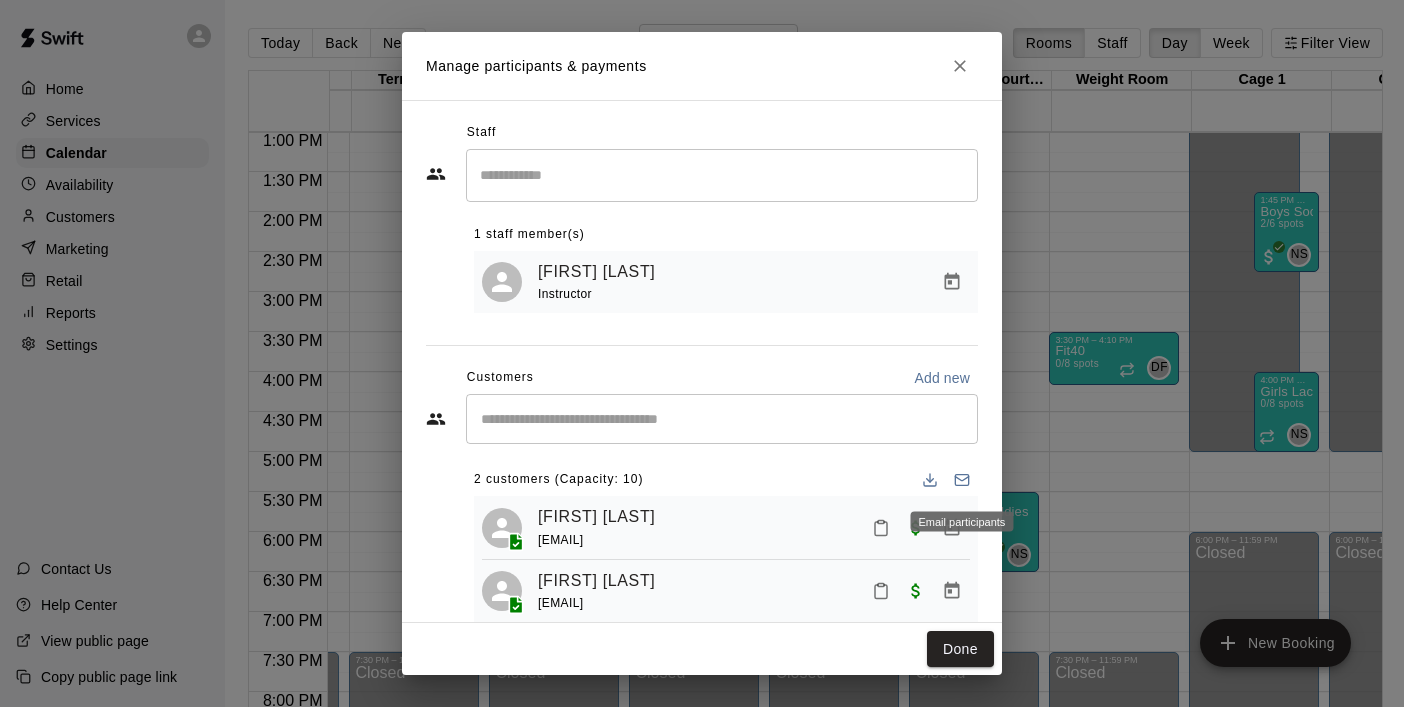 click 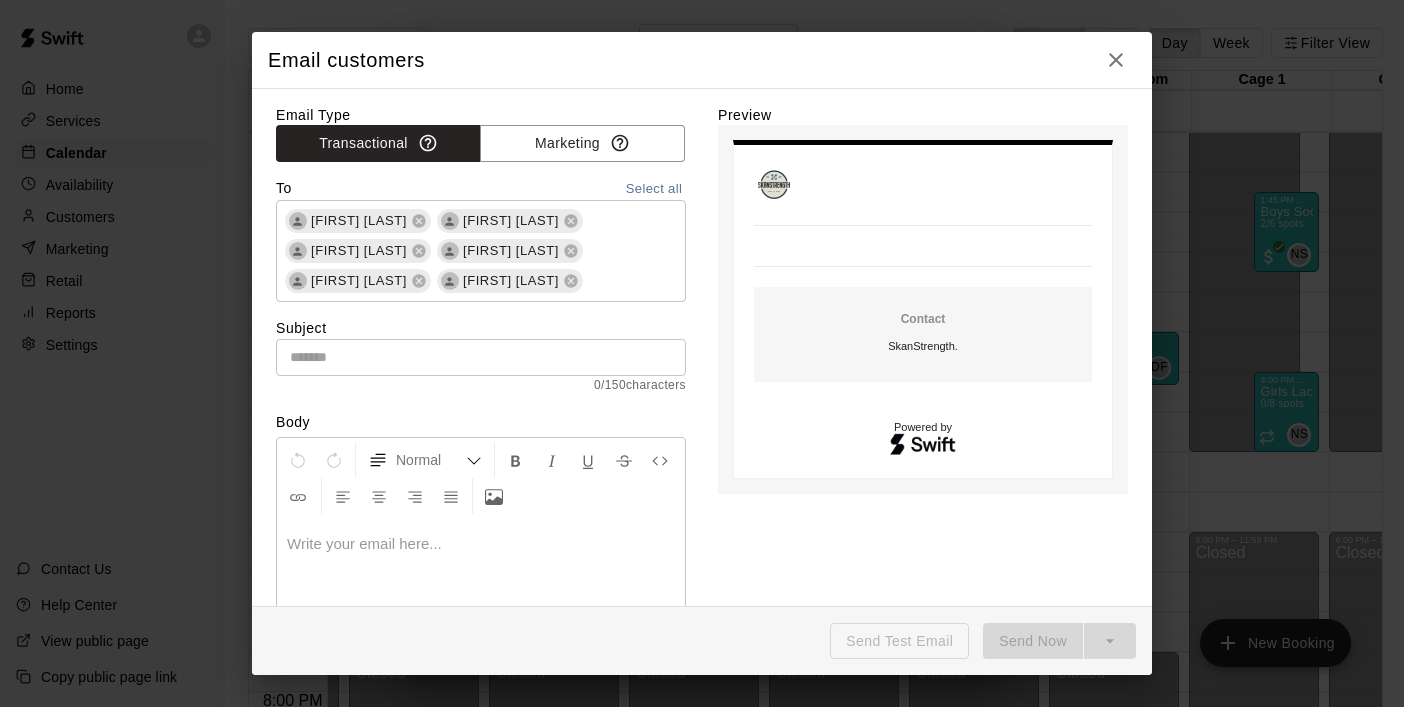 click at bounding box center [481, 544] 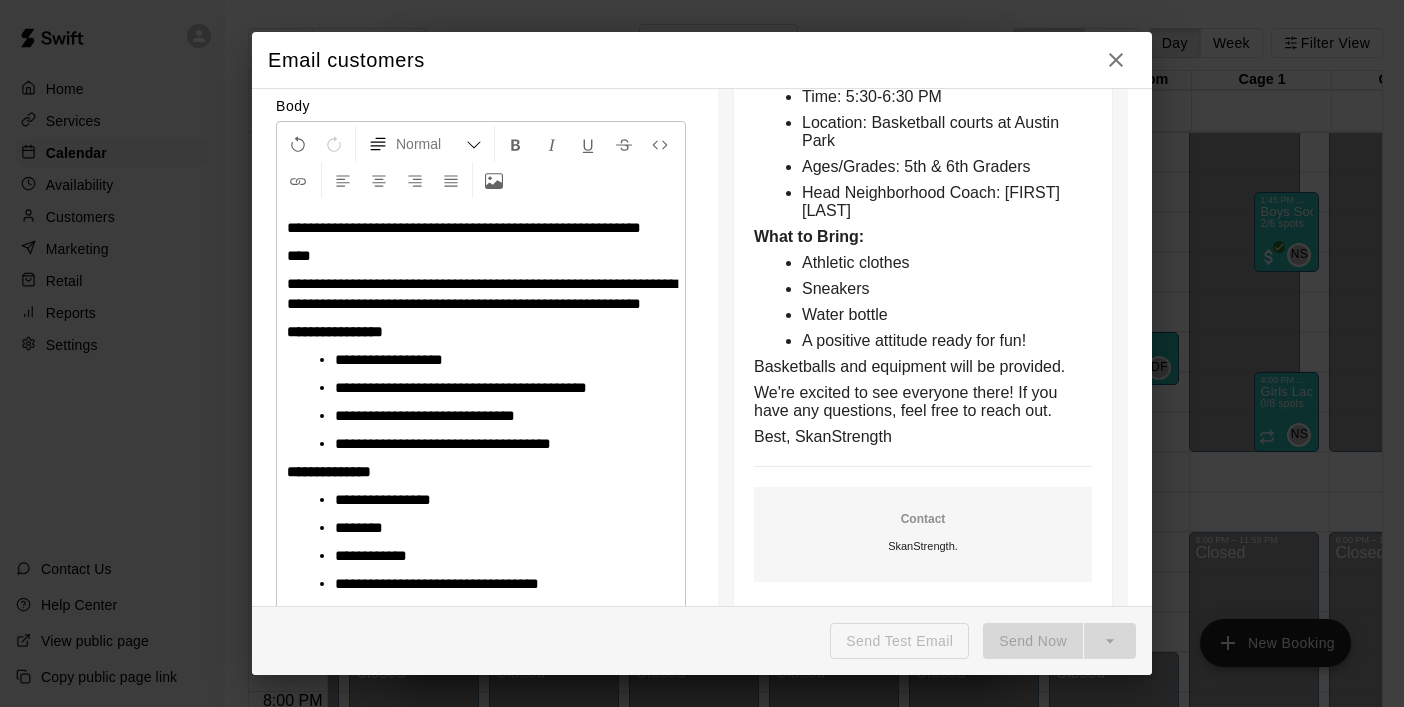 scroll, scrollTop: 295, scrollLeft: 0, axis: vertical 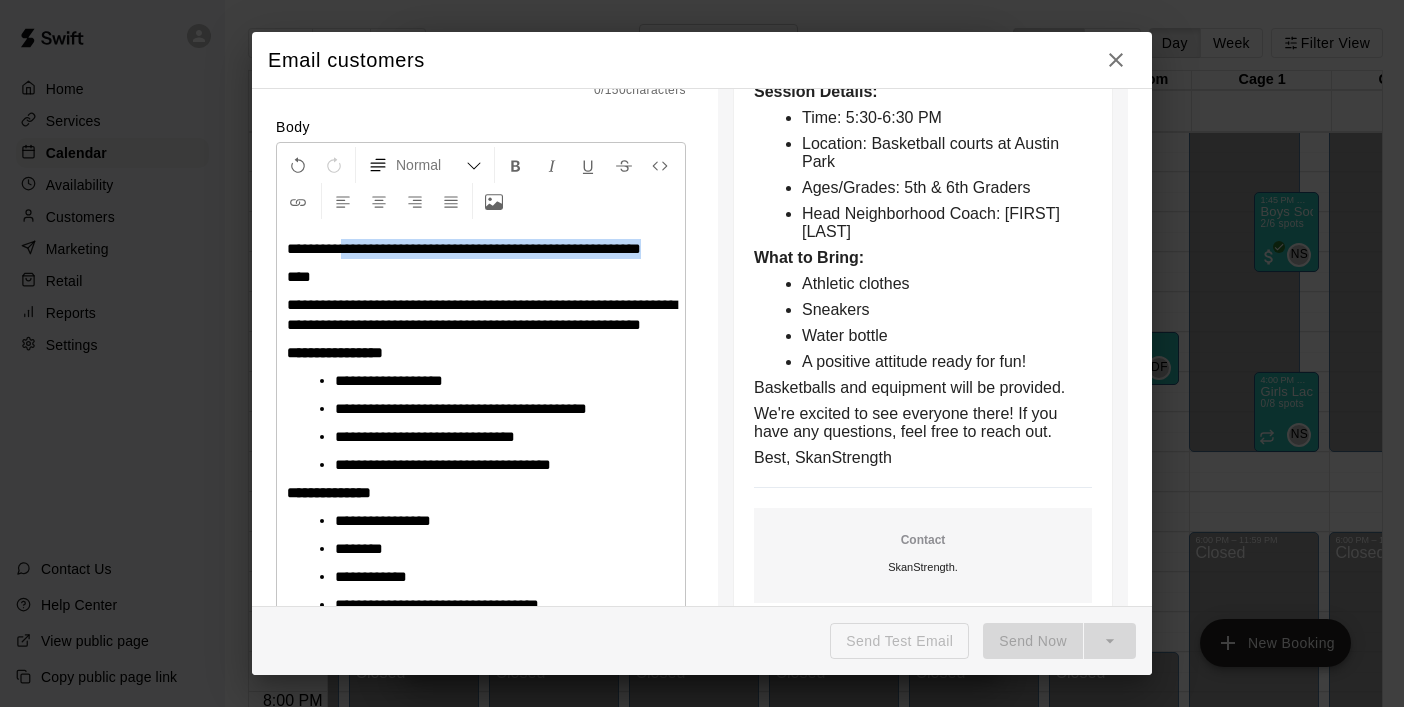 drag, startPoint x: 348, startPoint y: 246, endPoint x: 382, endPoint y: 264, distance: 38.470768 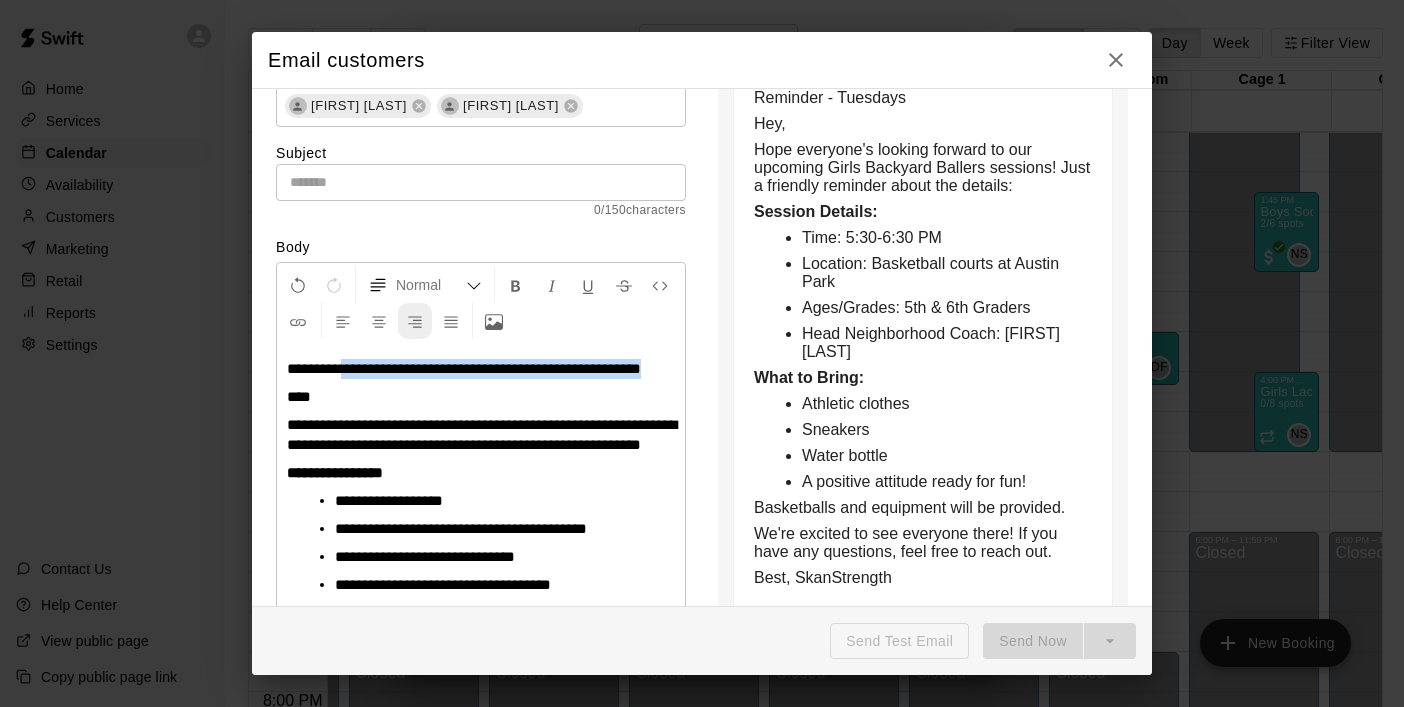 scroll, scrollTop: 147, scrollLeft: 0, axis: vertical 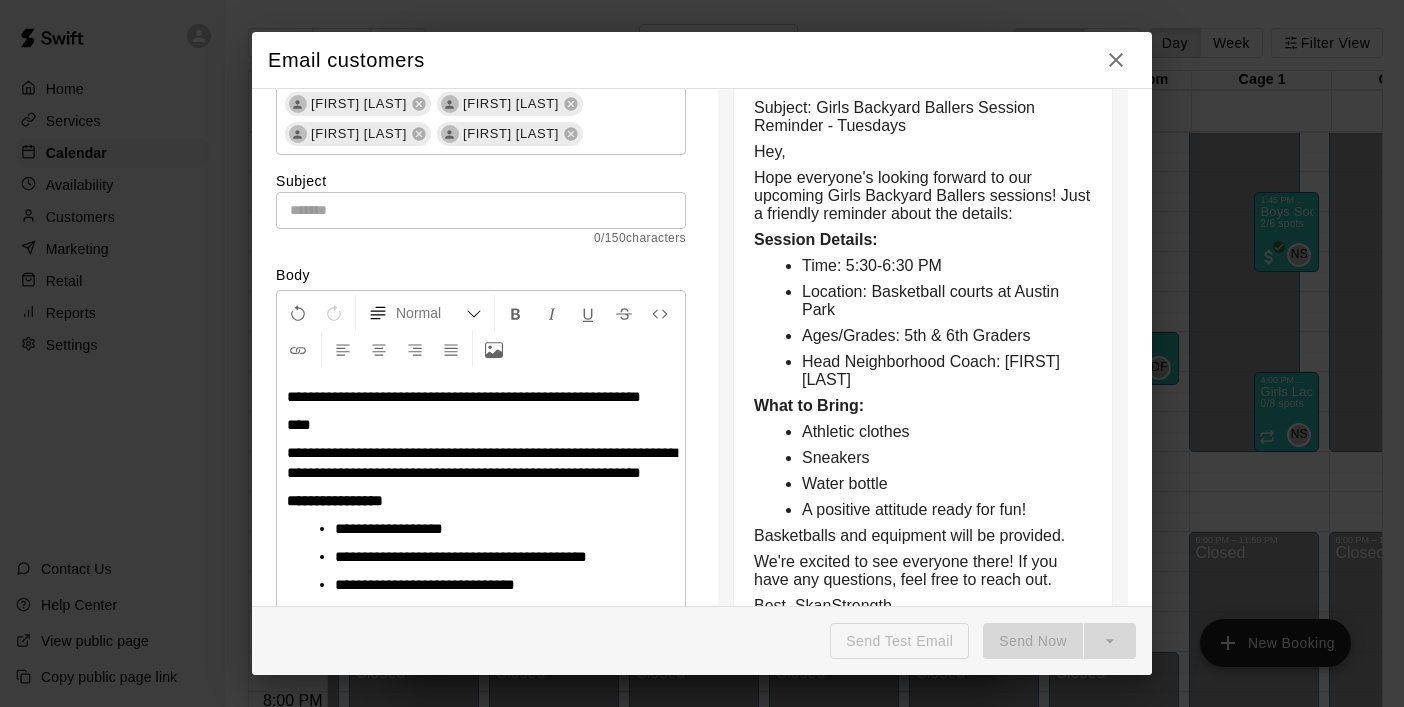click at bounding box center (481, 210) 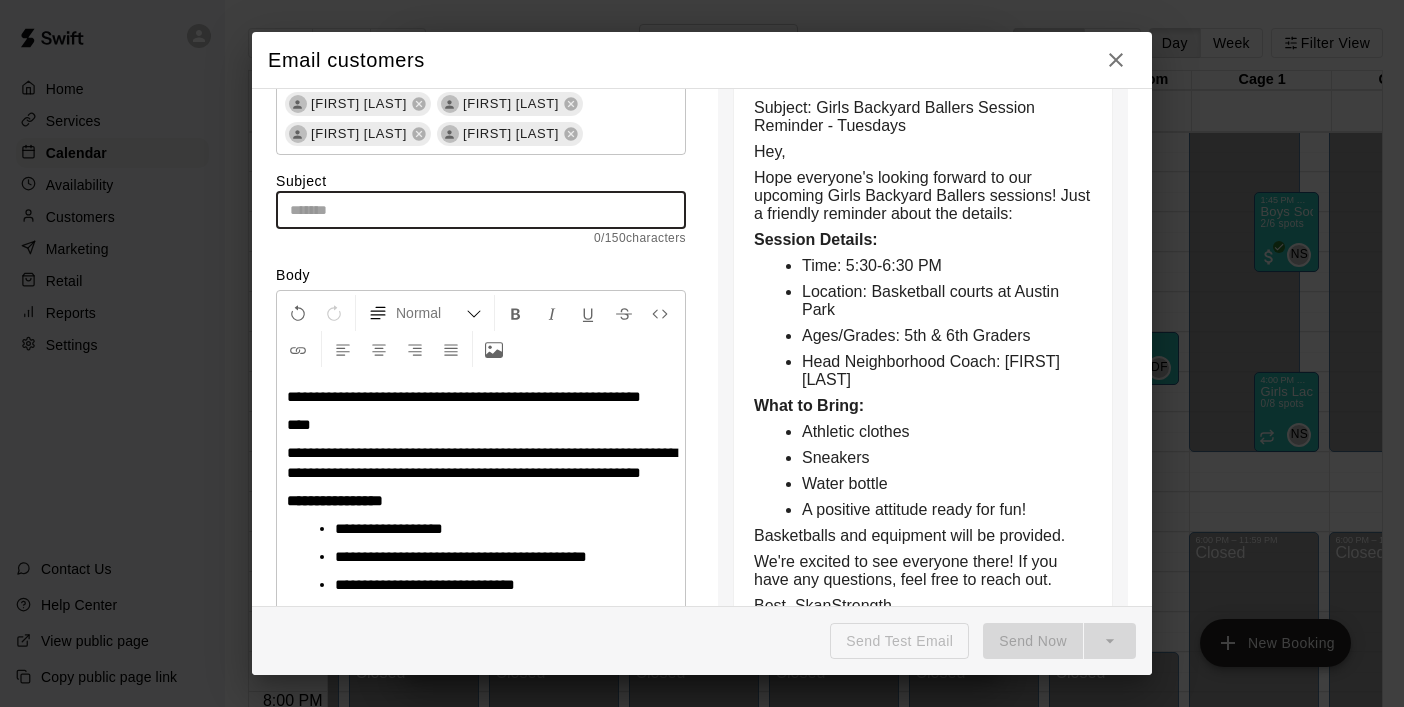 paste on "**********" 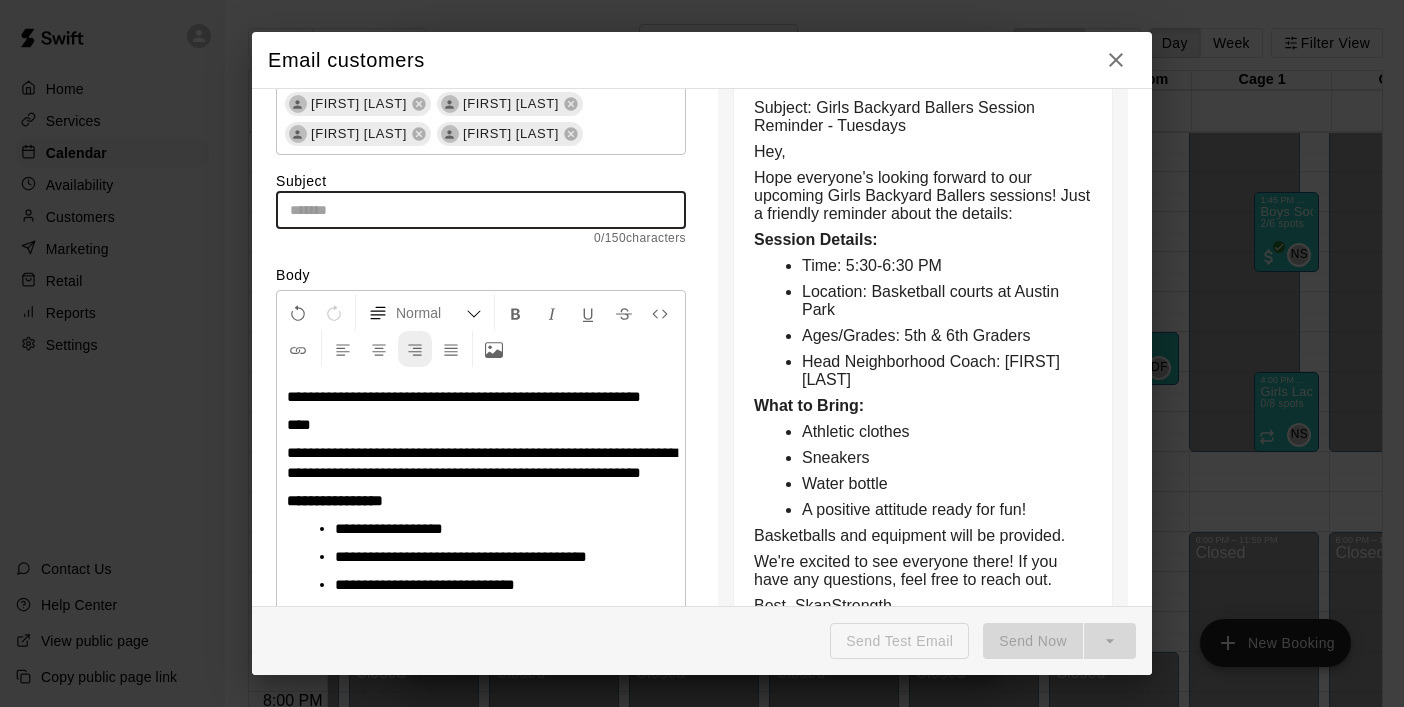 type on "**********" 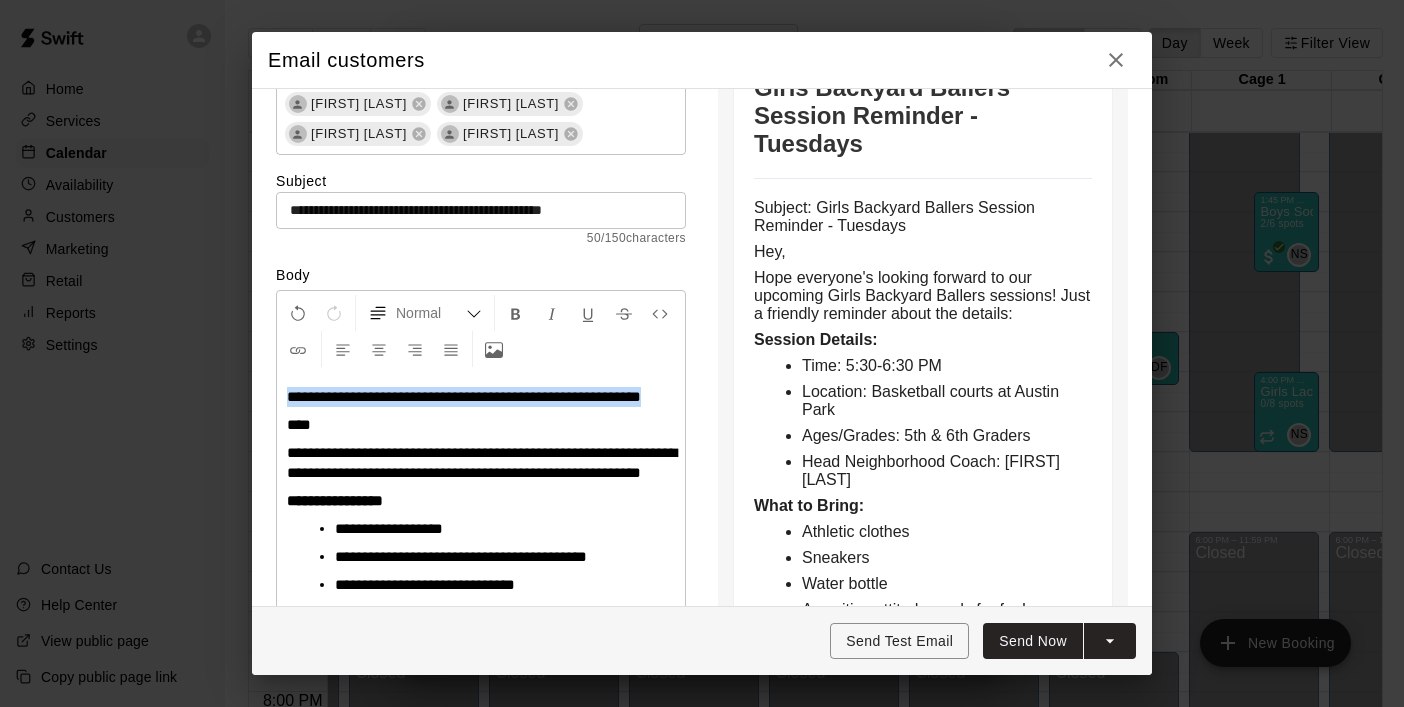 drag, startPoint x: 364, startPoint y: 425, endPoint x: 267, endPoint y: 381, distance: 106.51291 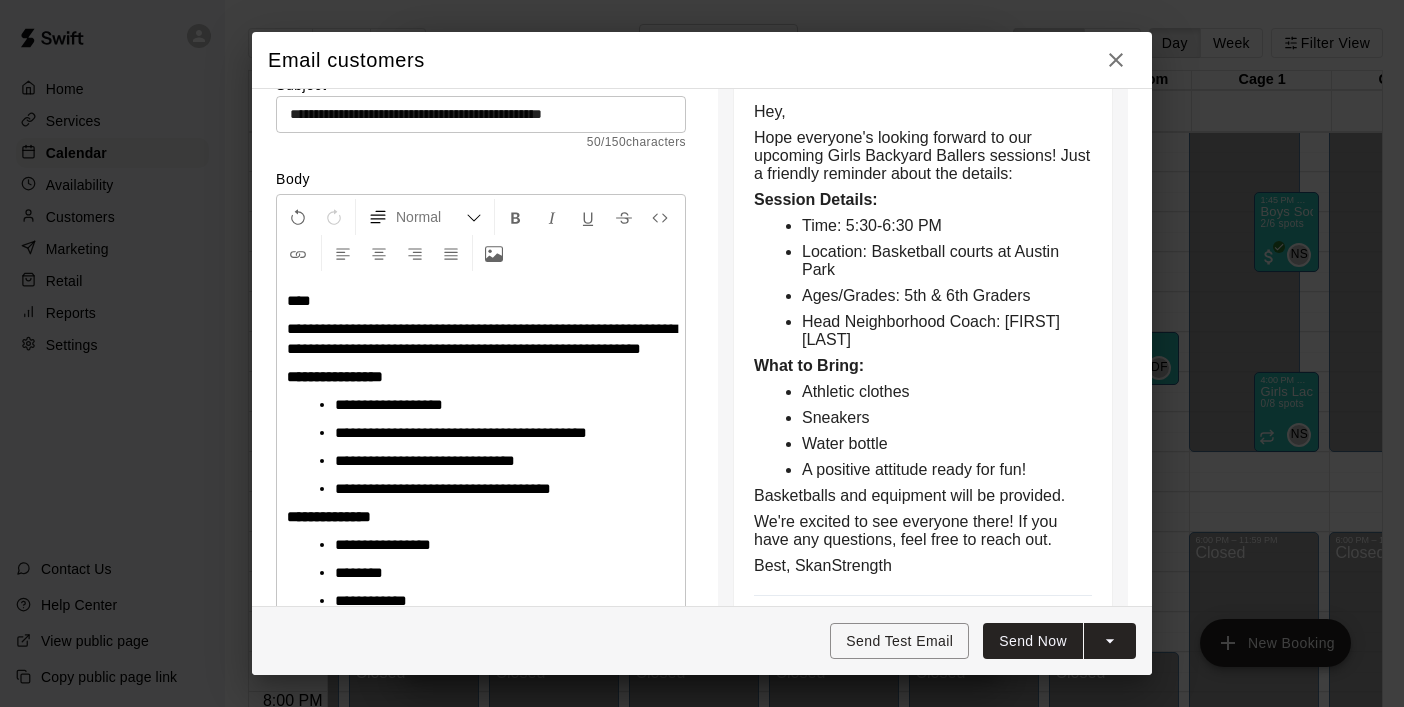 scroll, scrollTop: 327, scrollLeft: 0, axis: vertical 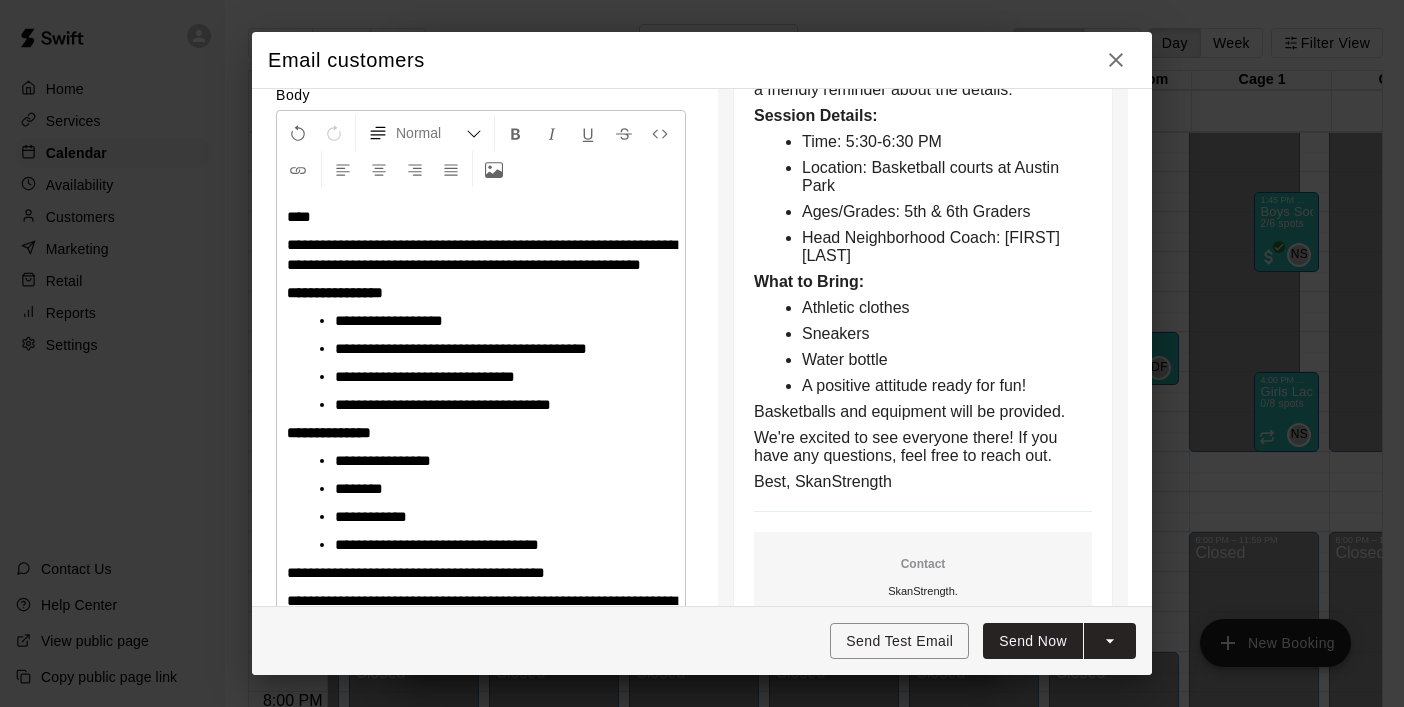 click 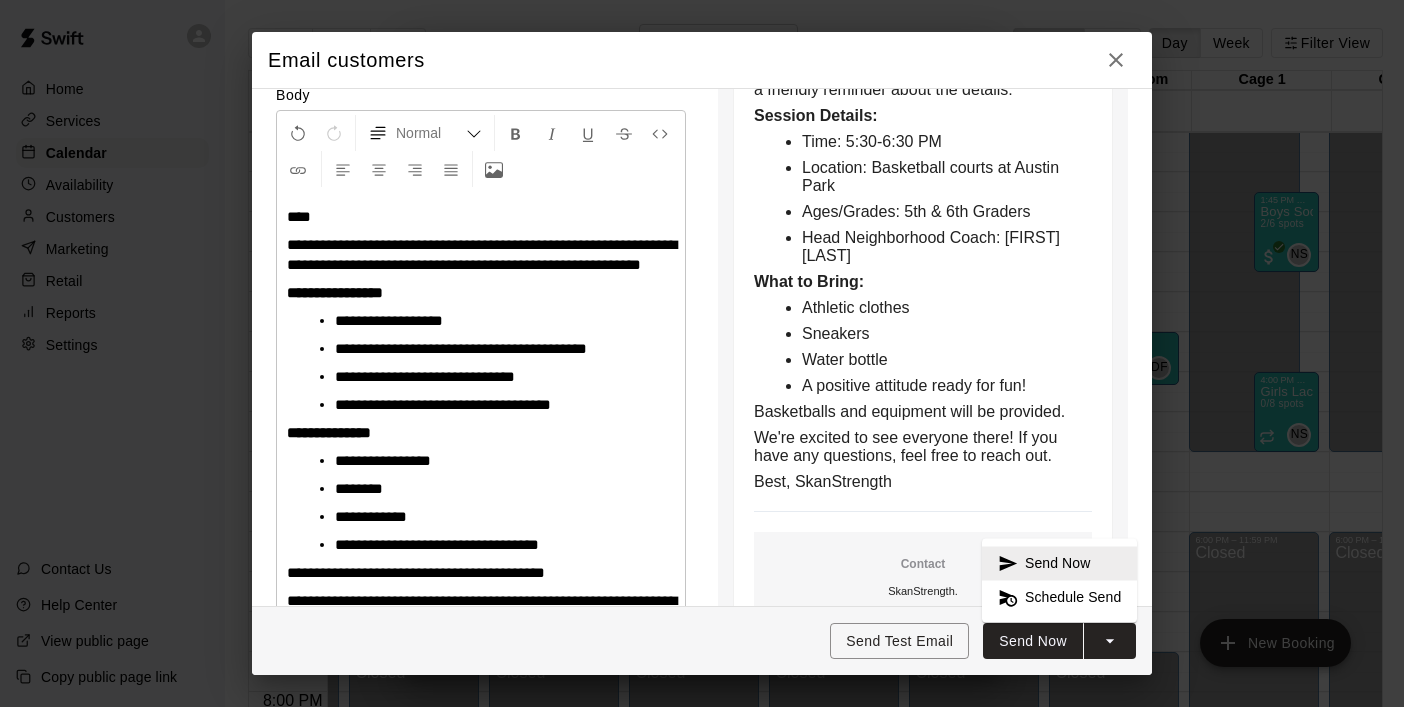 click on "Schedule Send" at bounding box center [1073, 598] 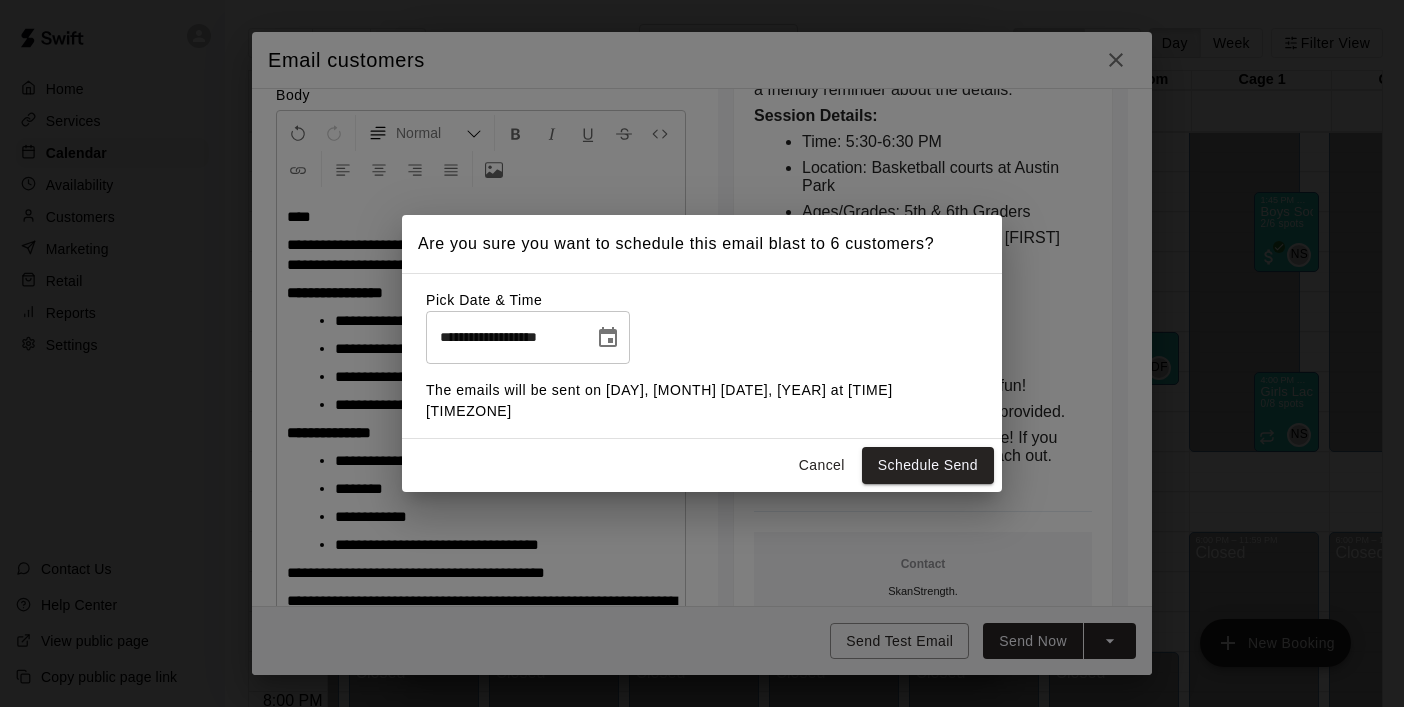 click 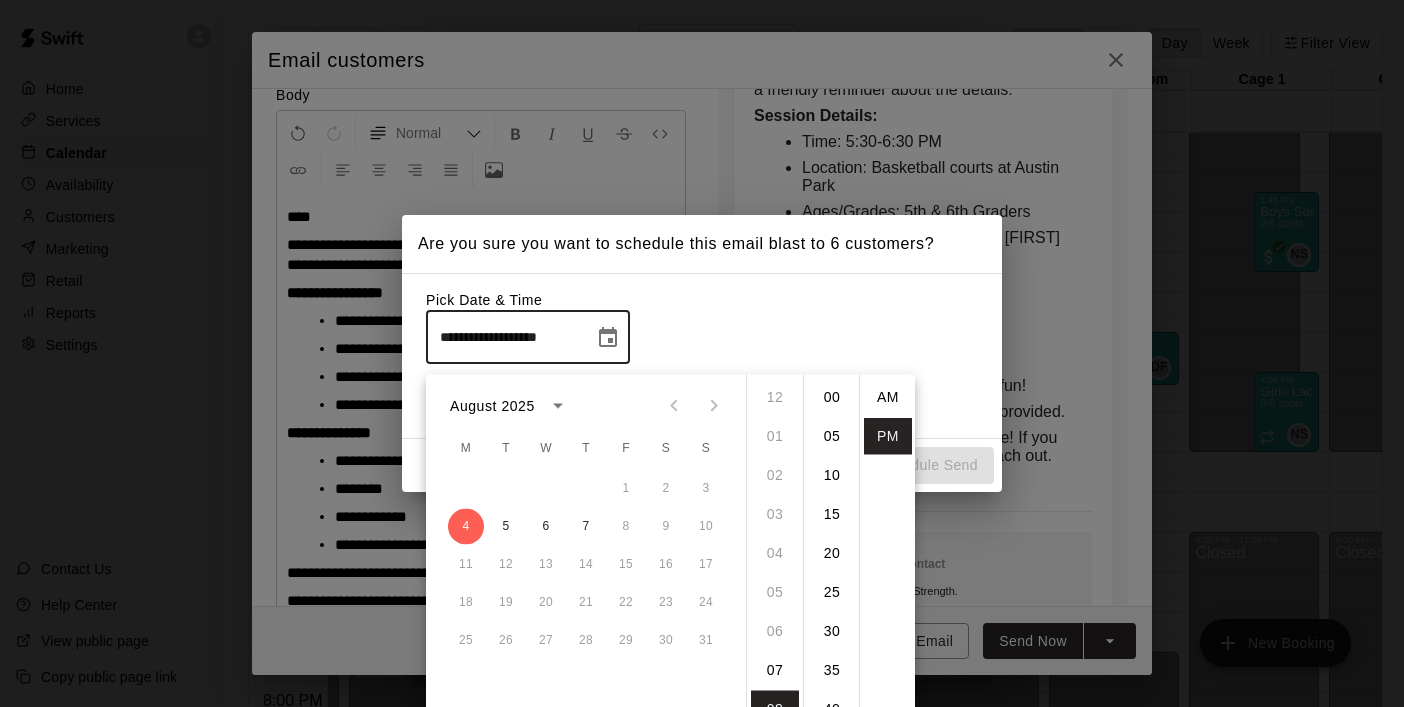 scroll, scrollTop: 312, scrollLeft: 0, axis: vertical 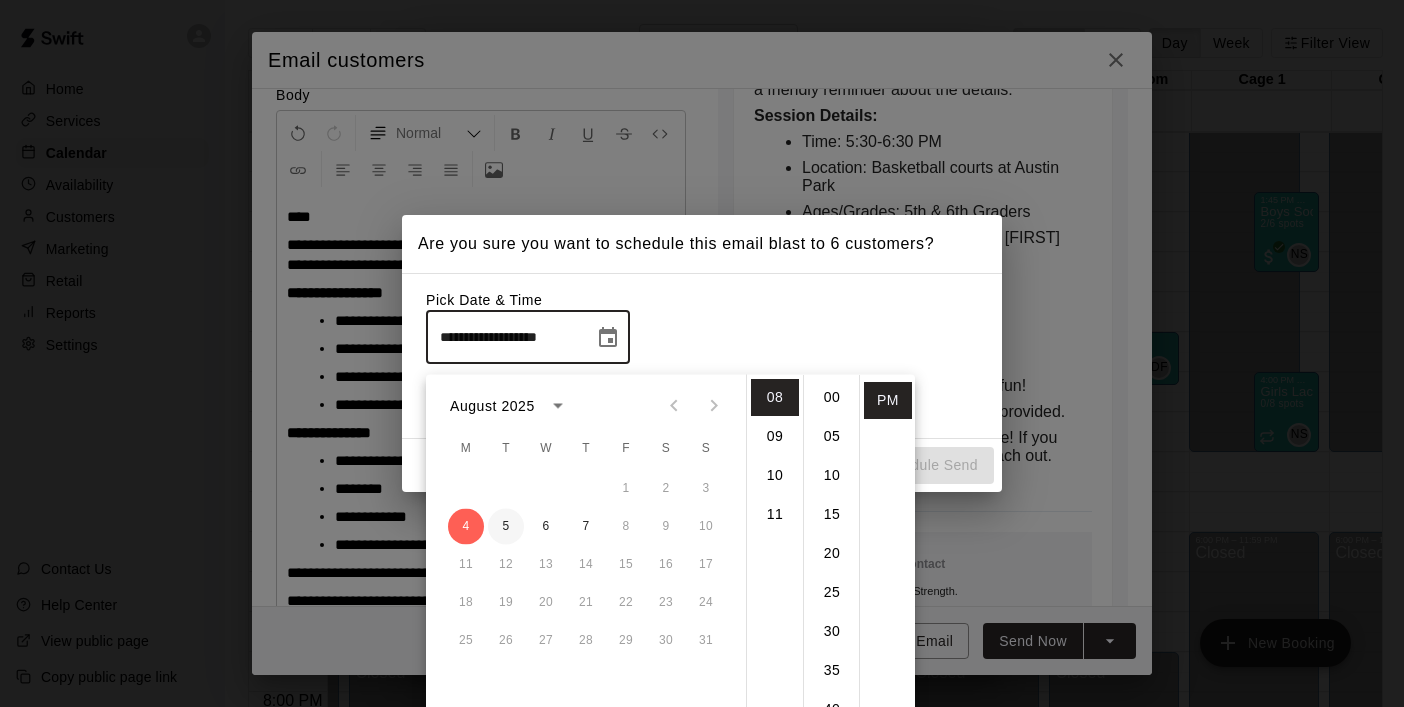 click on "5" at bounding box center (506, 527) 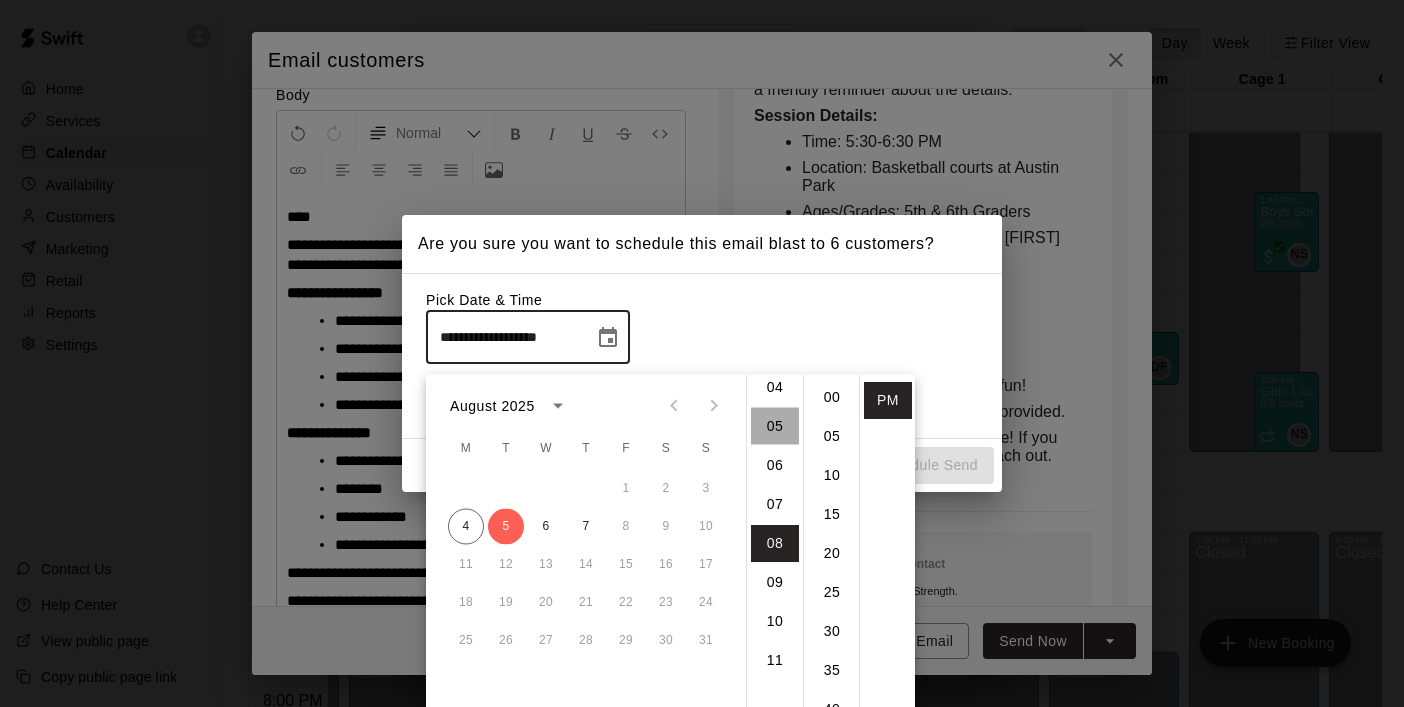 click on "05" at bounding box center [775, 426] 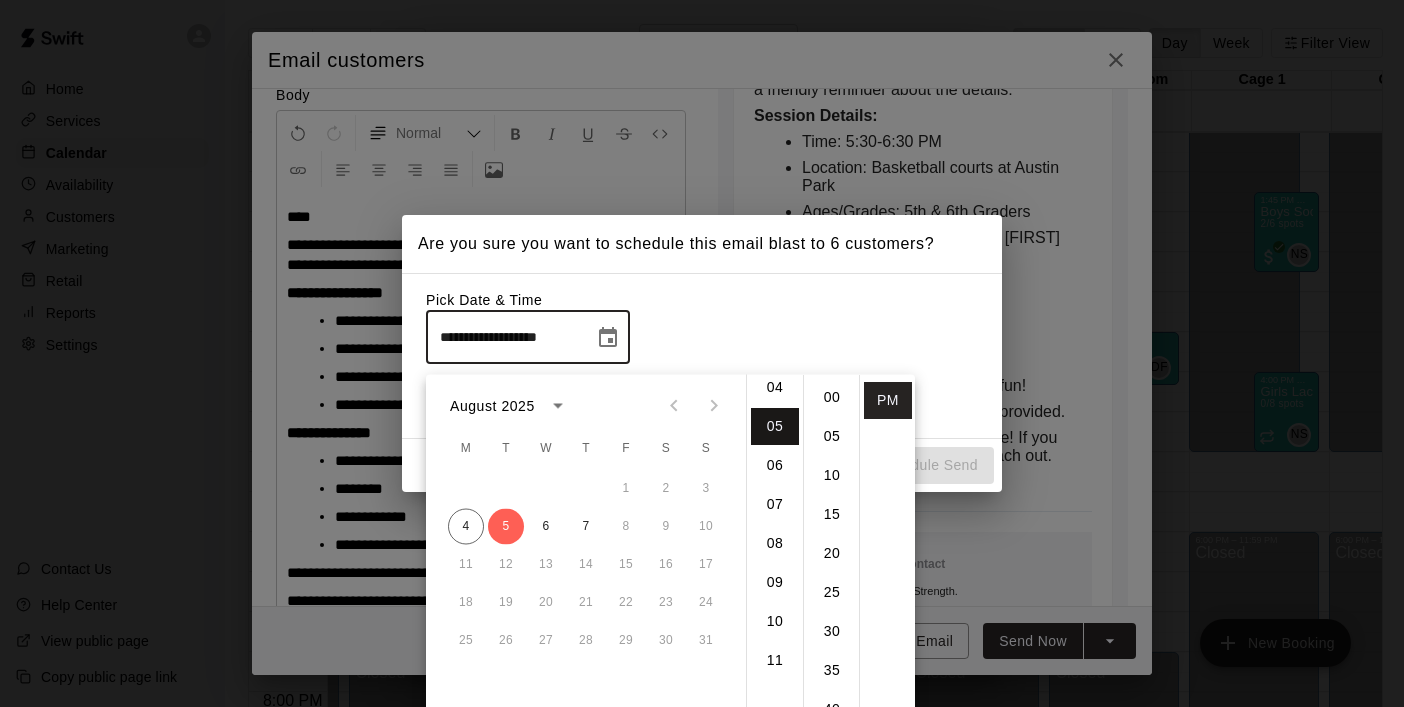 scroll, scrollTop: 195, scrollLeft: 0, axis: vertical 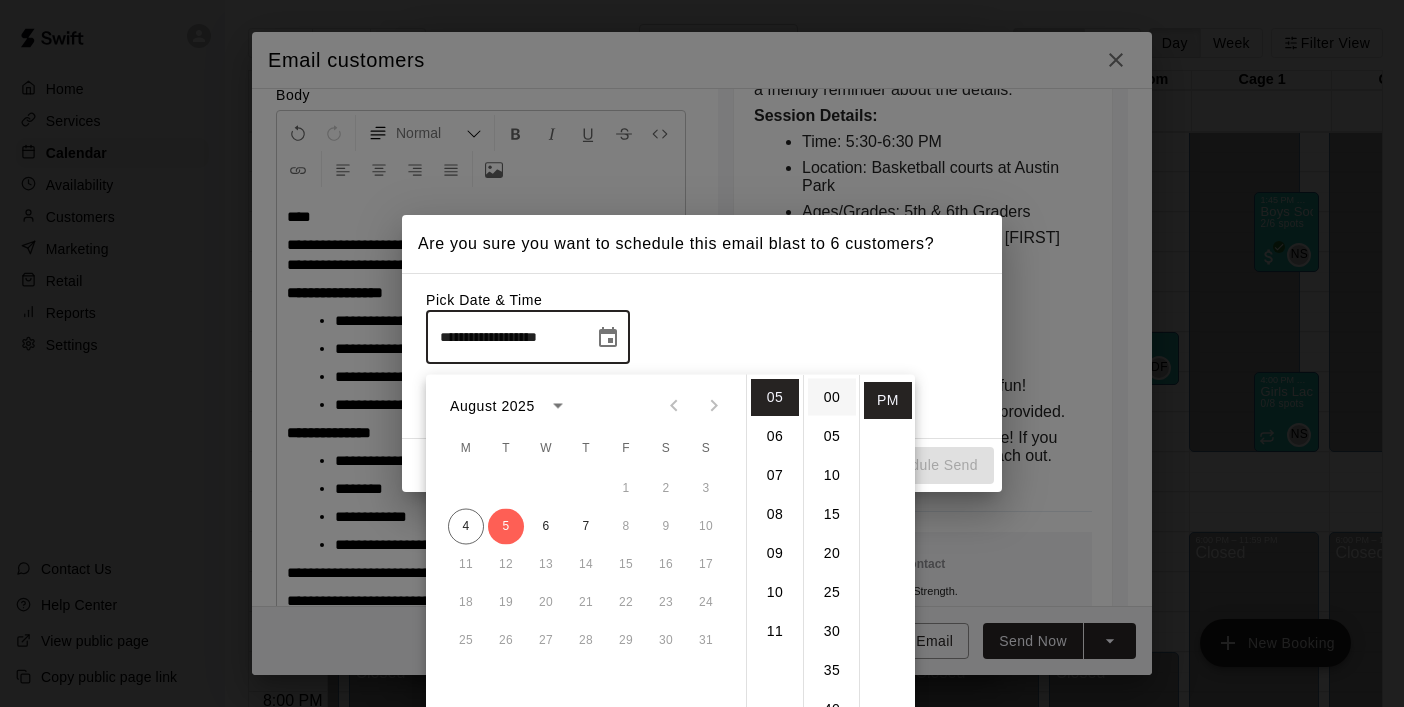 click on "00" at bounding box center [832, 397] 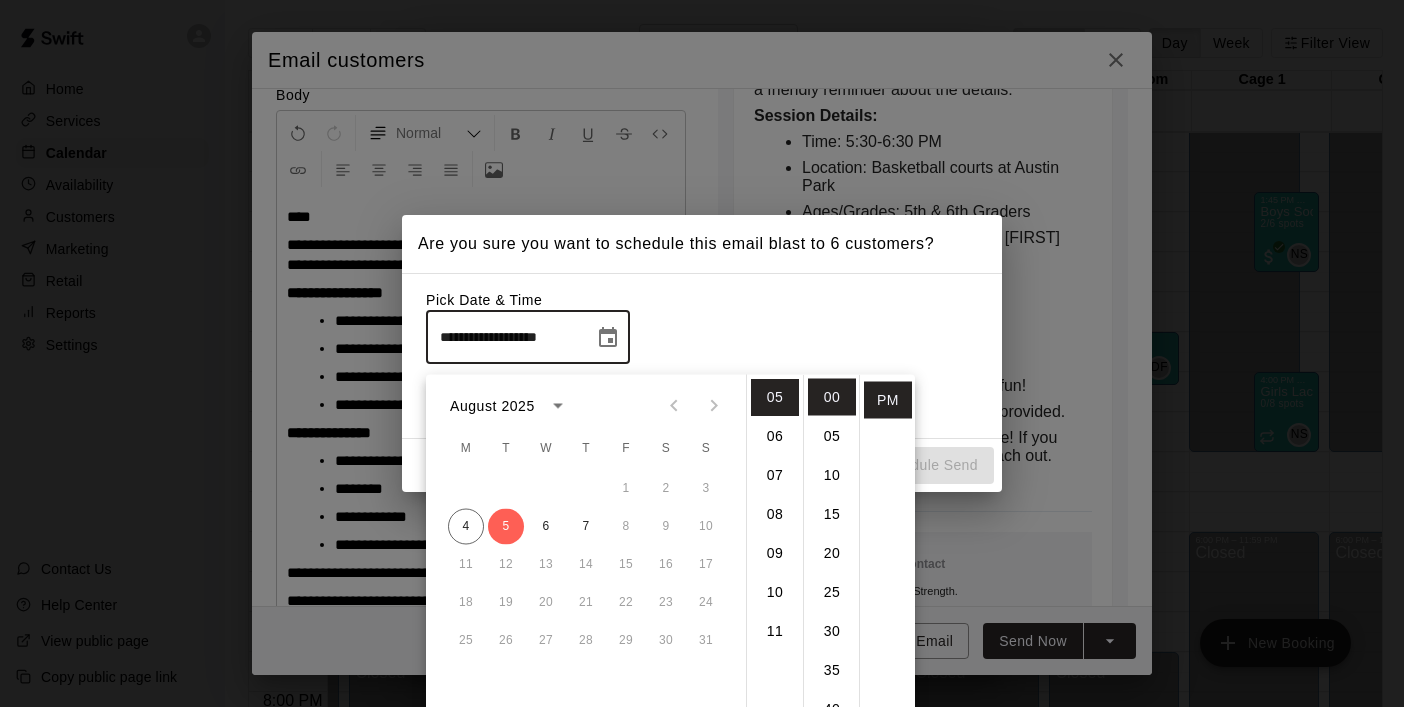 scroll, scrollTop: 0, scrollLeft: 0, axis: both 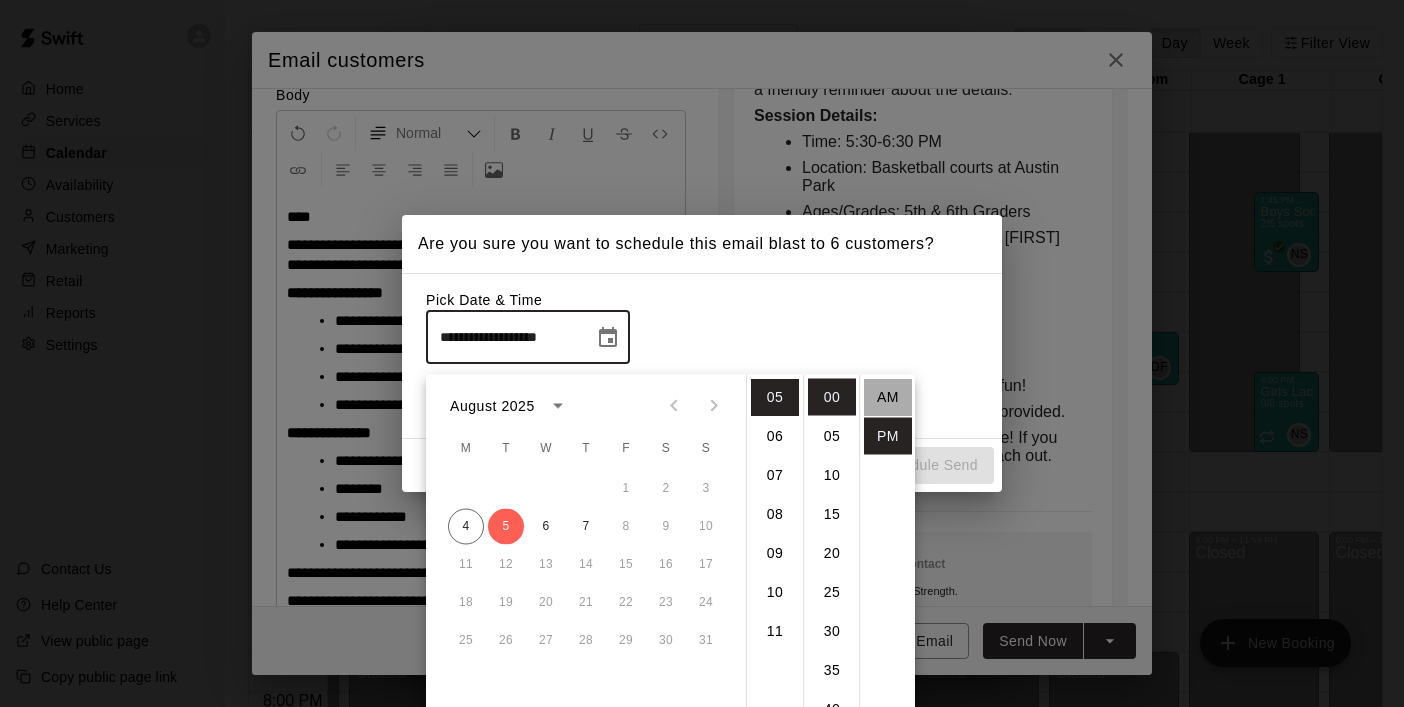 click on "AM" at bounding box center (888, 397) 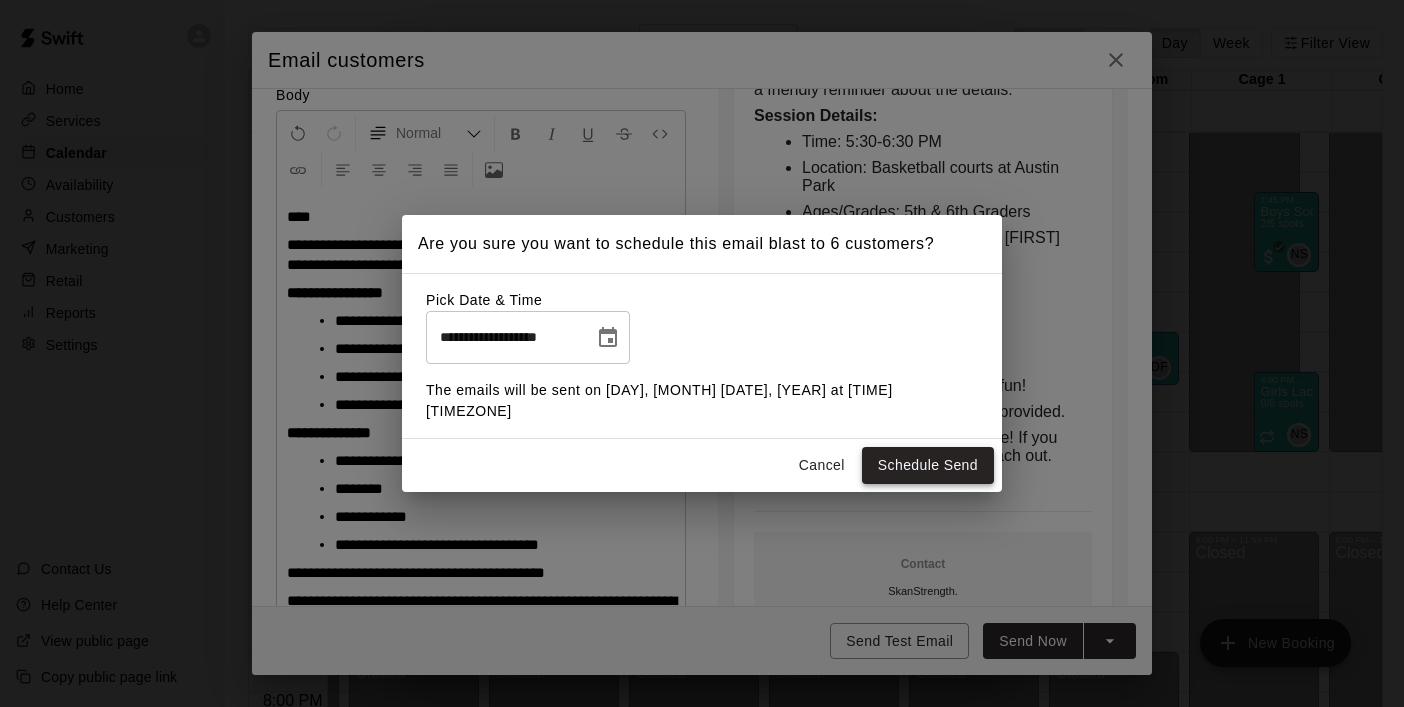 click on "Schedule Send" at bounding box center (928, 465) 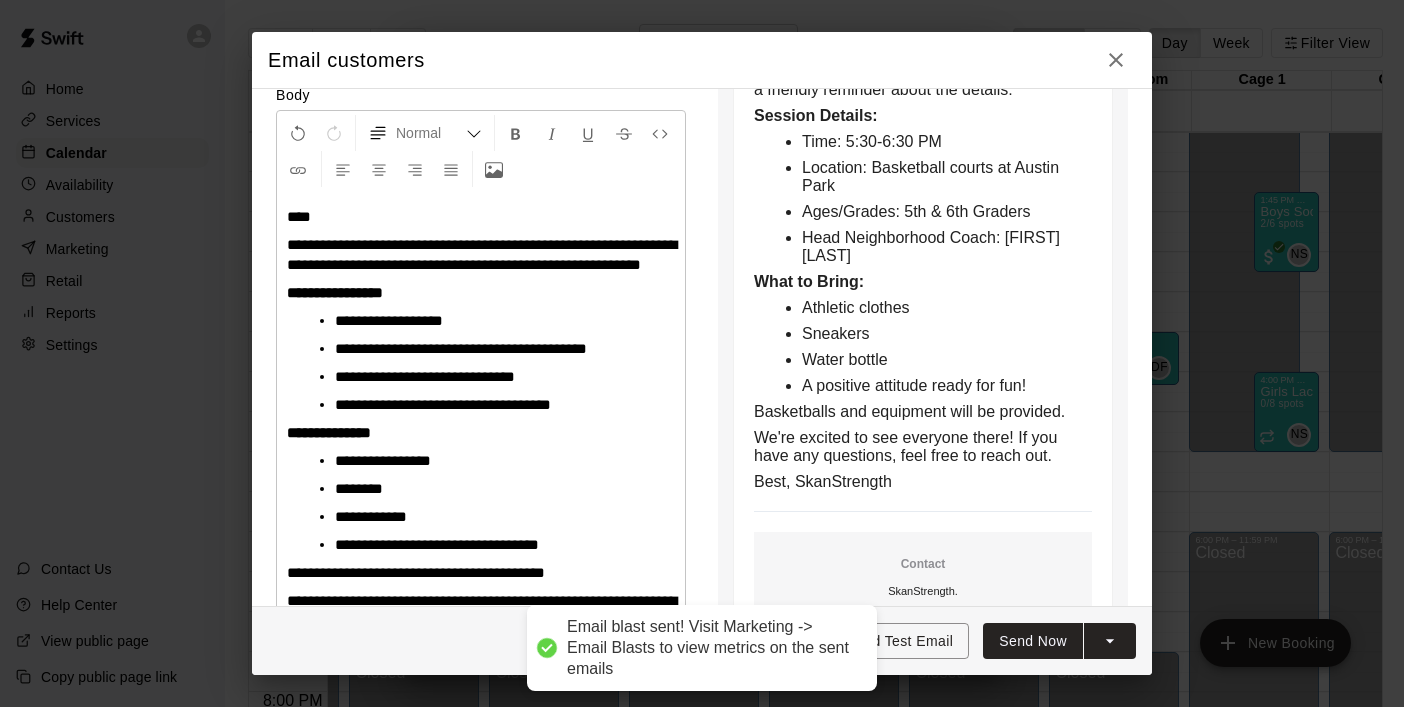 type 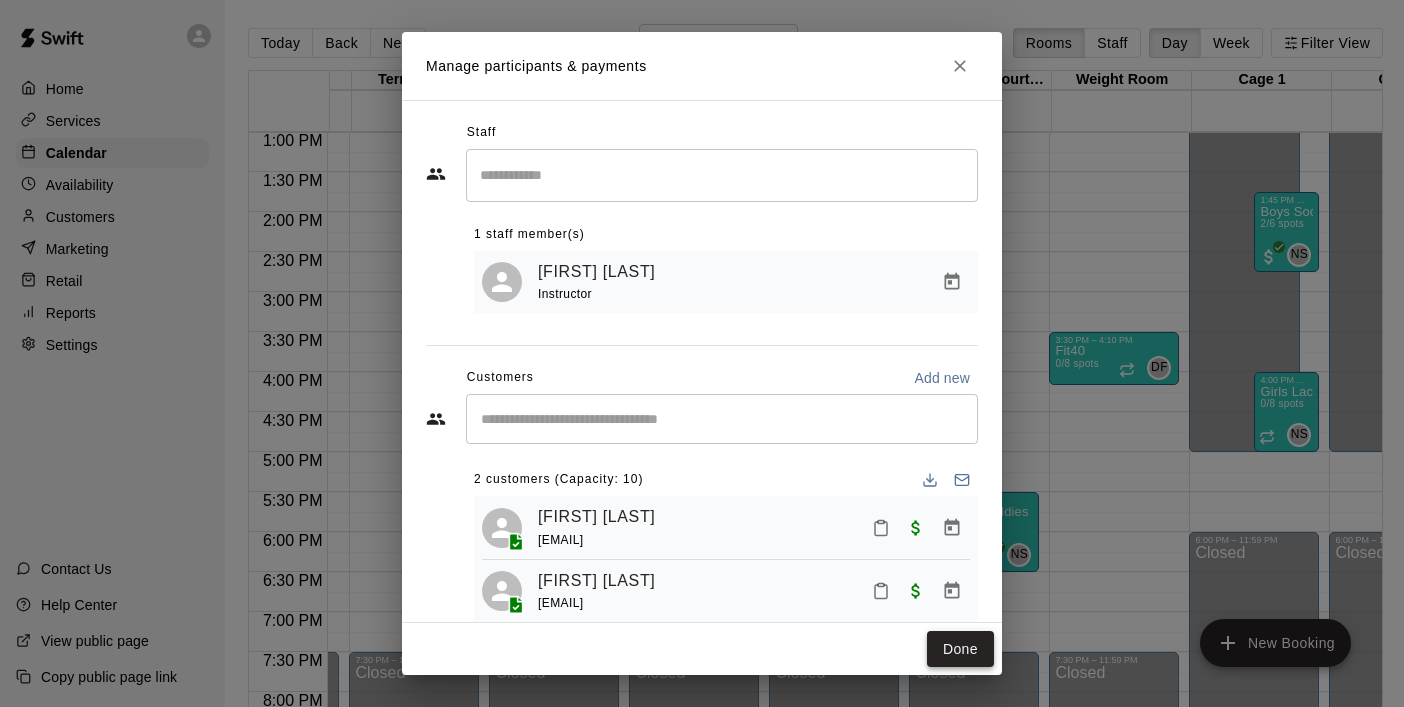 click on "Done" at bounding box center (960, 649) 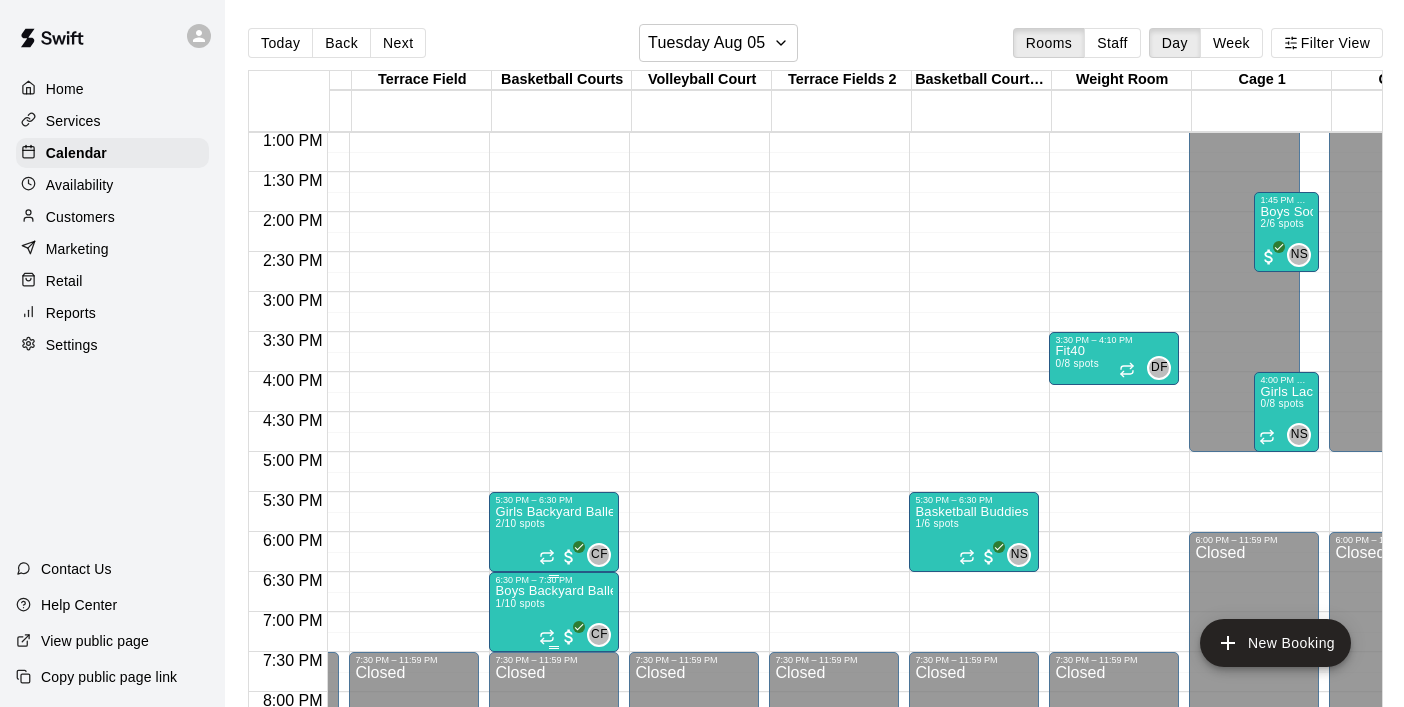 click on "Boys Backyard Ballers (5th & 6th Graders)" at bounding box center [554, 591] 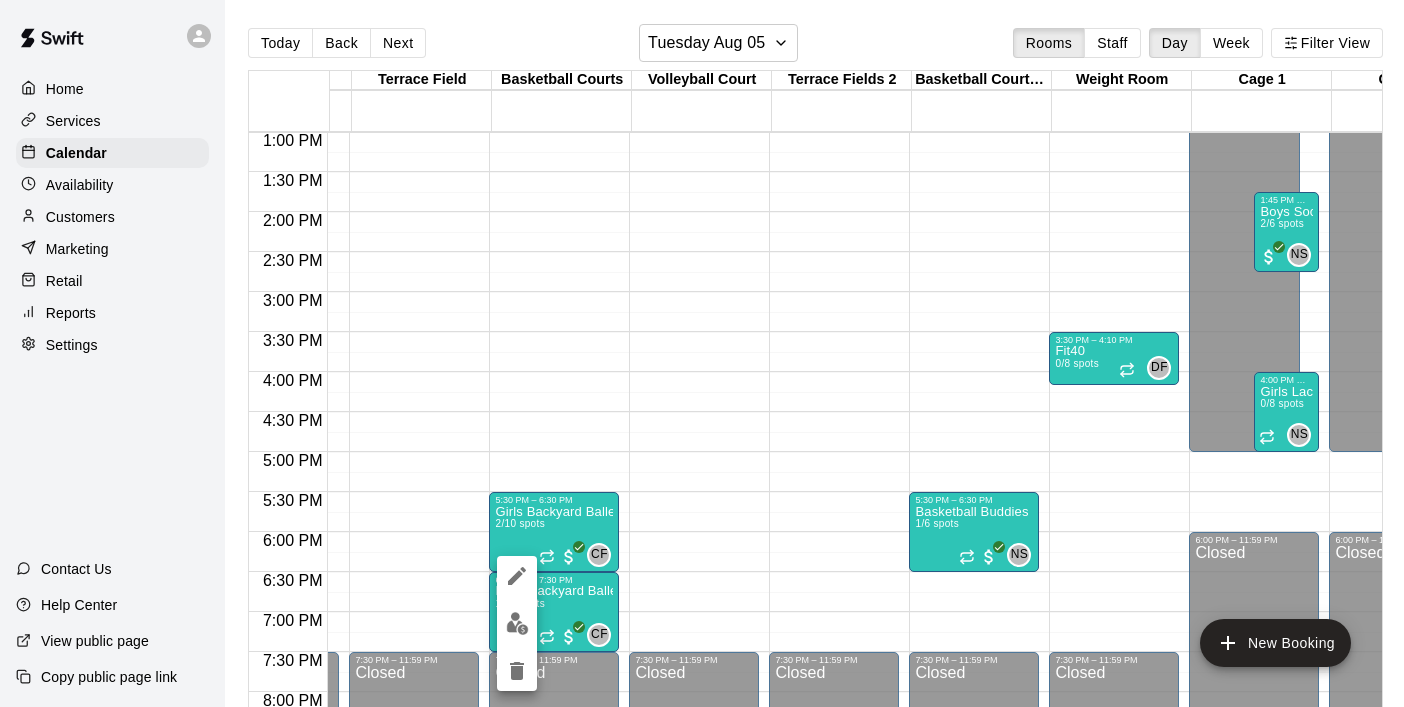 click at bounding box center (702, 353) 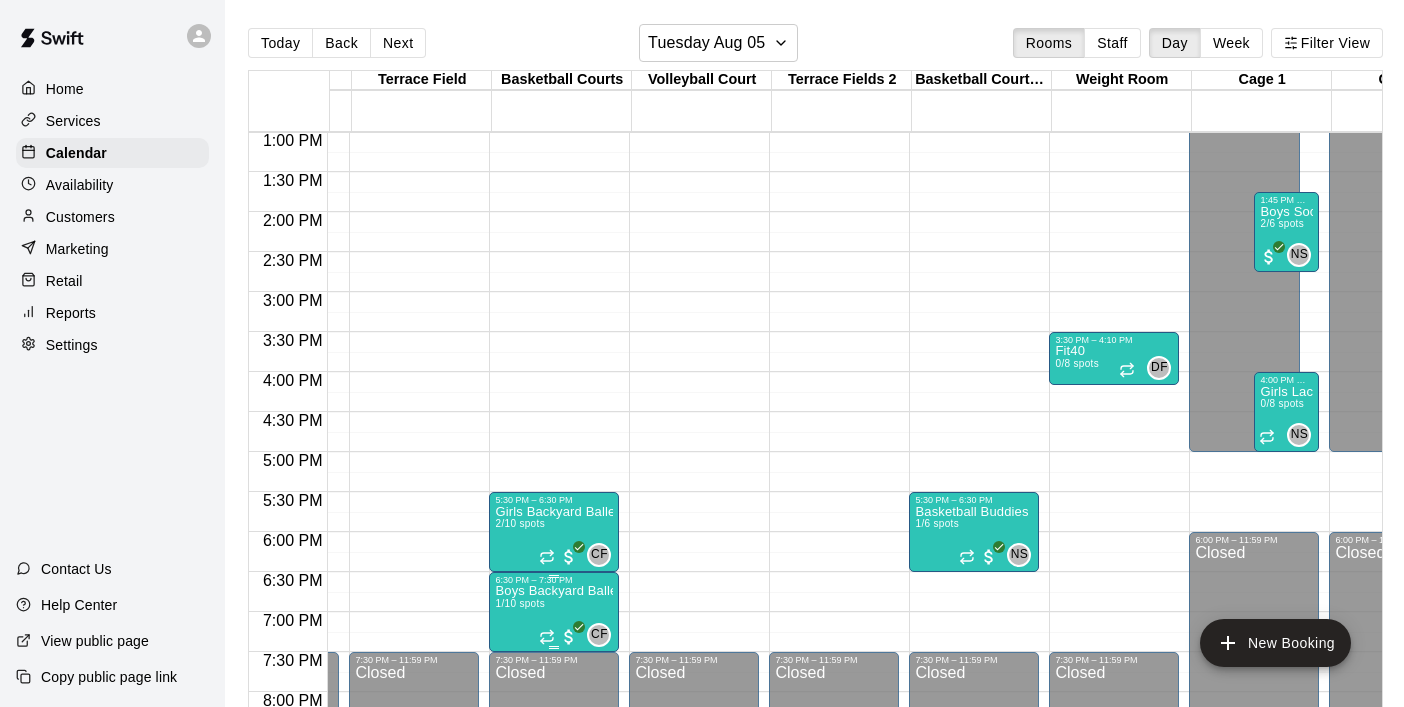 click on "Boys Backyard Ballers (5th & 6th Graders)" at bounding box center [554, 591] 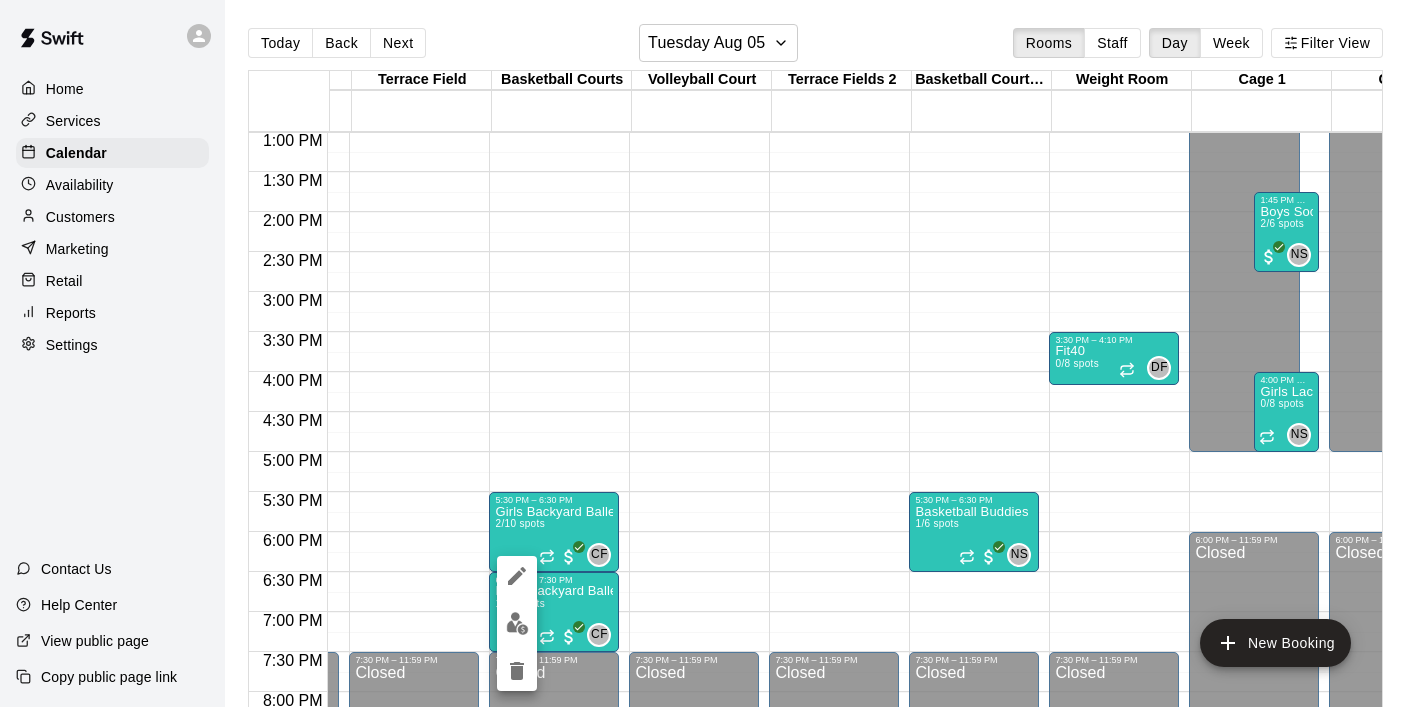 click at bounding box center [517, 623] 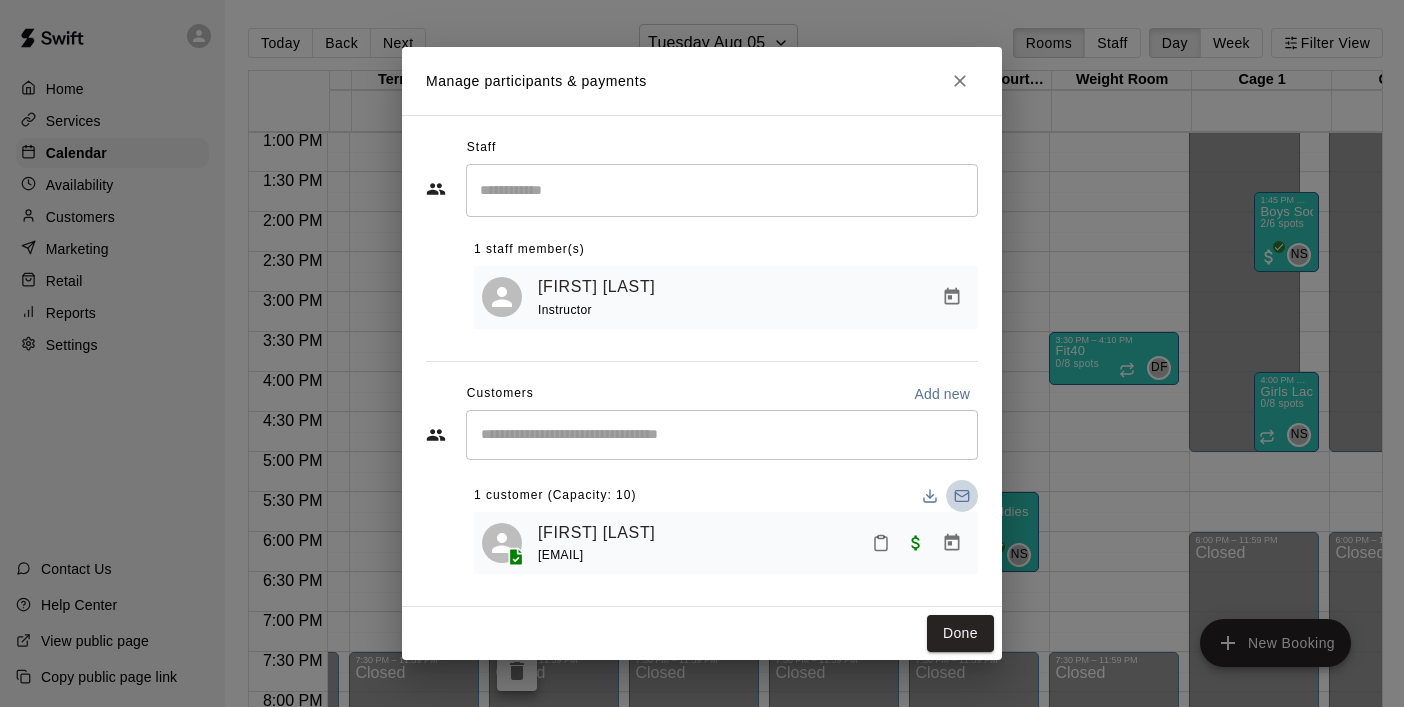 click 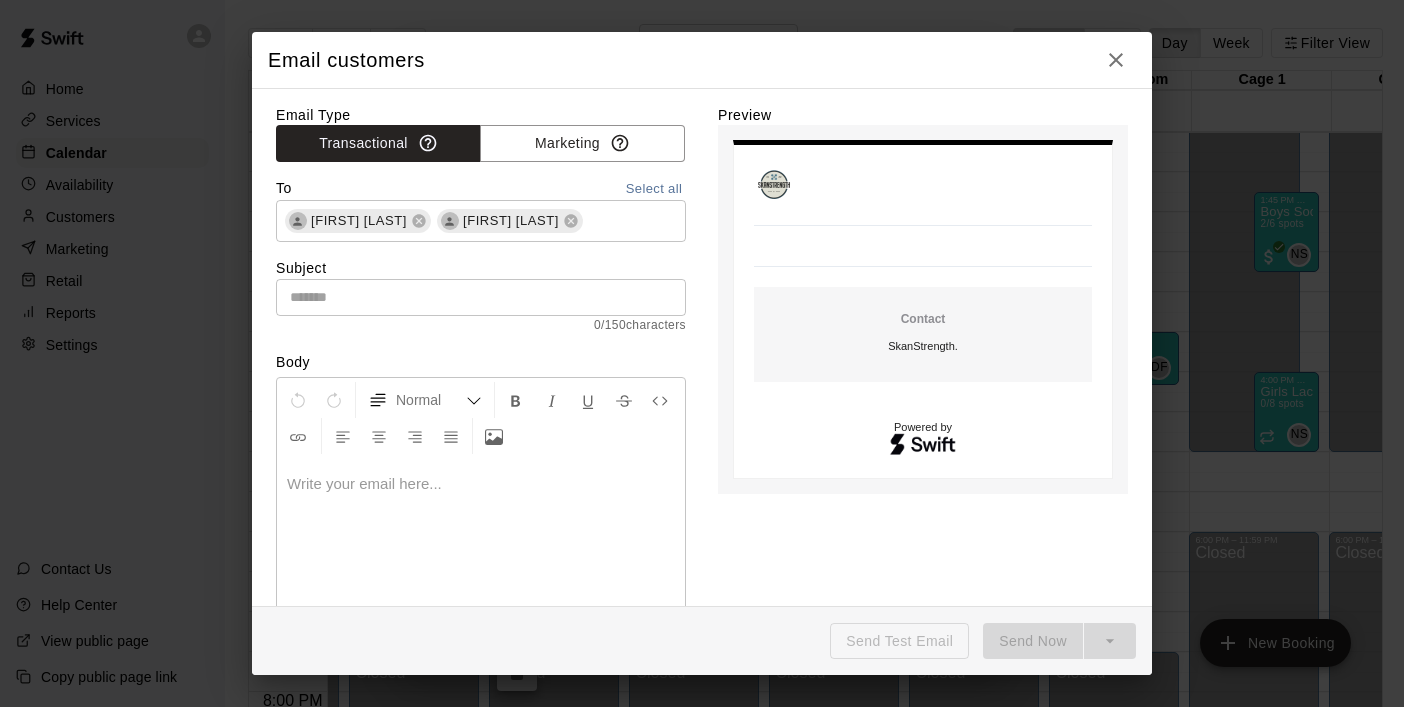 click at bounding box center [481, 484] 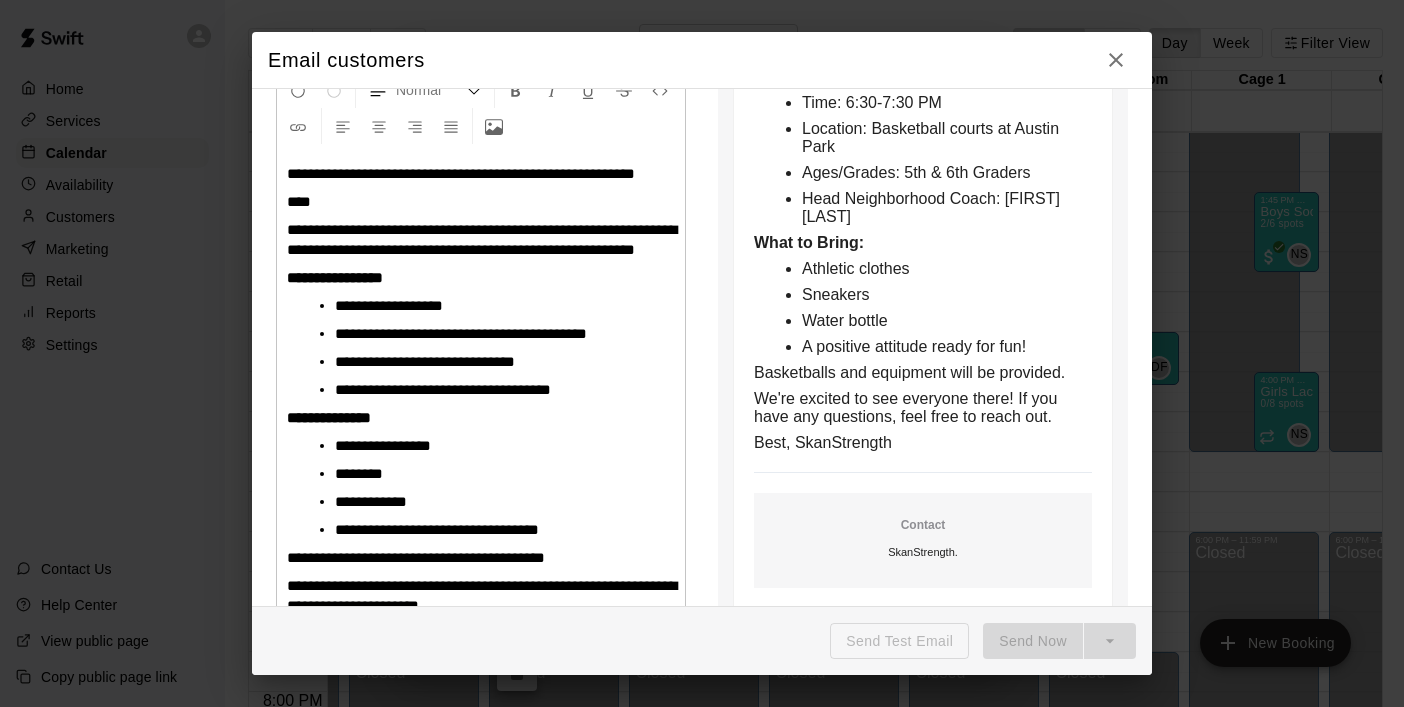 scroll, scrollTop: 288, scrollLeft: 0, axis: vertical 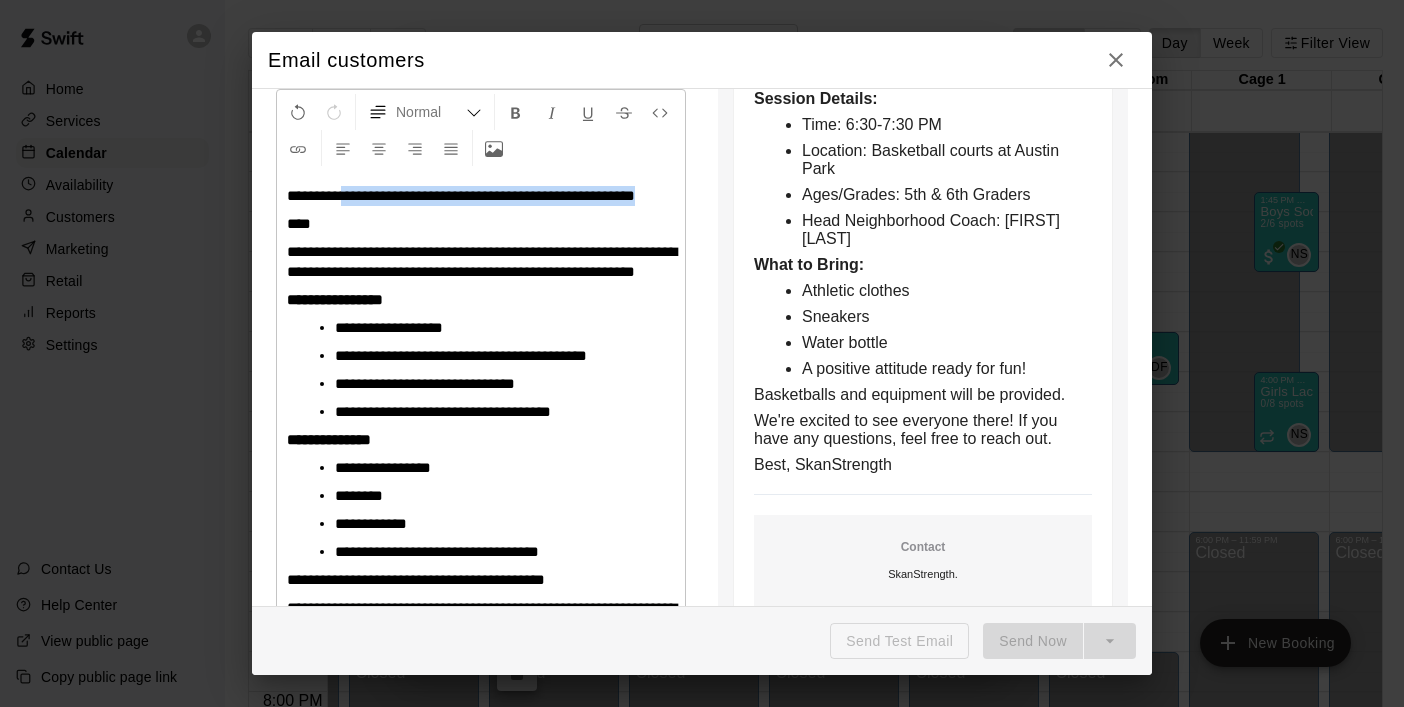 drag, startPoint x: 347, startPoint y: 220, endPoint x: 398, endPoint y: 243, distance: 55.946404 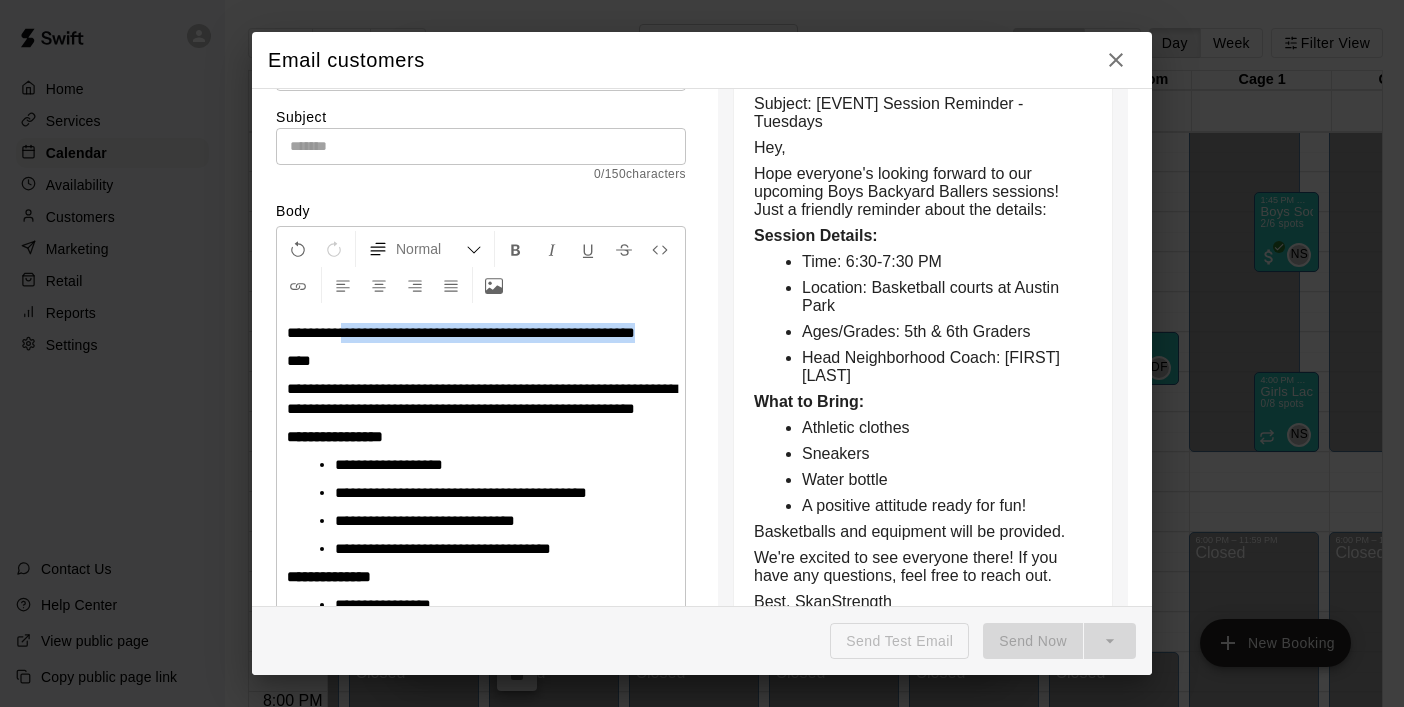 scroll, scrollTop: 134, scrollLeft: 0, axis: vertical 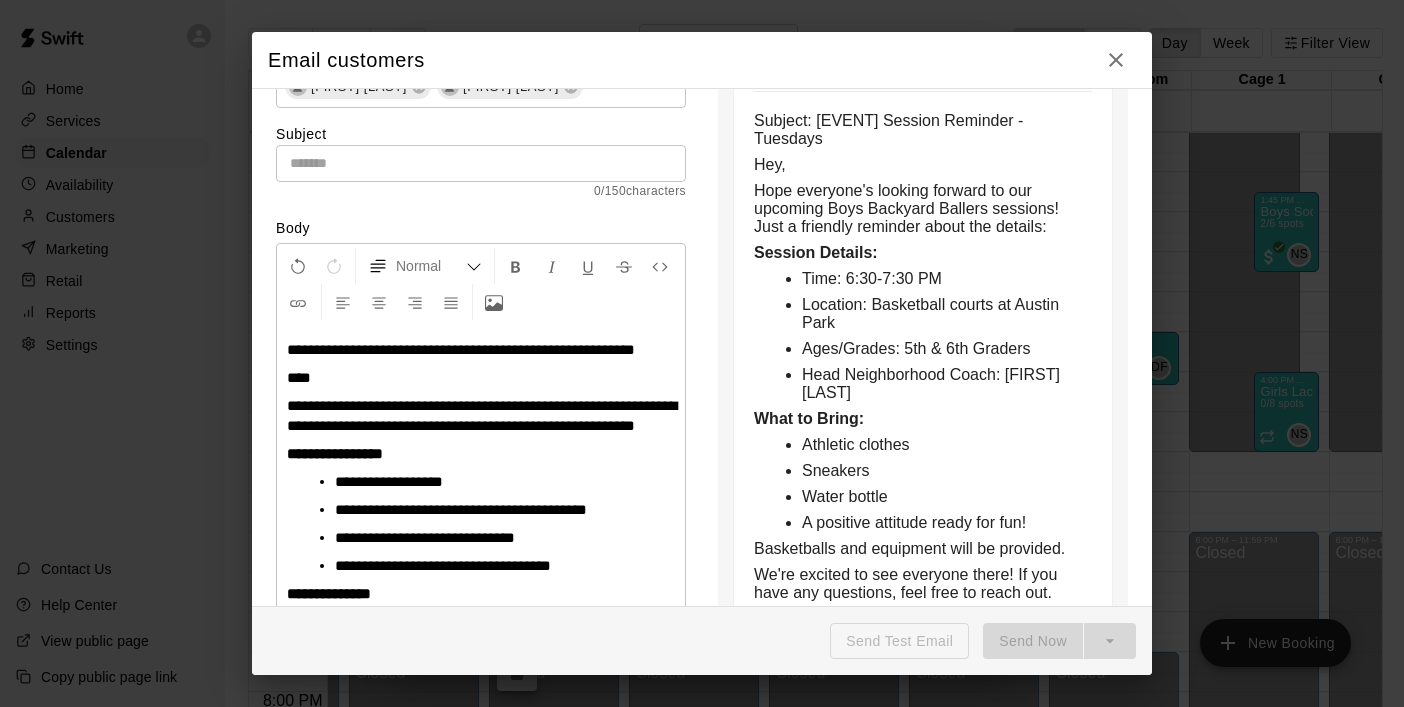 click at bounding box center (481, 163) 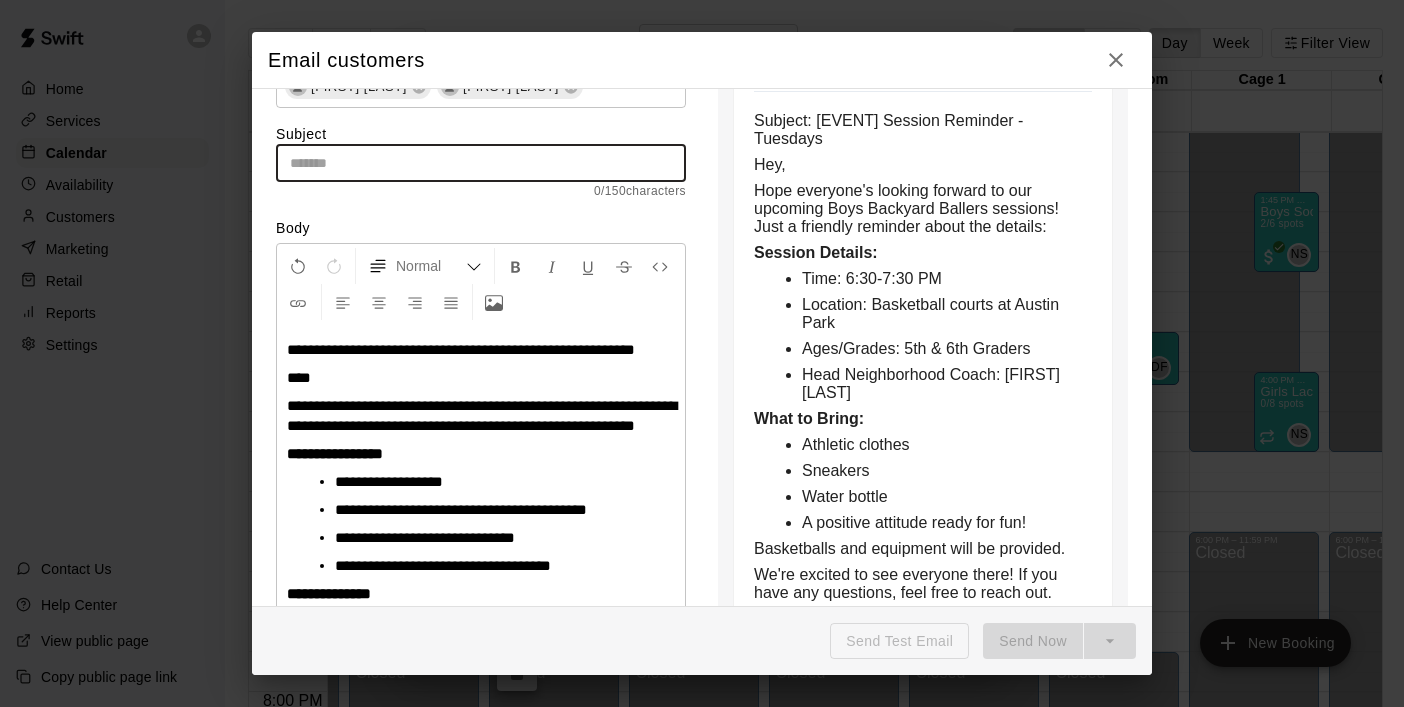 paste on "**********" 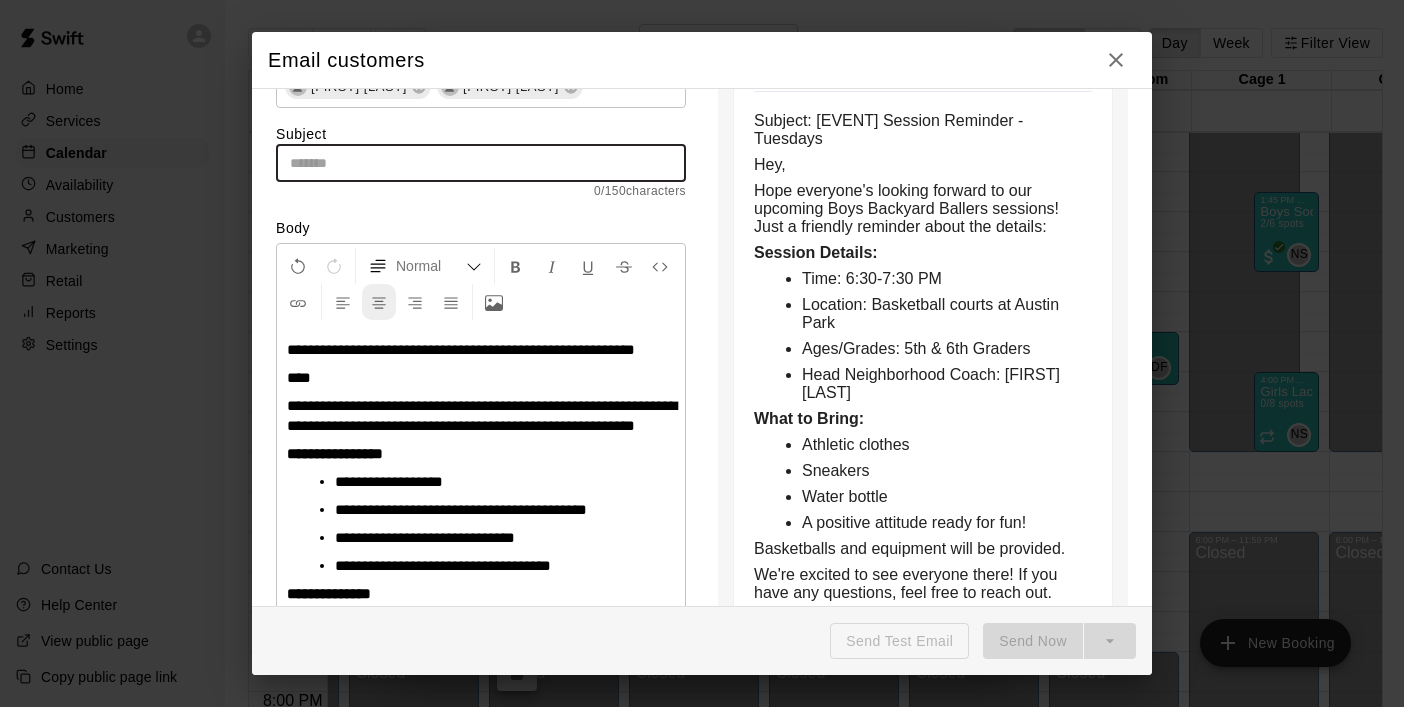 type on "**********" 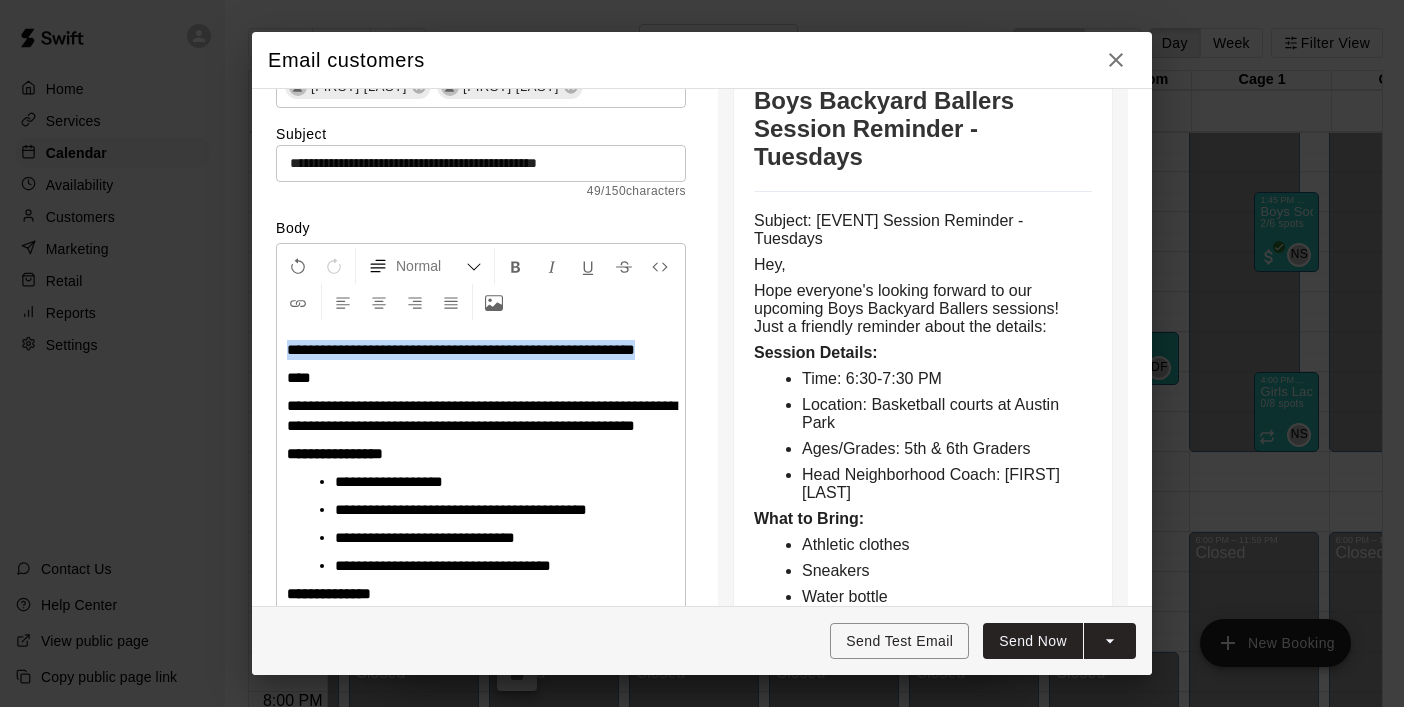 drag, startPoint x: 290, startPoint y: 376, endPoint x: 355, endPoint y: 397, distance: 68.30813 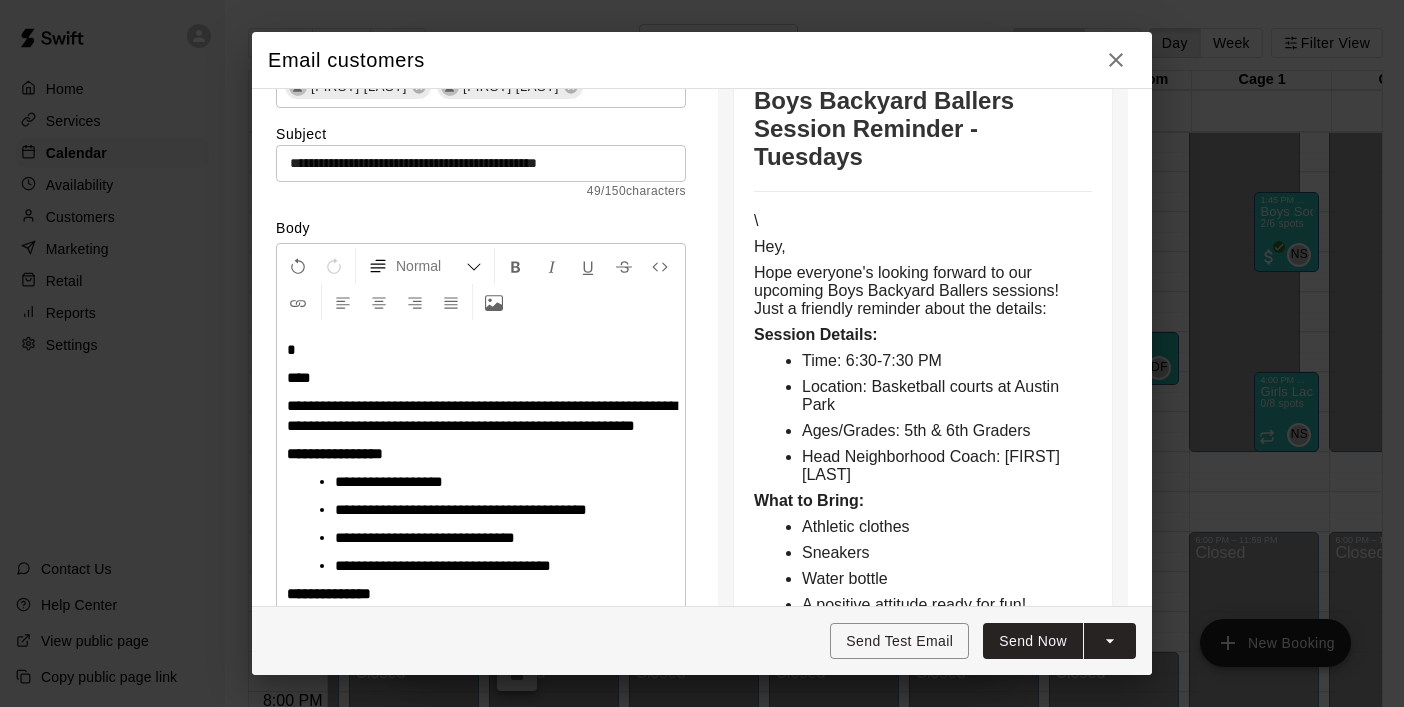 type 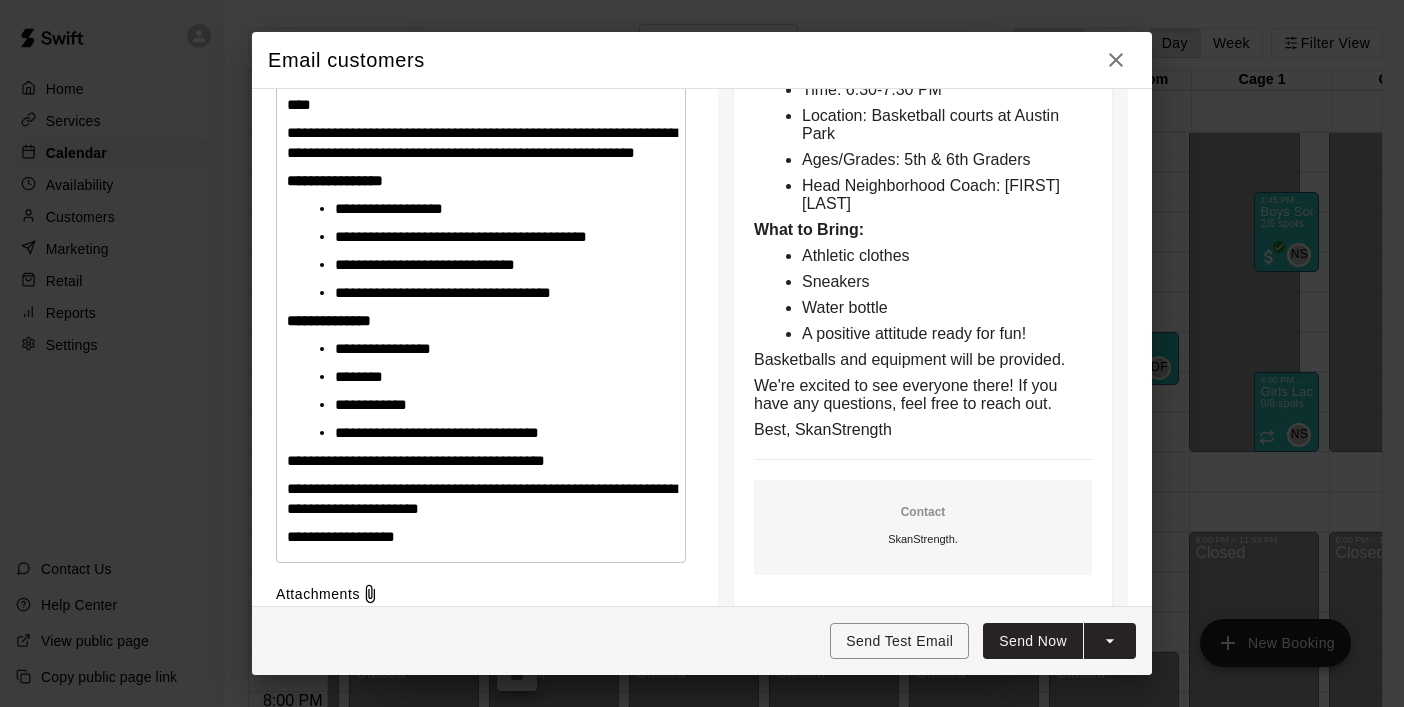 scroll, scrollTop: 372, scrollLeft: 0, axis: vertical 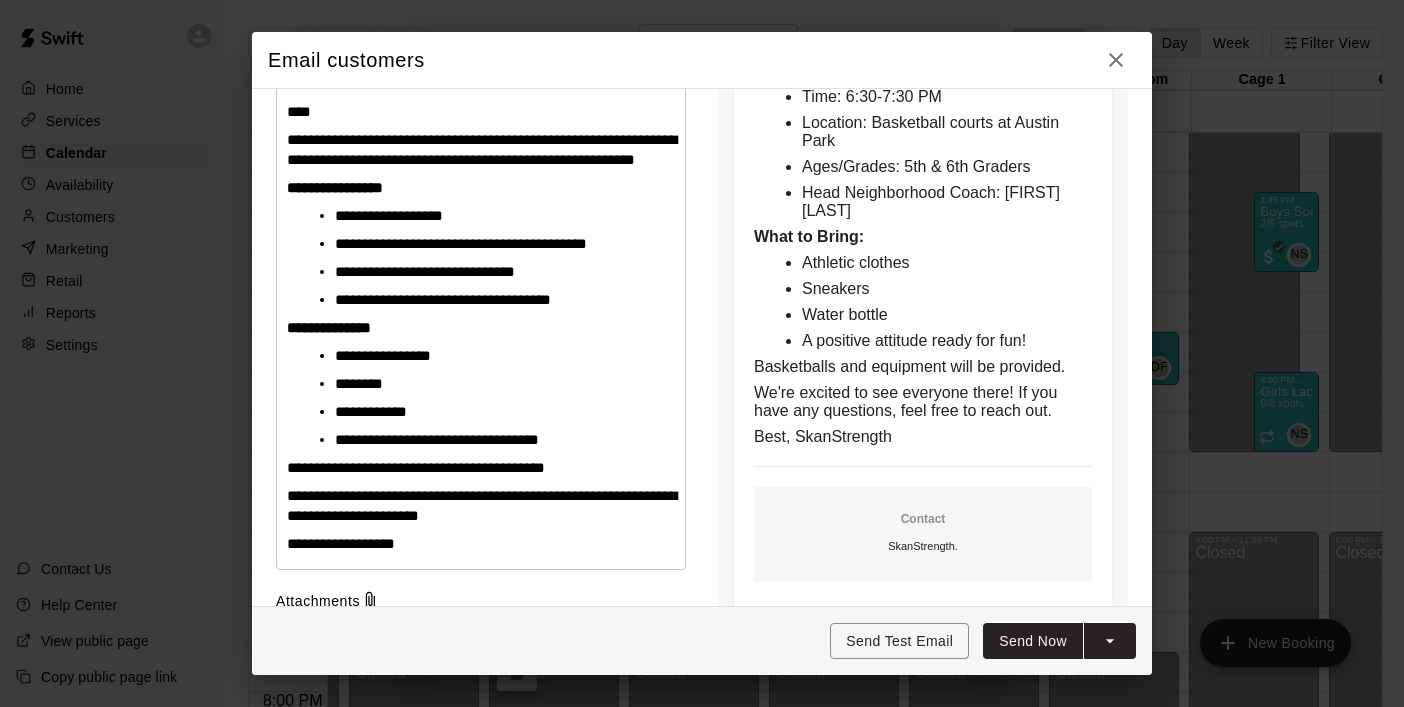 click 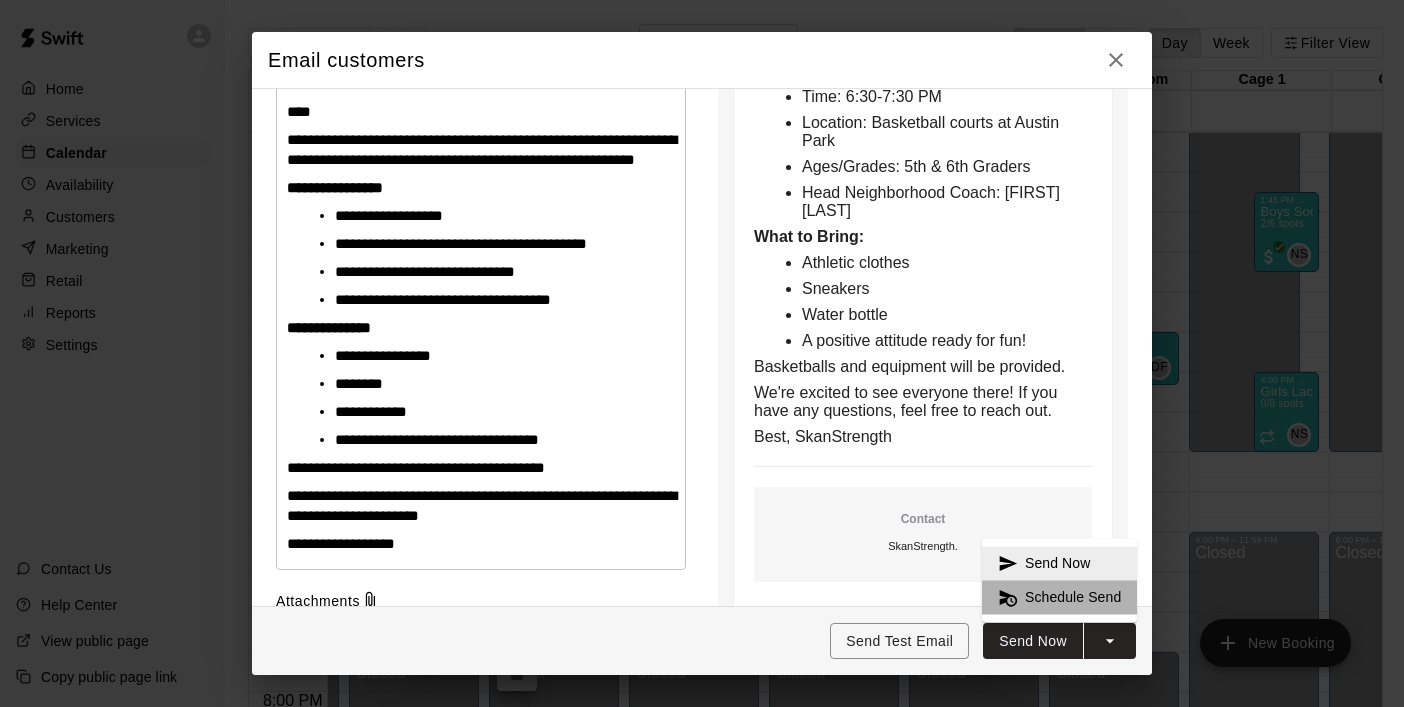 click on "Schedule Send" at bounding box center (1073, 598) 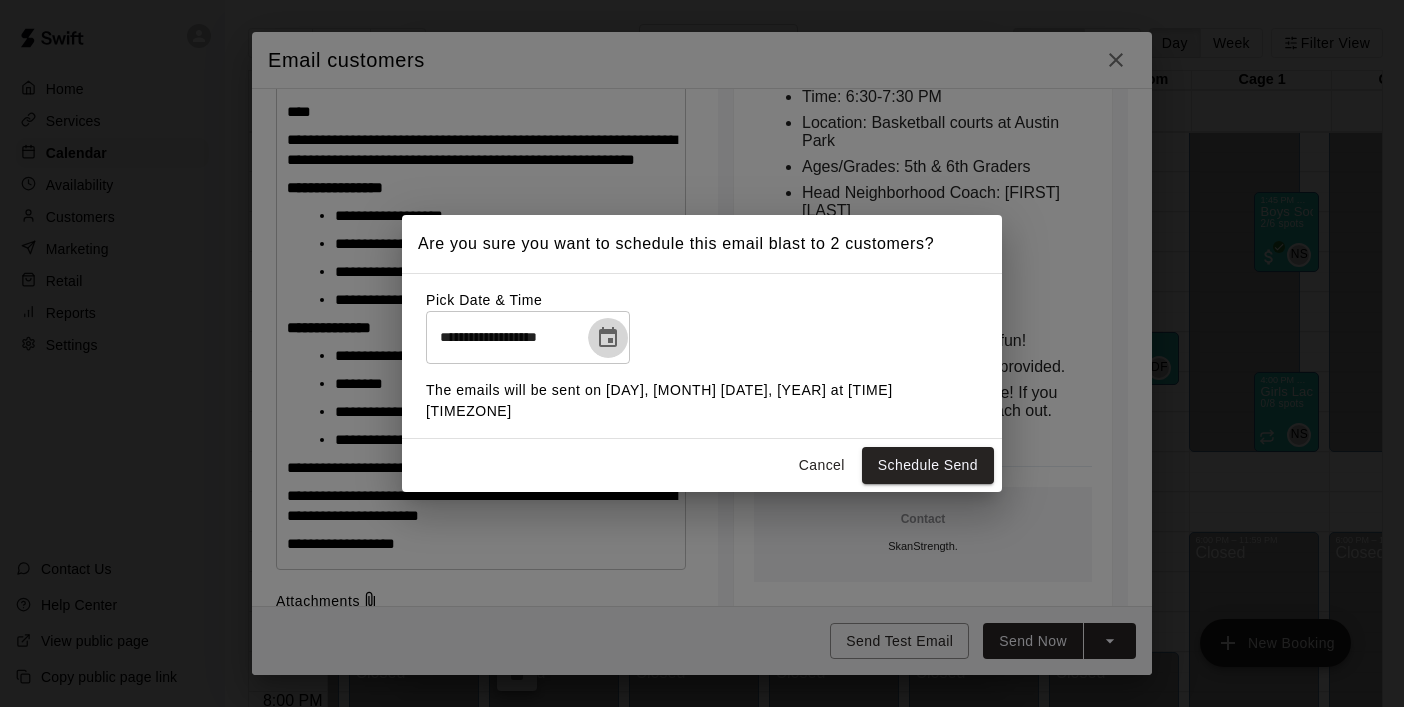 click 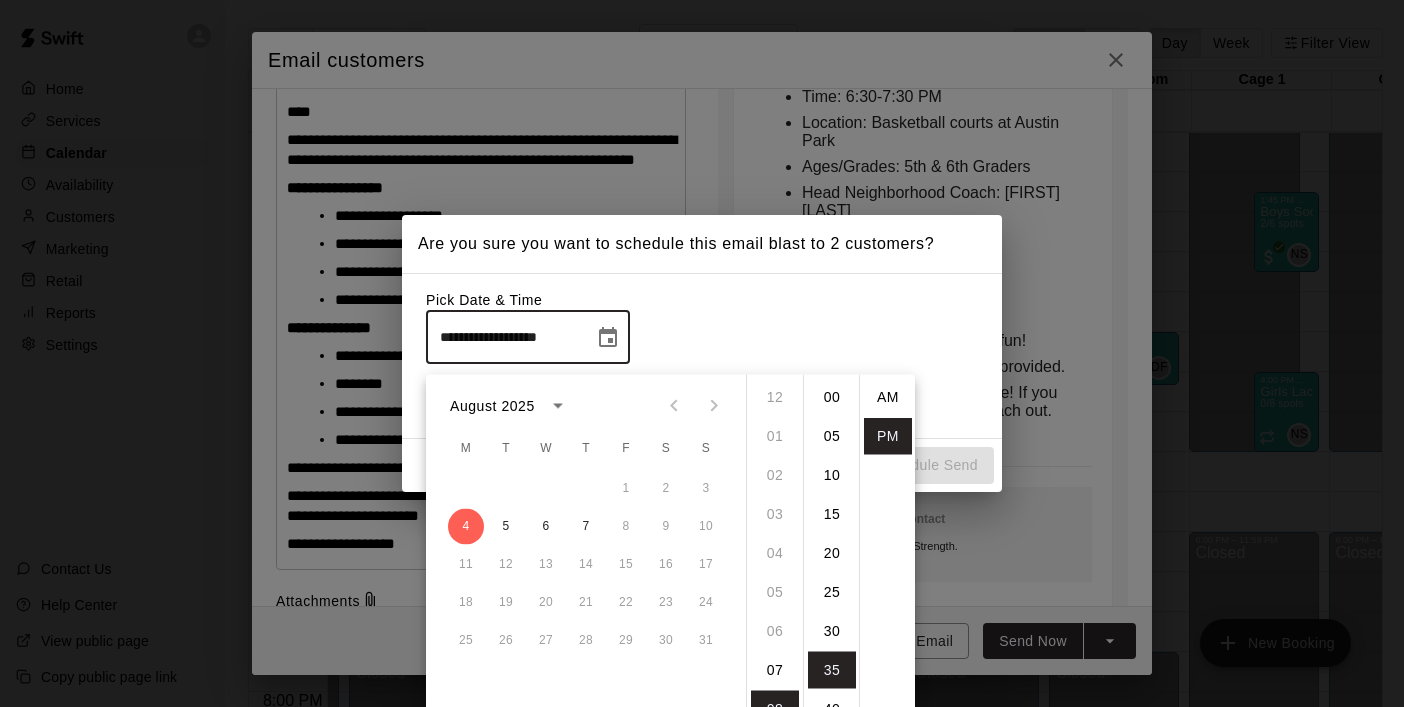 scroll, scrollTop: 312, scrollLeft: 0, axis: vertical 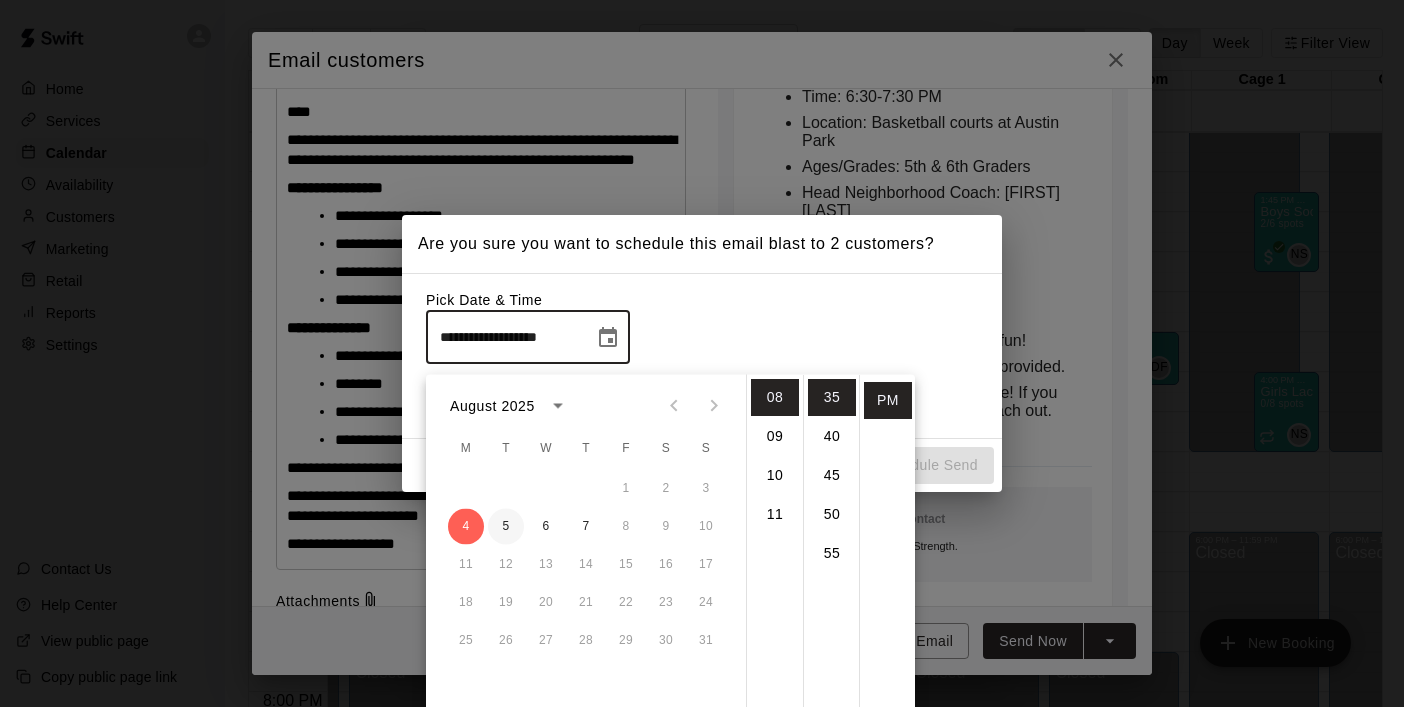 click on "5" at bounding box center (506, 527) 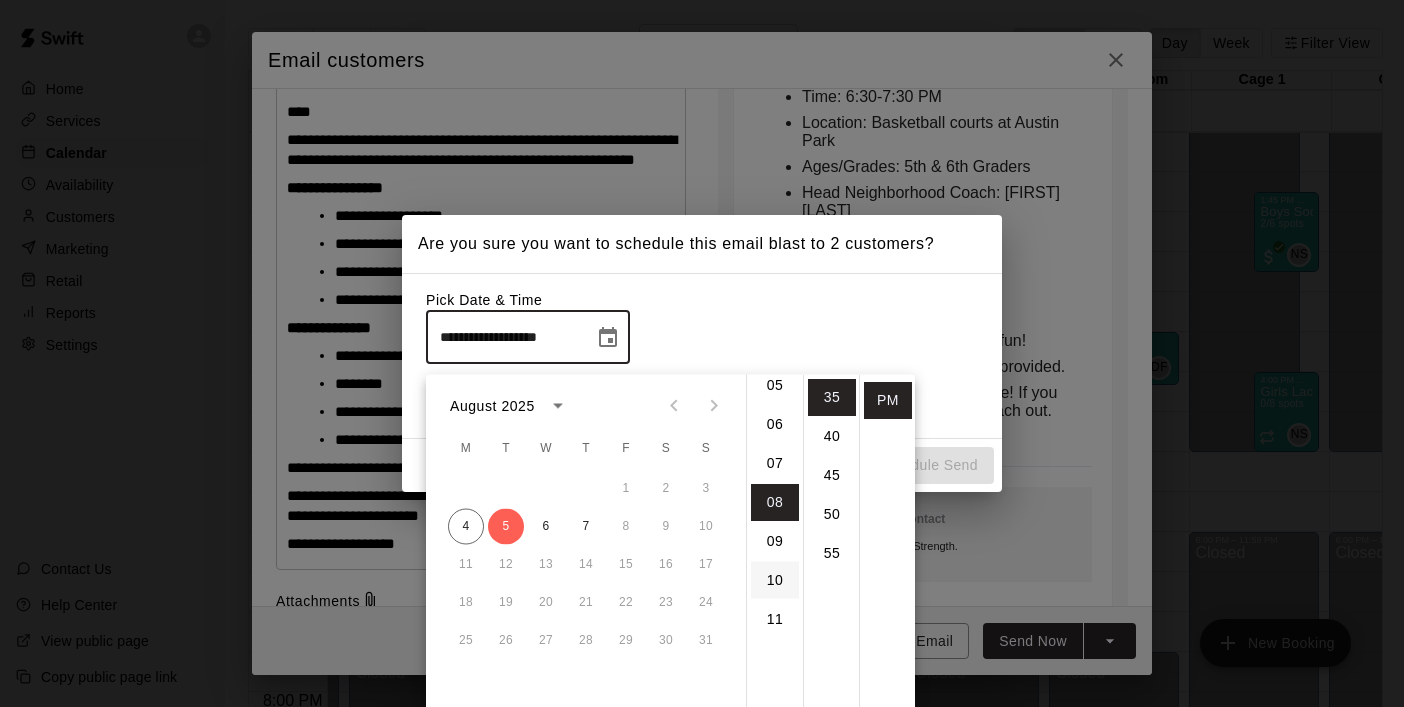 scroll, scrollTop: 192, scrollLeft: 0, axis: vertical 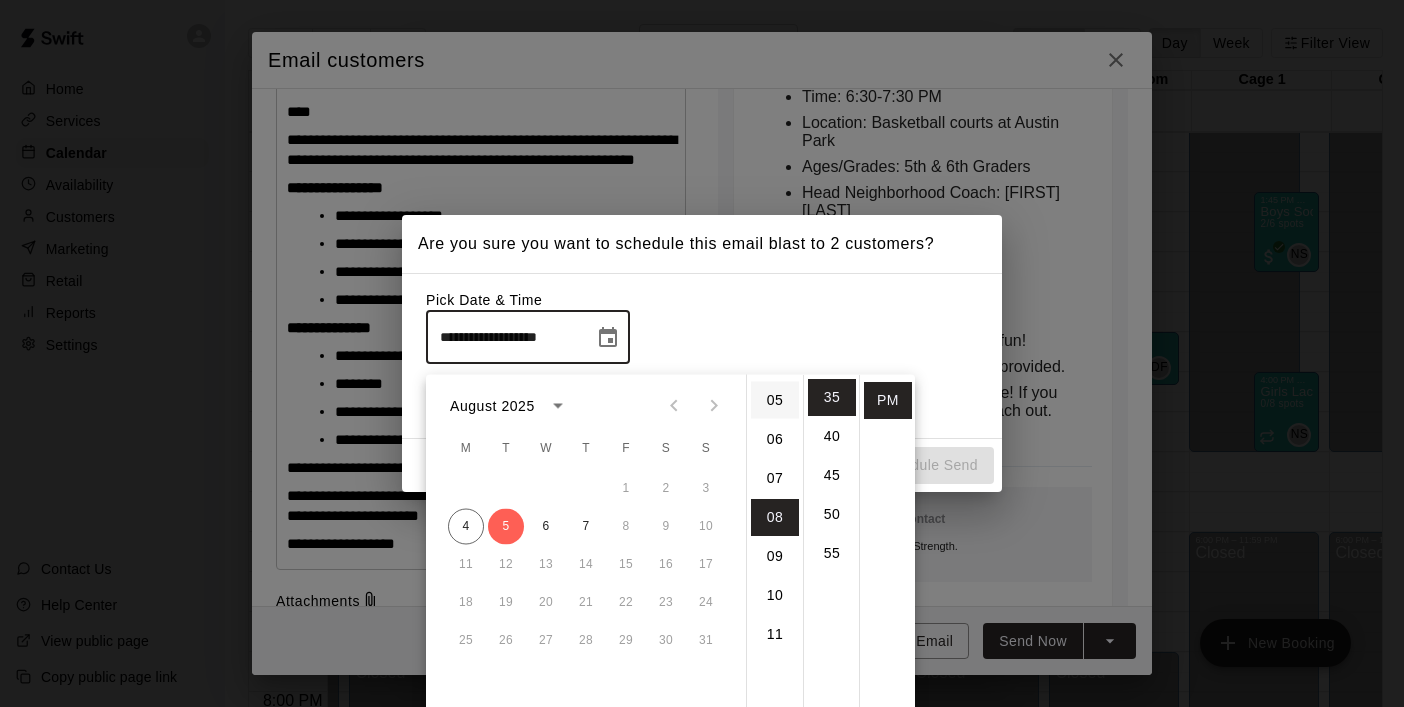 click on "05" at bounding box center [775, 400] 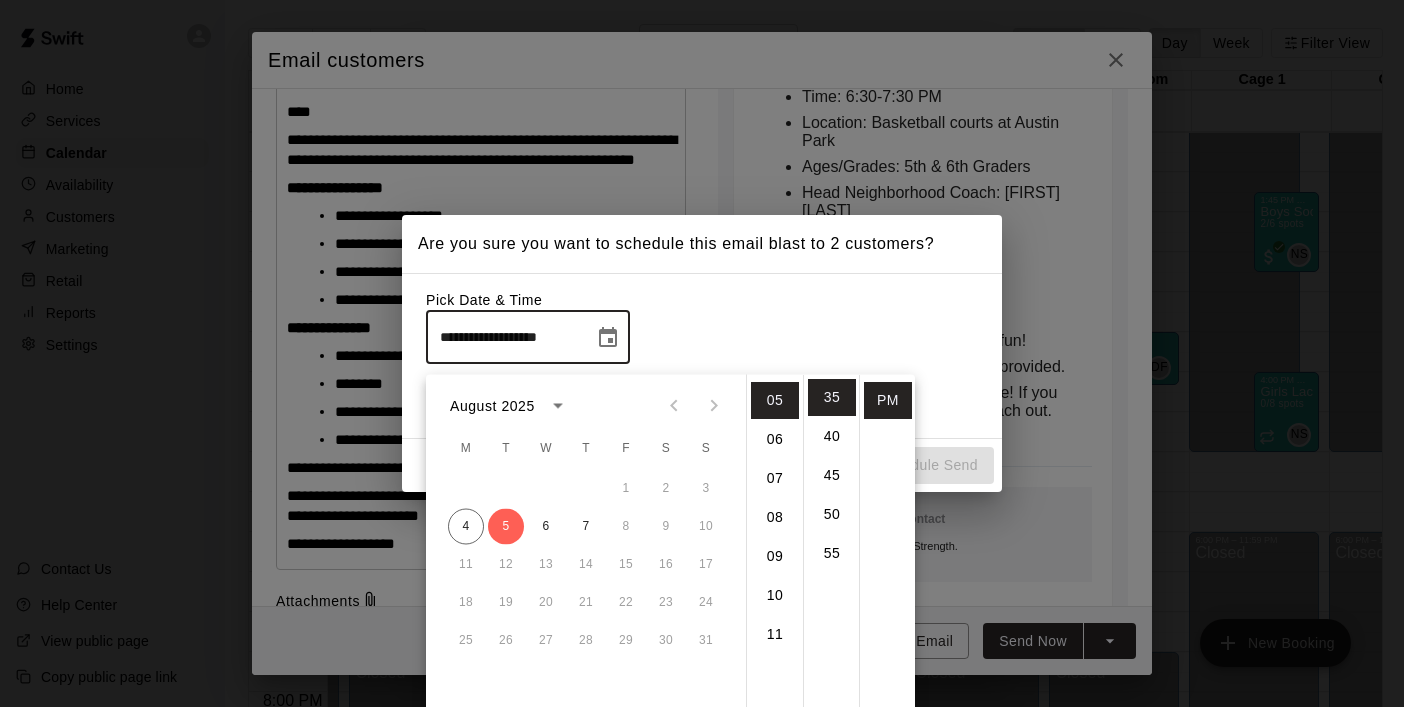 scroll, scrollTop: 195, scrollLeft: 0, axis: vertical 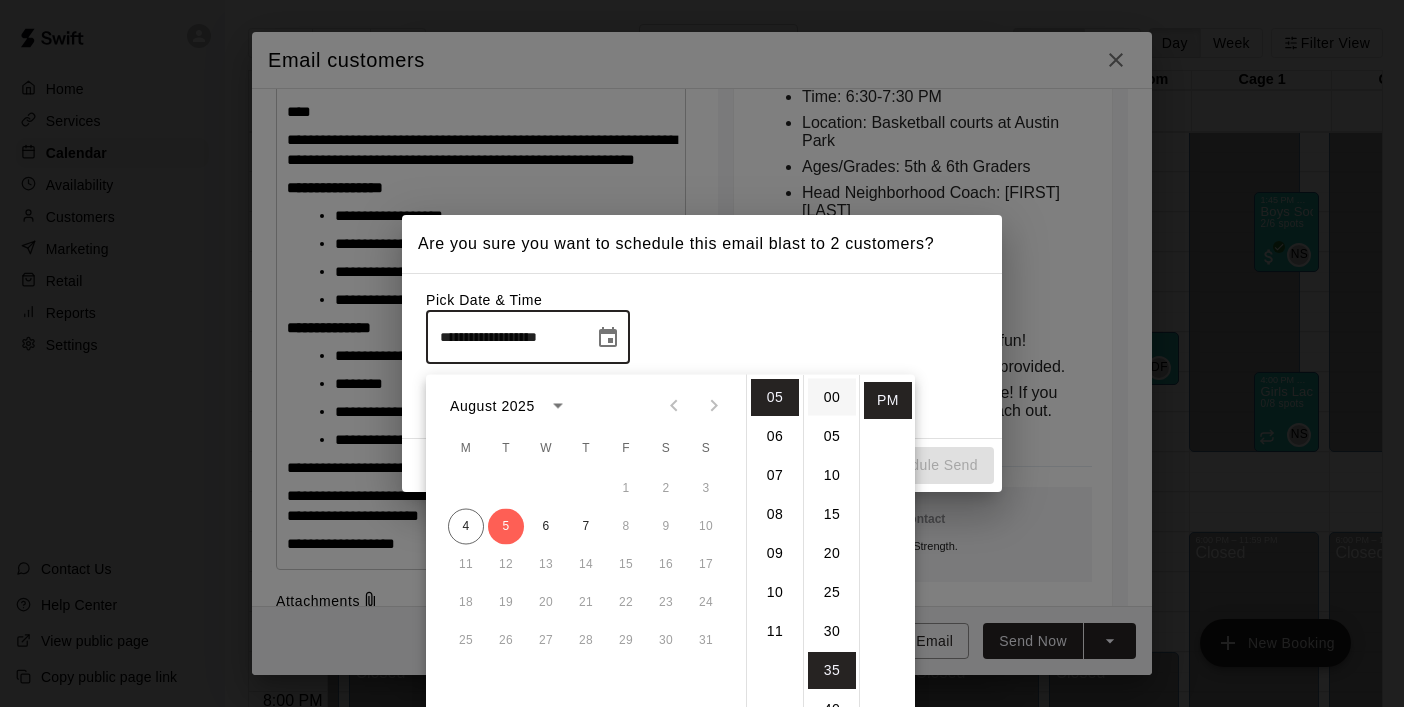 click on "00" at bounding box center [832, 397] 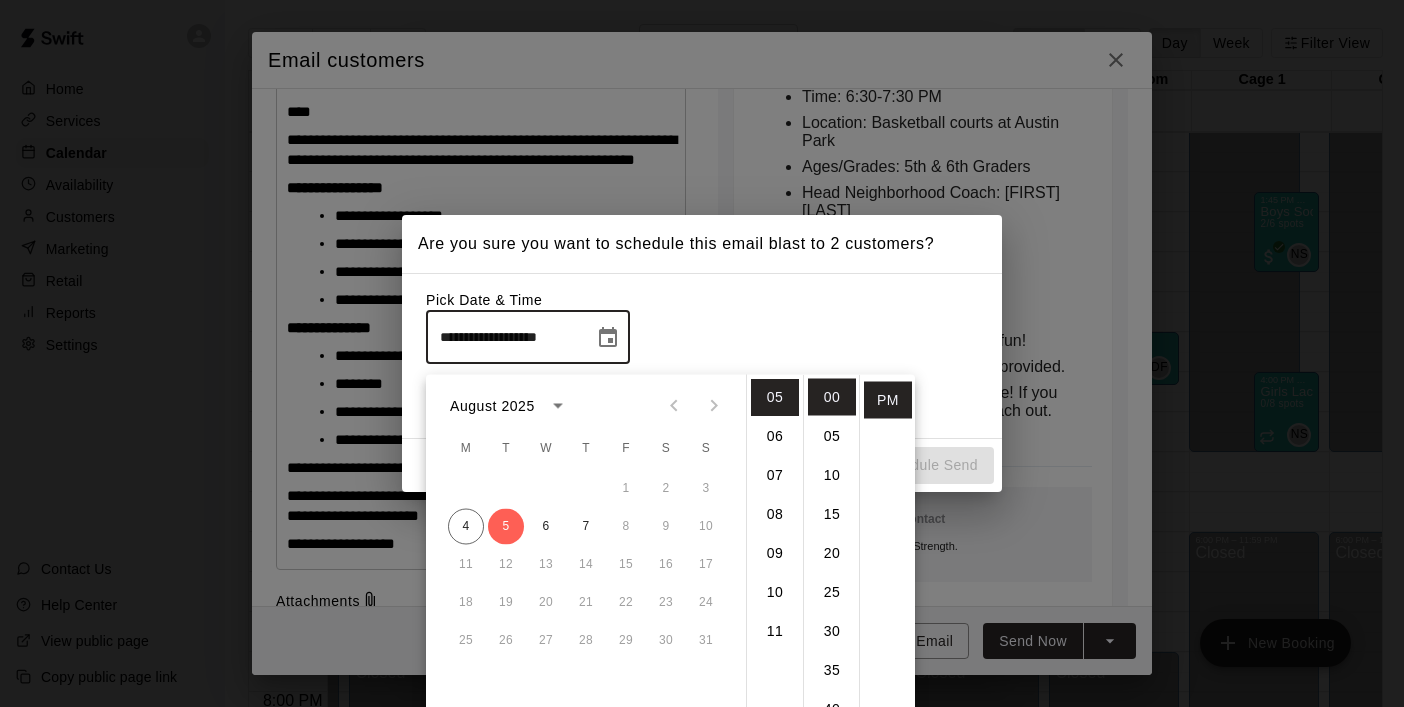 scroll, scrollTop: 0, scrollLeft: 0, axis: both 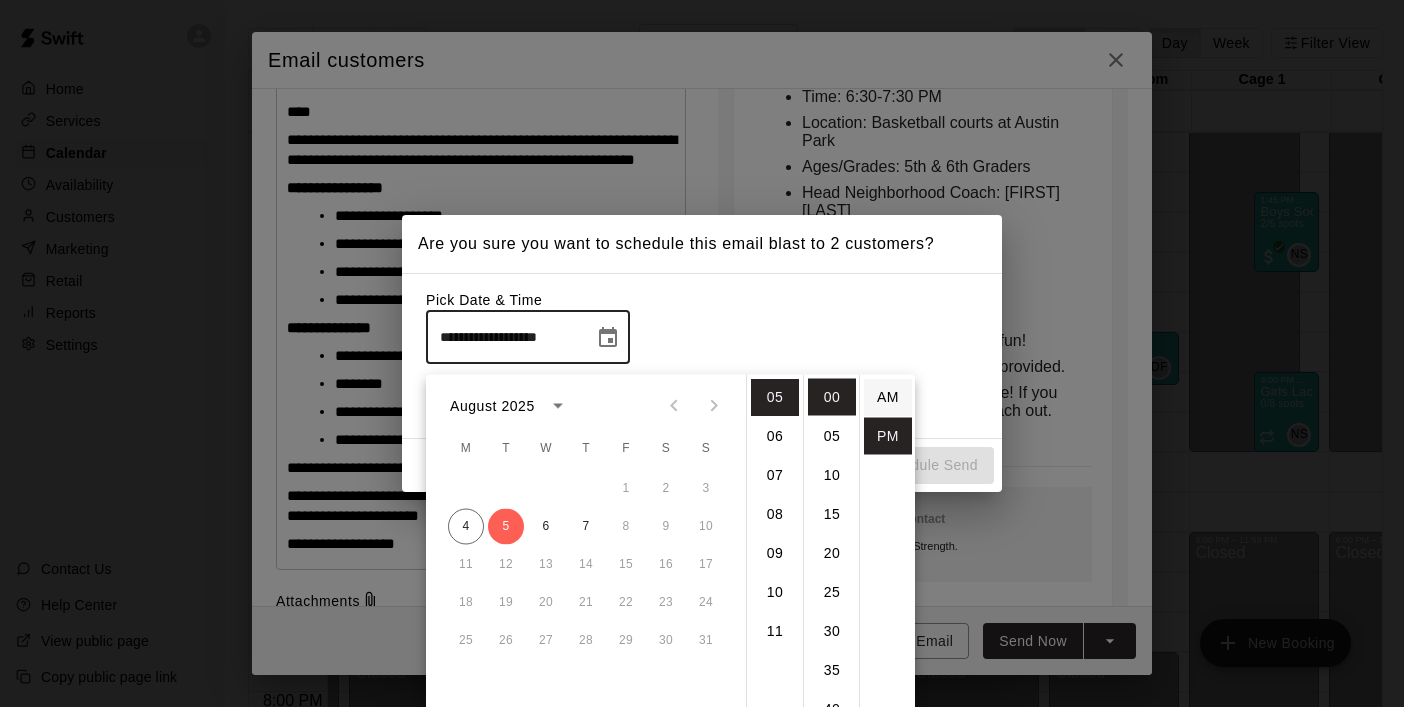 click on "AM" at bounding box center [888, 397] 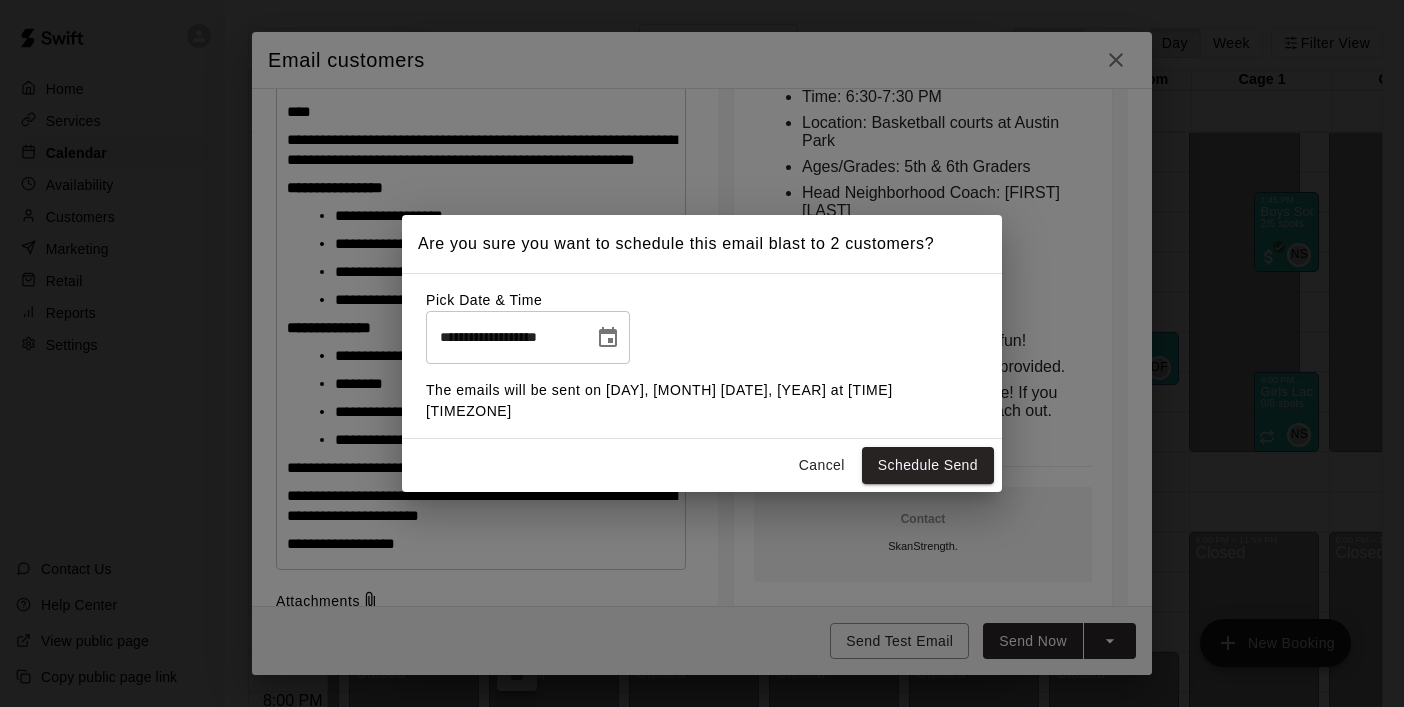 type on "**********" 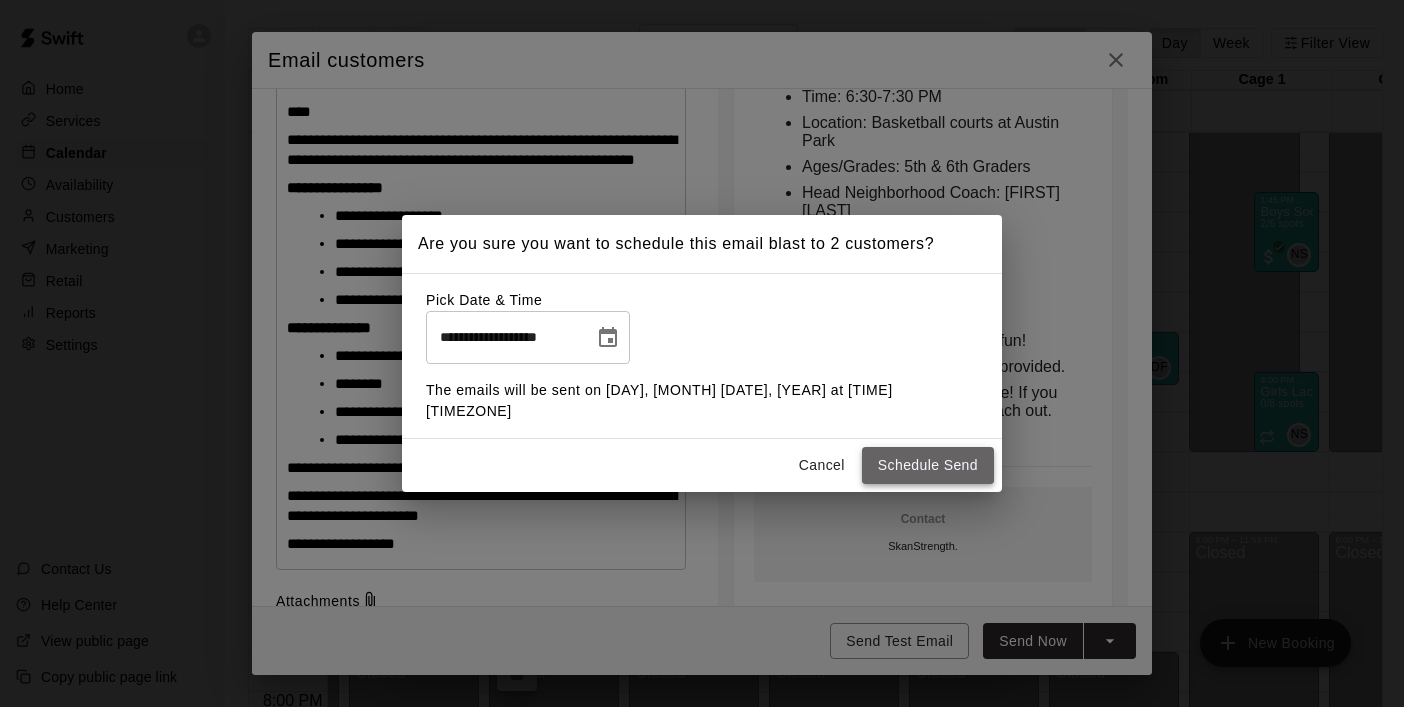 click on "Schedule Send" at bounding box center [928, 465] 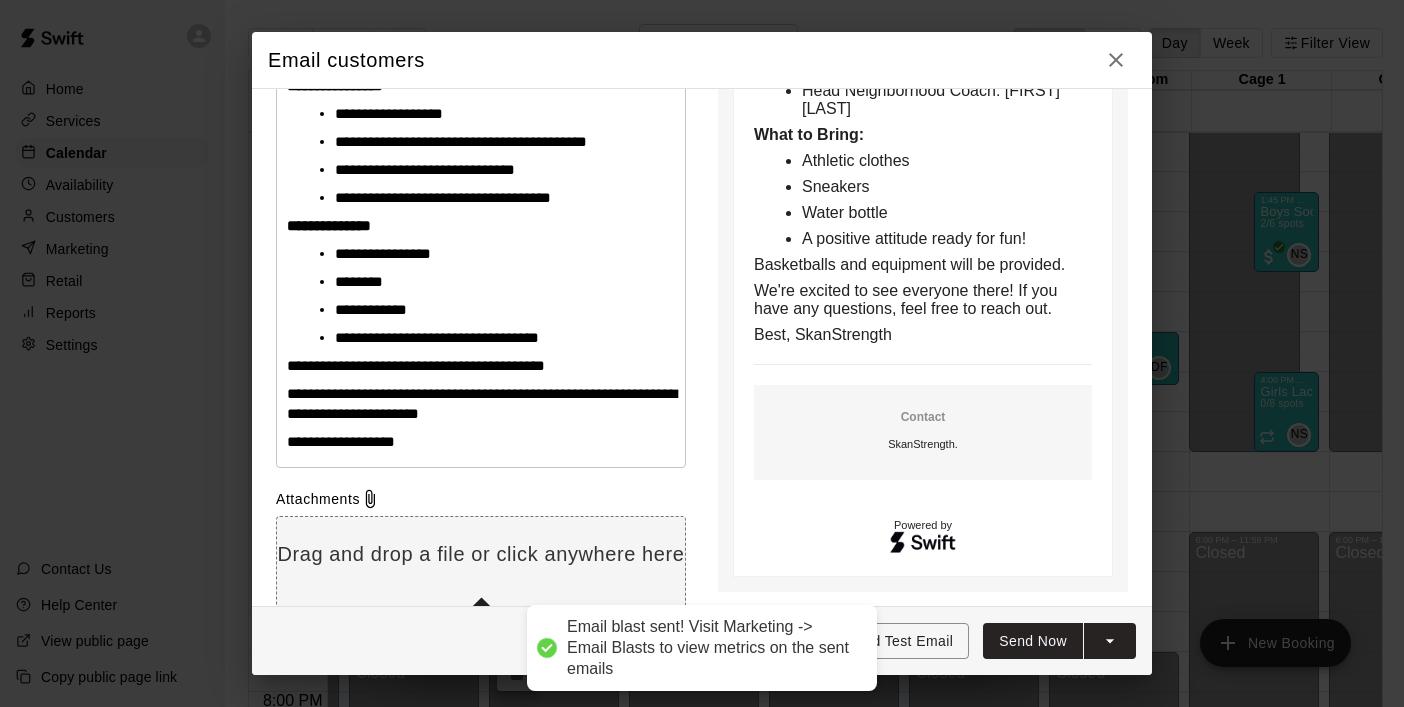 scroll, scrollTop: 476, scrollLeft: 0, axis: vertical 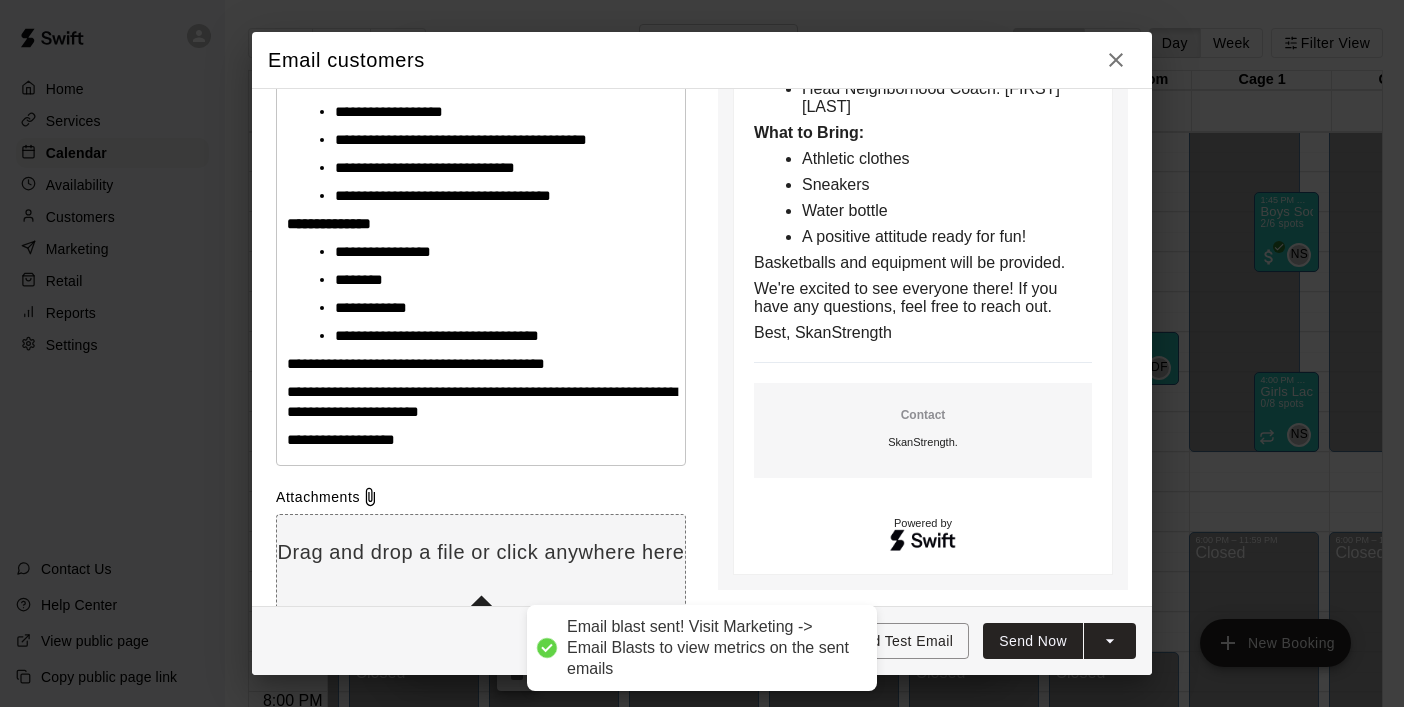 type 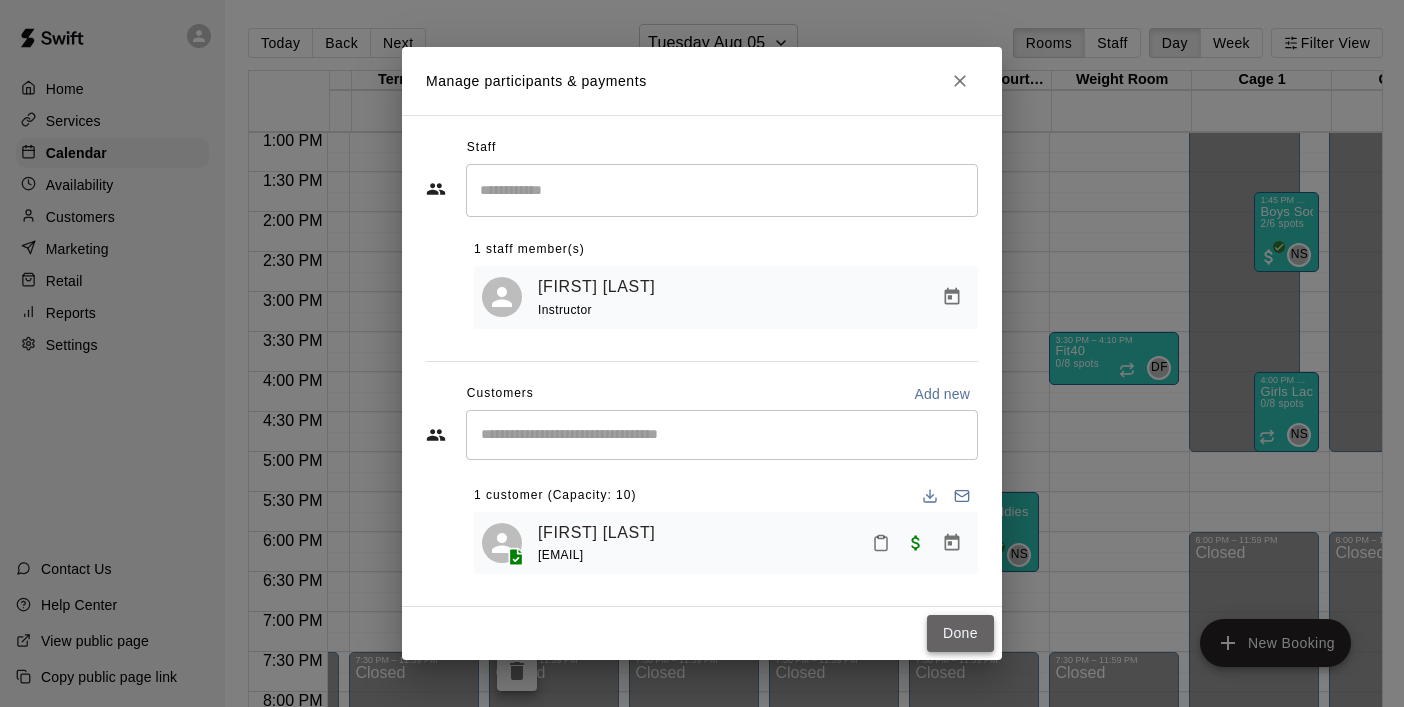click on "Done" at bounding box center (960, 633) 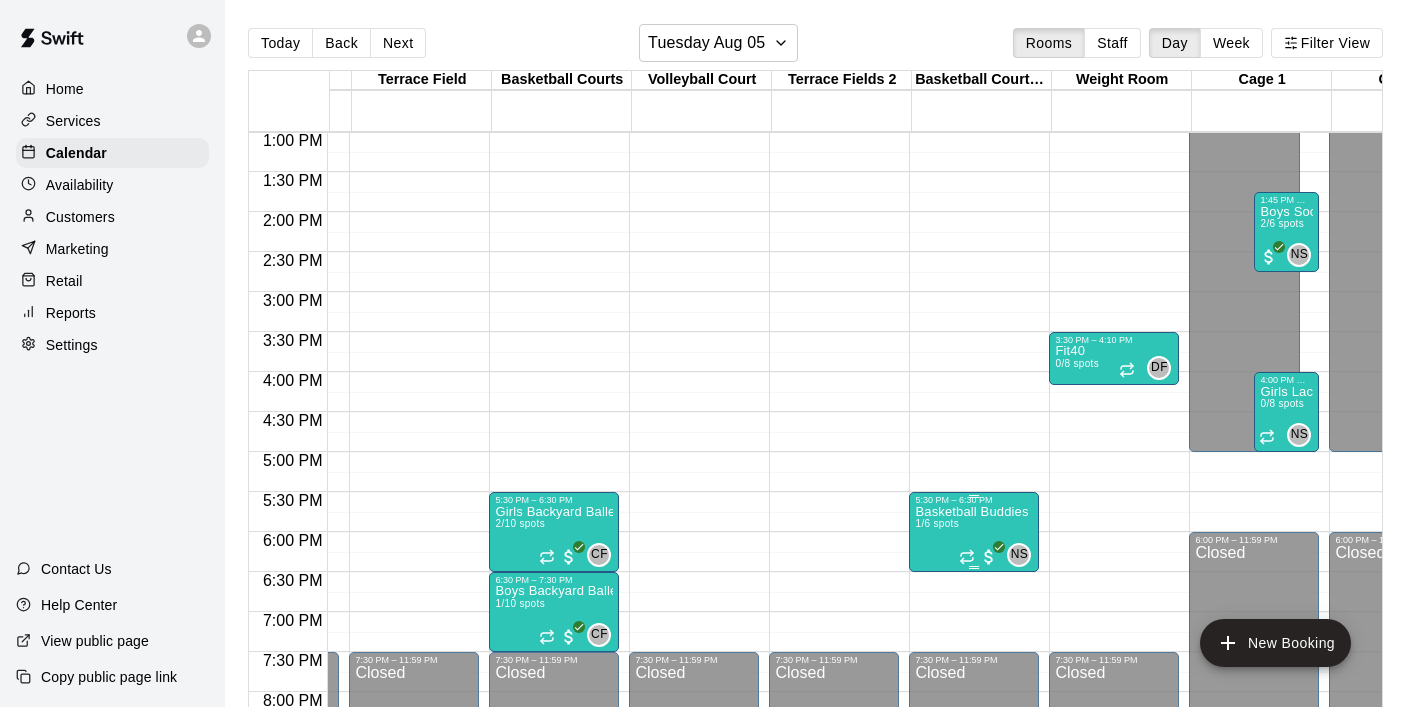 click on "Basketball Buddies (10-12U)" at bounding box center [974, 512] 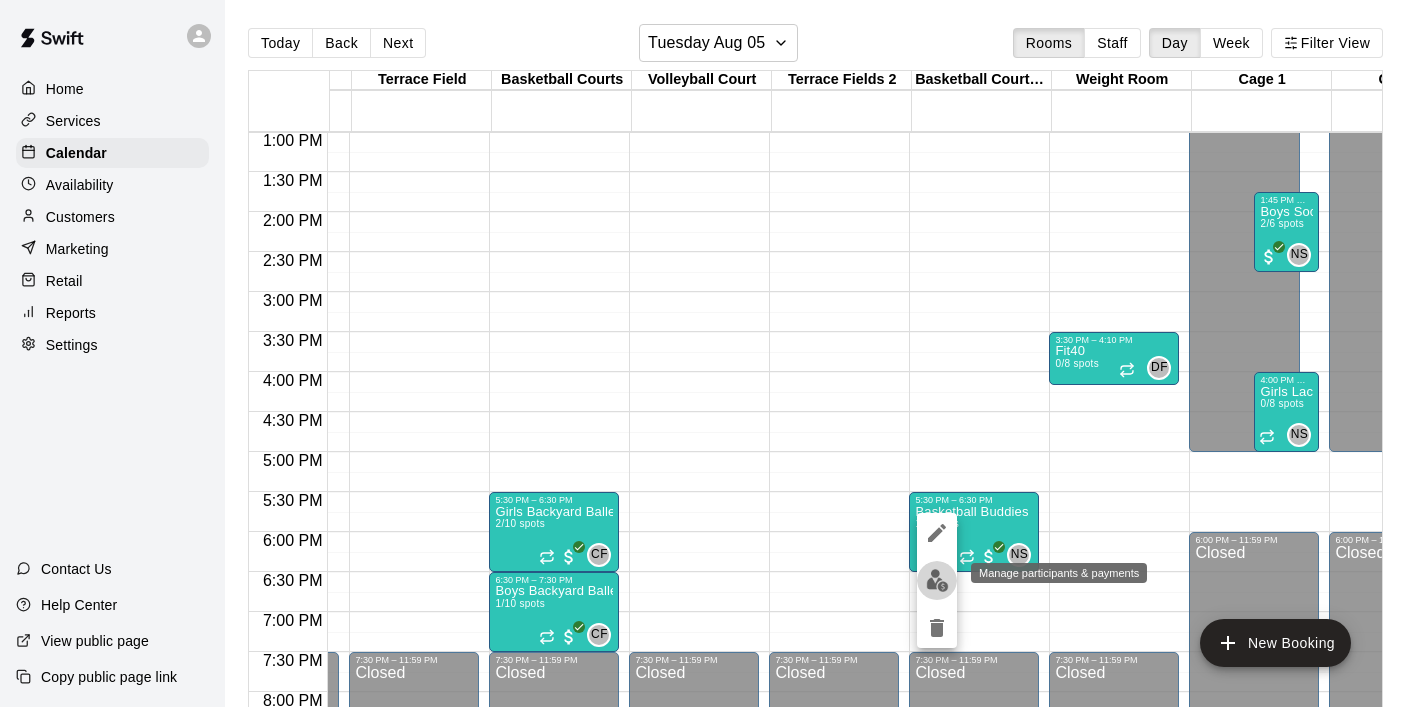 click at bounding box center (937, 580) 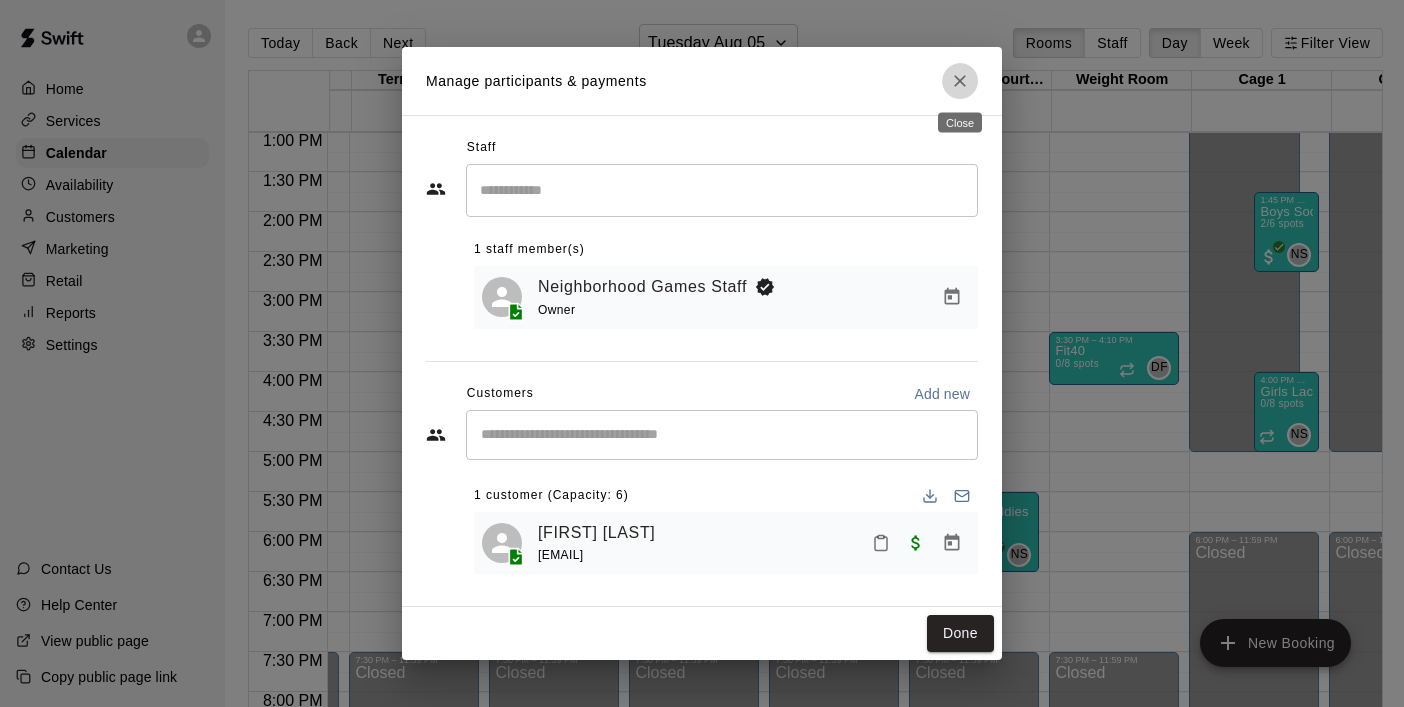 click 